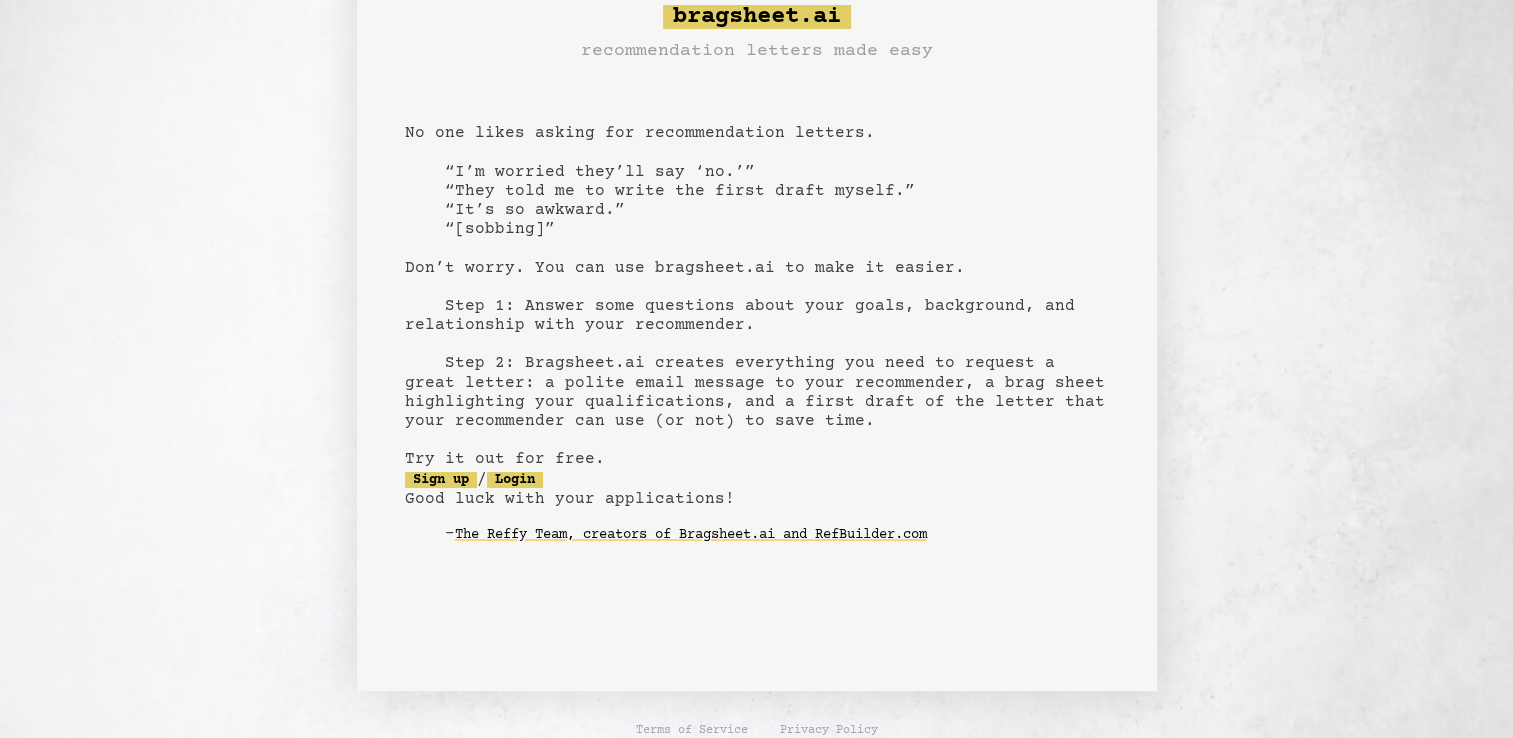 scroll, scrollTop: 76, scrollLeft: 0, axis: vertical 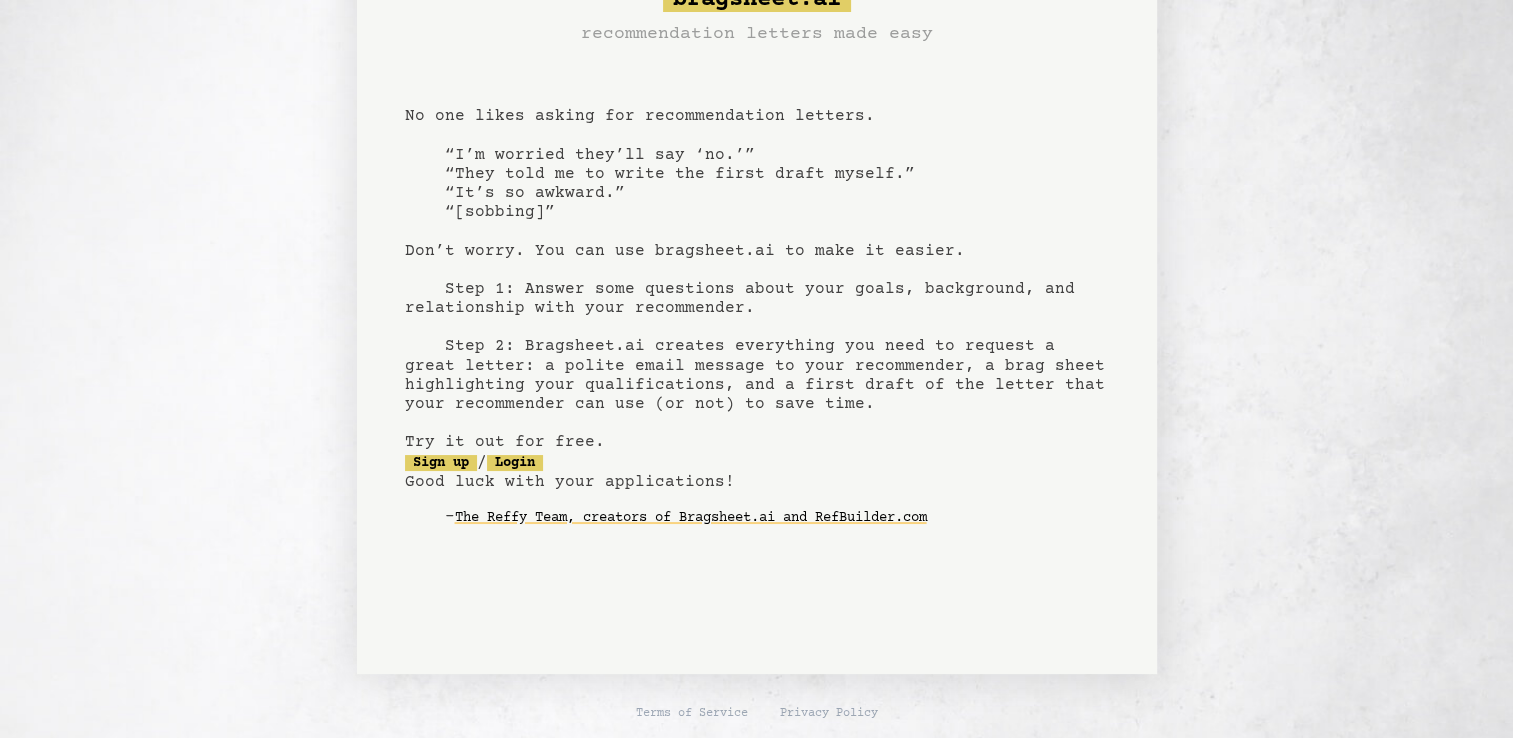 click on "bragsheet.ai   recommendation letters made easy
No one likes asking for recommendation letters.
“I’m worried they’ll say ‘no.’”
“They told me to write the first draft myself.”
“It’s so awkward.”
“[sobbing]”
Don’t worry. You can use bragsheet.ai to make it easier.
Step 1: Answer some questions about your goals, background, and relationship with your recommender.
Step 2: Bragsheet.ai creates everything you need to request a great letter: a polite email message to your recommender, a brag sheet highlighting your qualifications, and a first draft of the letter that your recommender can use (or not) to save time.
Try it out for free.
Sign up  /  Login
Good luck with your applications!
-  The Reffy Team, creators of Bragsheet.ai and RefBuilder.com" at bounding box center (757, 273) 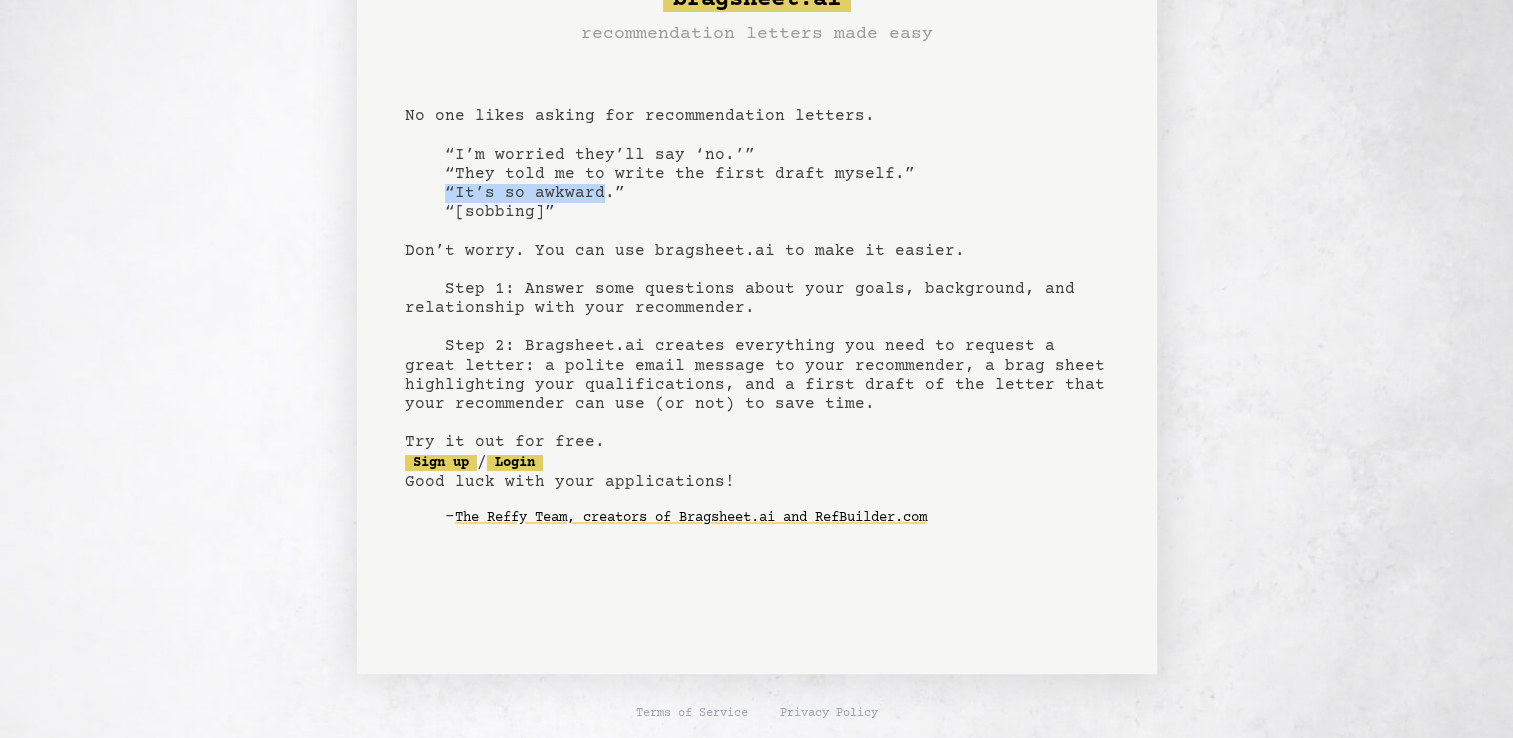 drag, startPoint x: 574, startPoint y: 190, endPoint x: 441, endPoint y: 196, distance: 133.13527 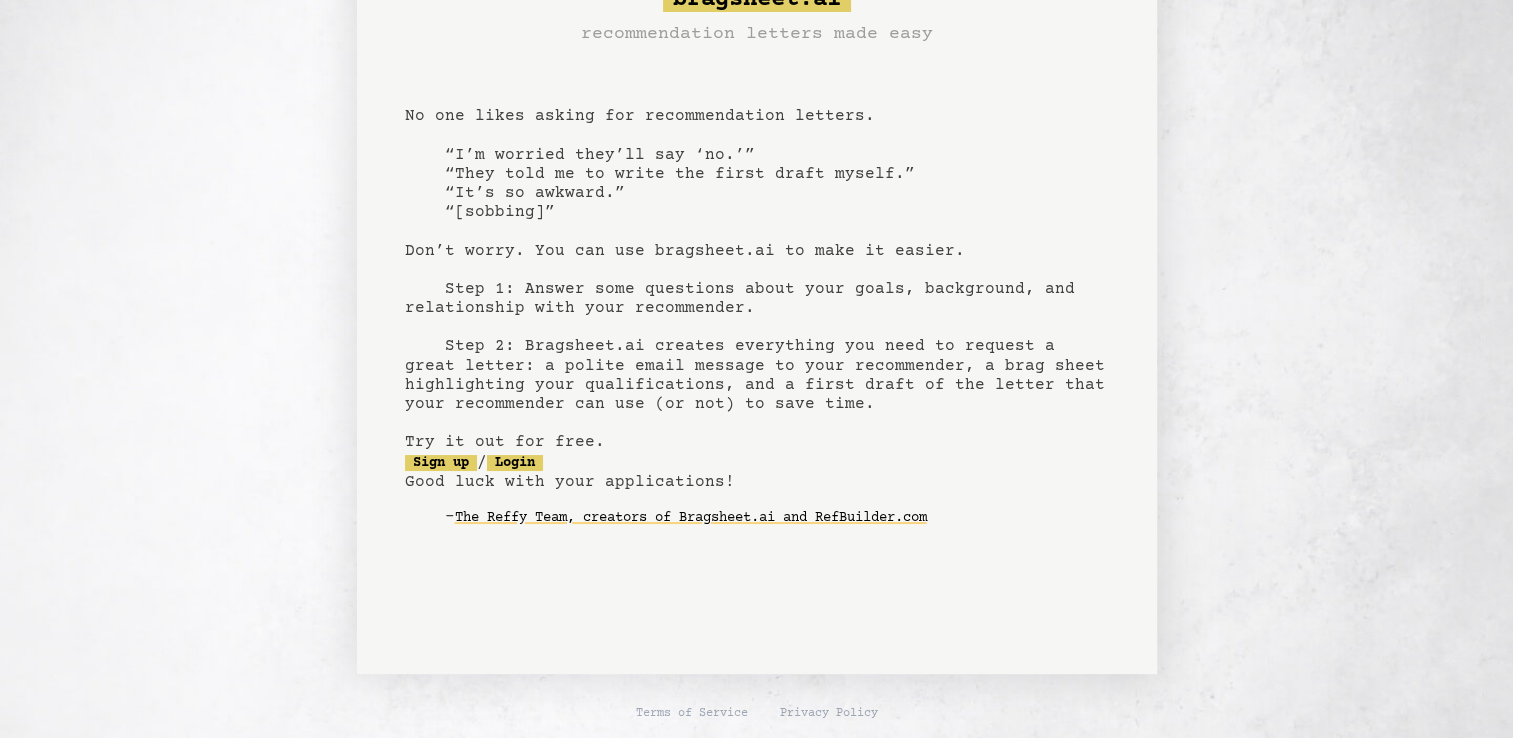 drag, startPoint x: 441, startPoint y: 196, endPoint x: 588, endPoint y: 246, distance: 155.27074 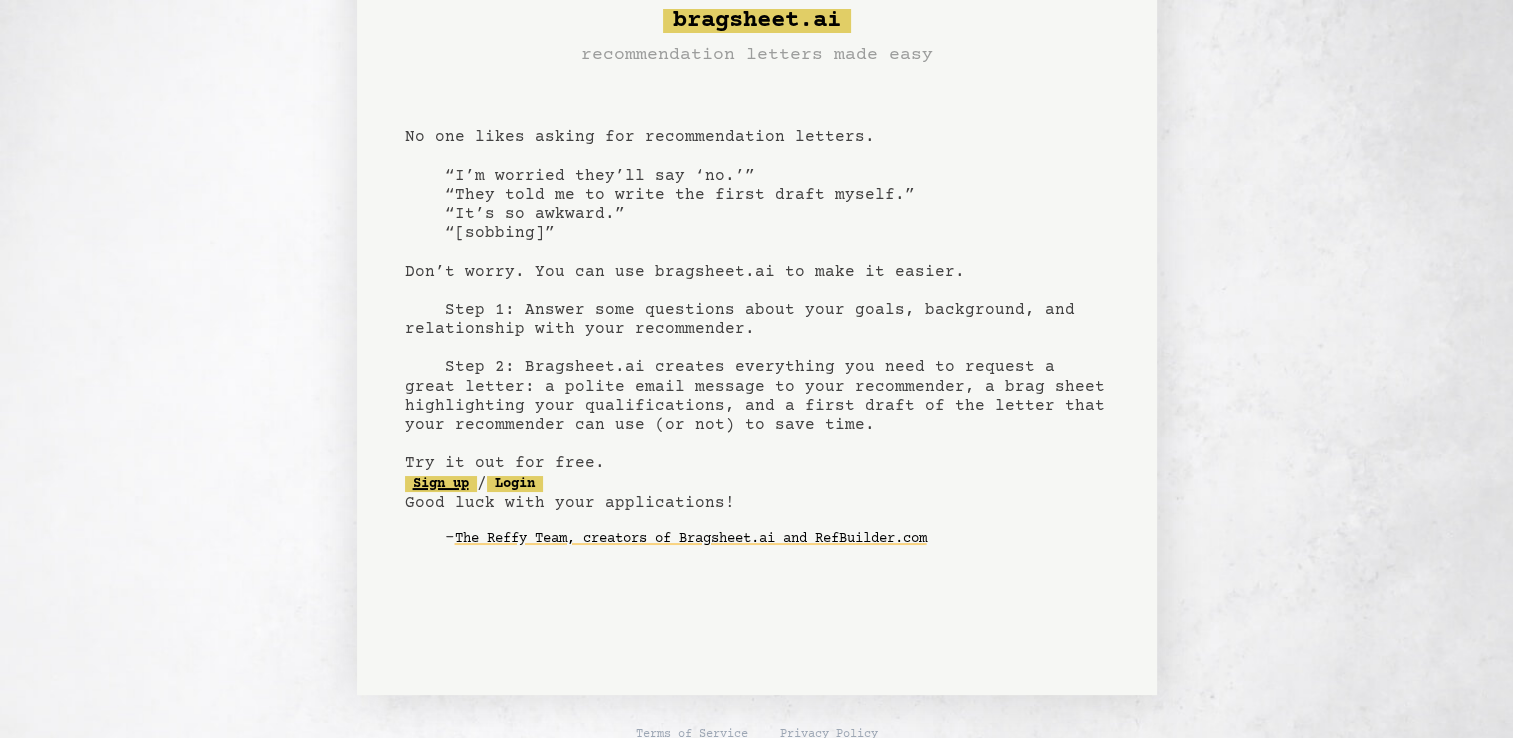click on "Sign up" at bounding box center (441, 484) 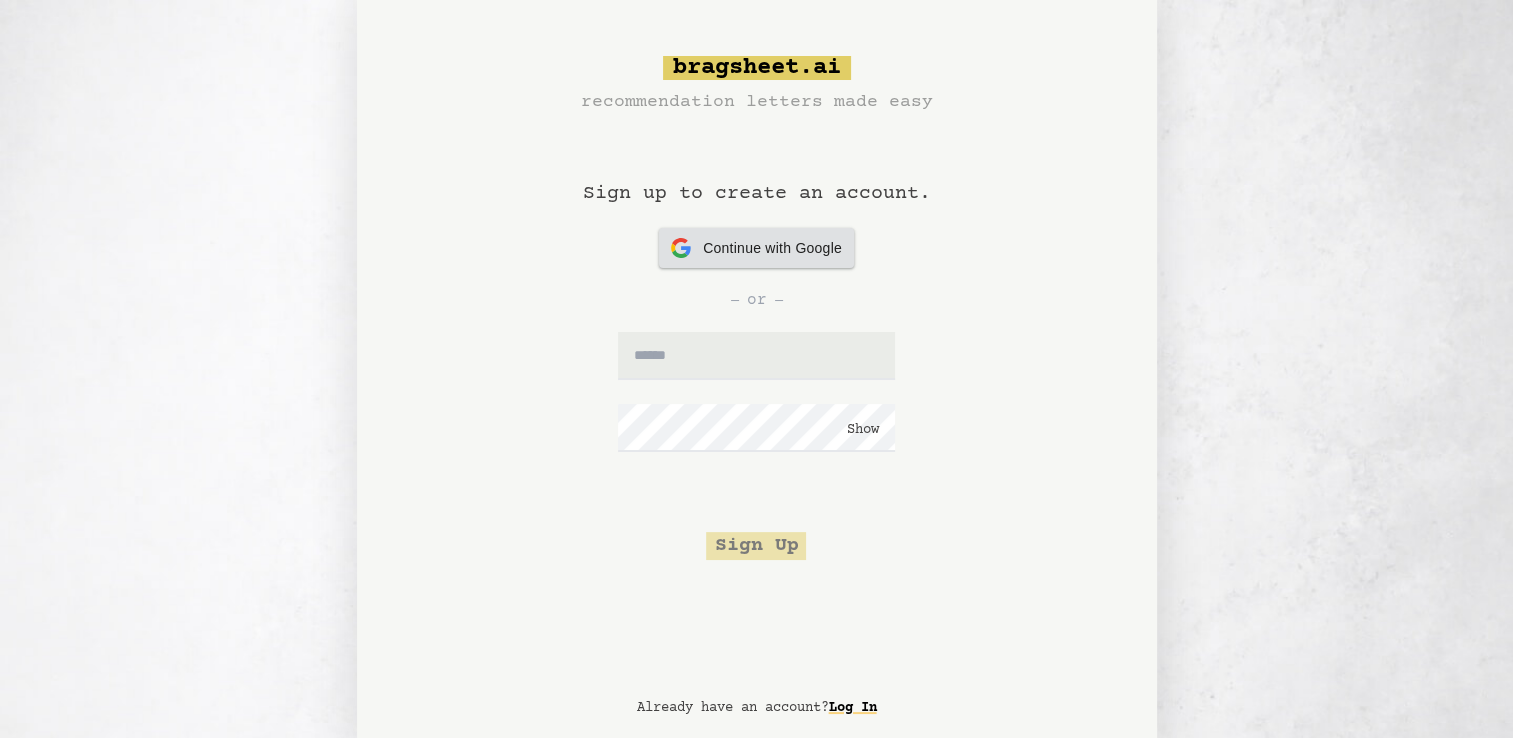 click on "Continue with Google" at bounding box center [772, 248] 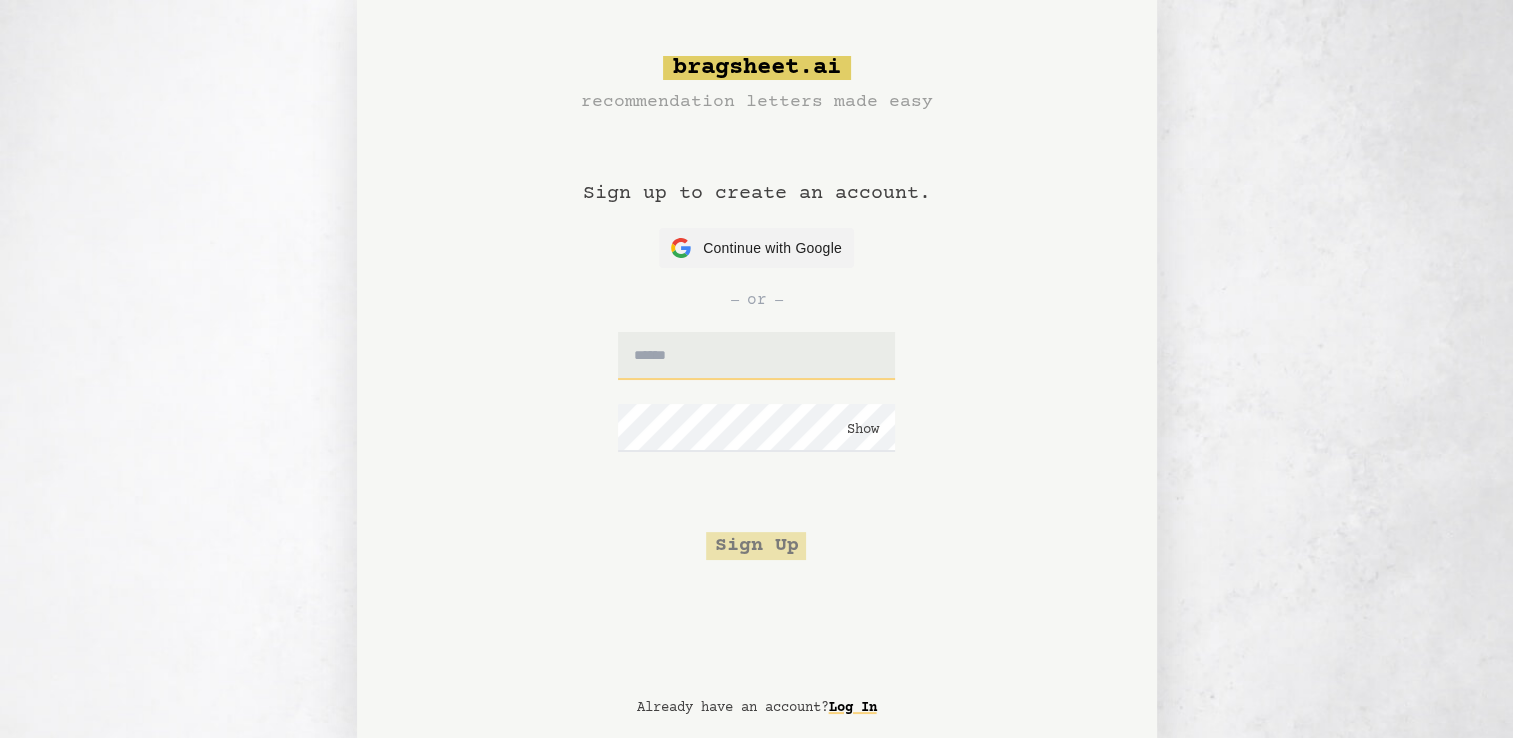 click at bounding box center [756, 356] 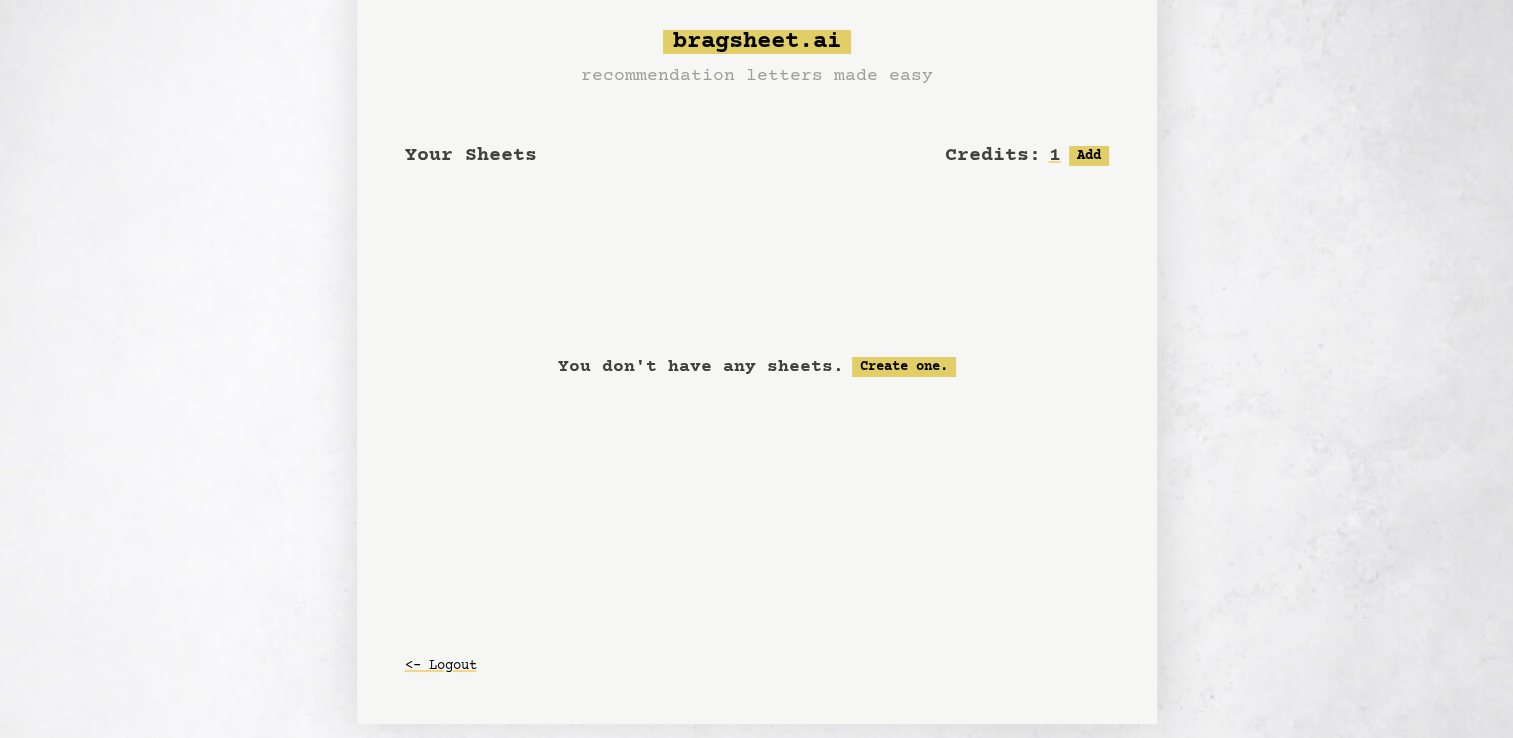 scroll, scrollTop: 27, scrollLeft: 0, axis: vertical 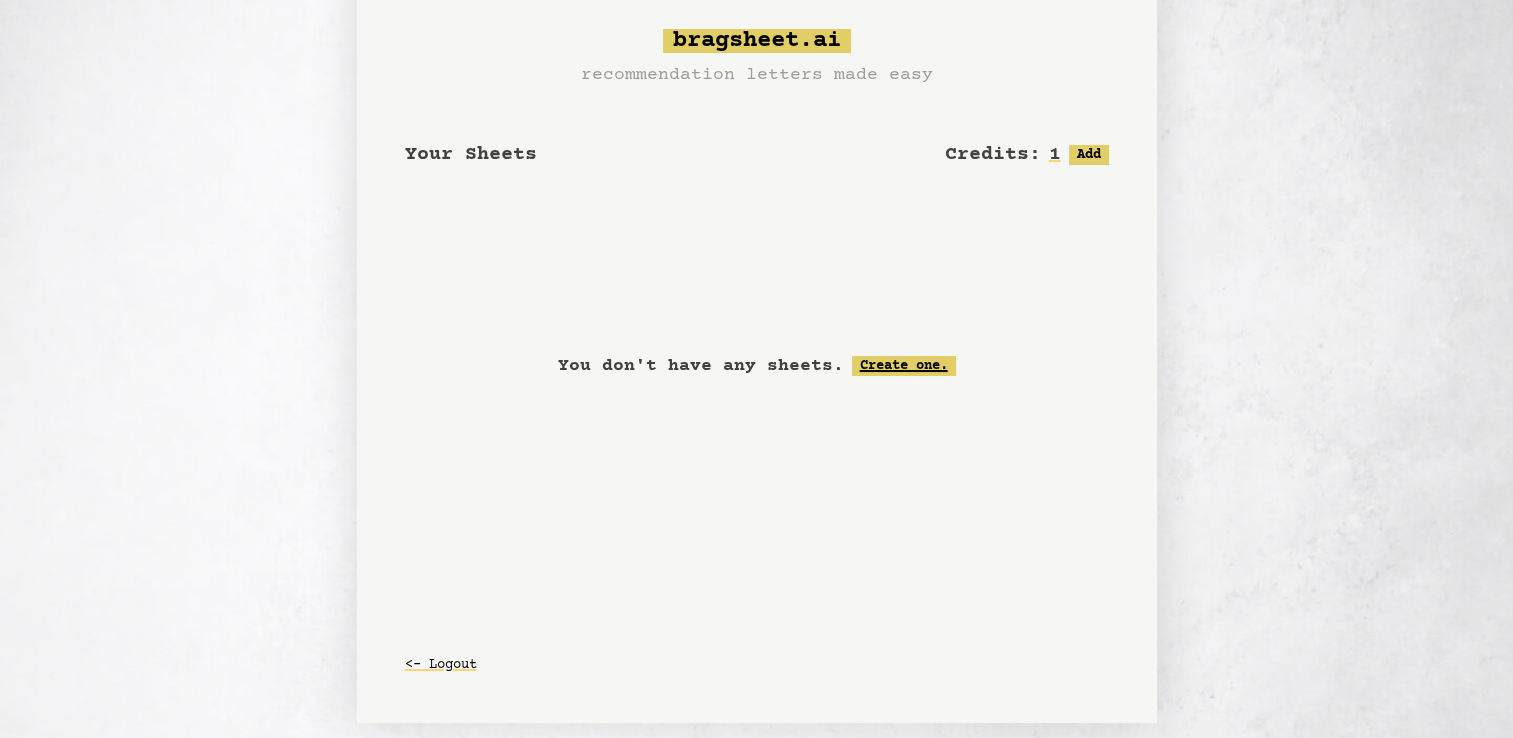 click on "Create one." at bounding box center (904, 366) 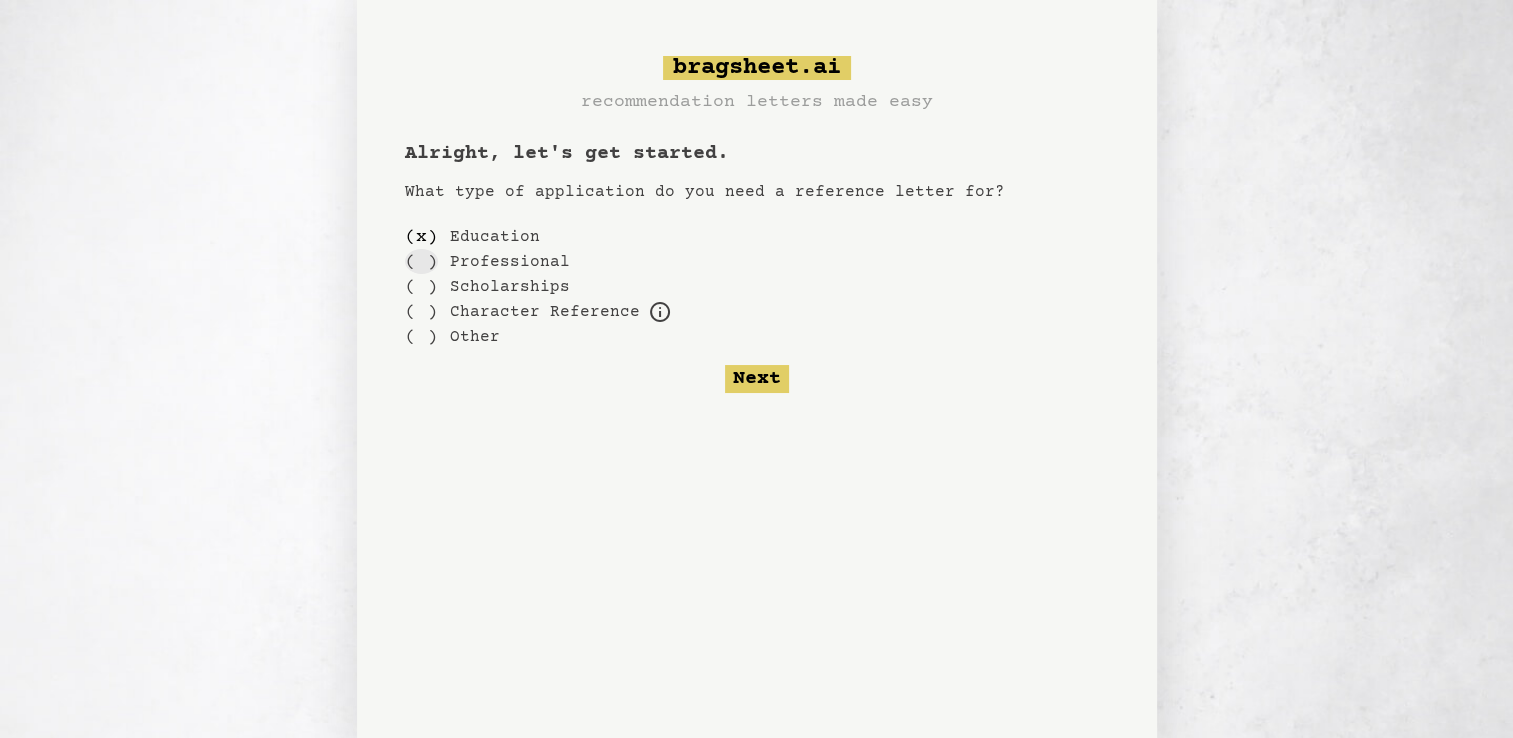 click on "(    )" at bounding box center (421, 261) 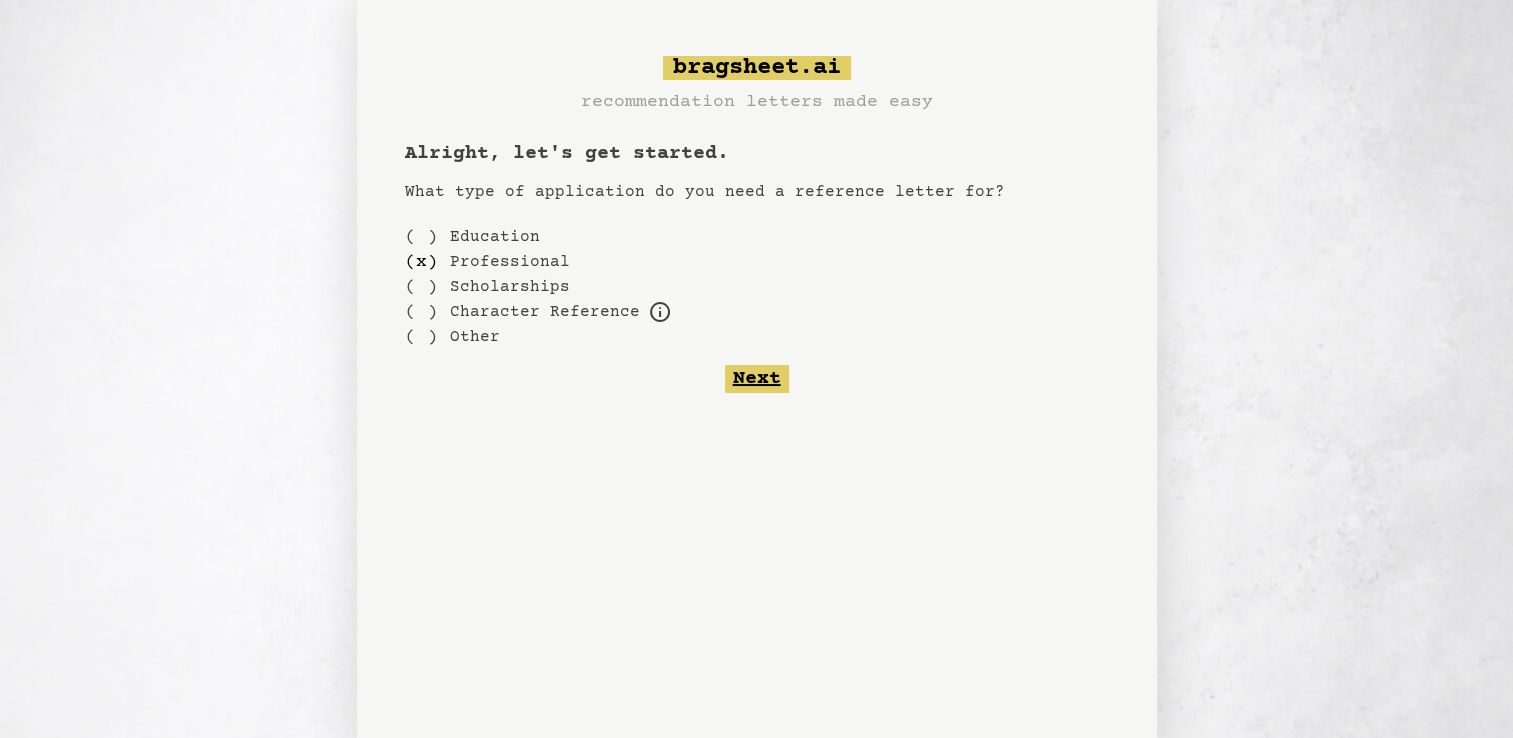 click on "Next" at bounding box center [757, 379] 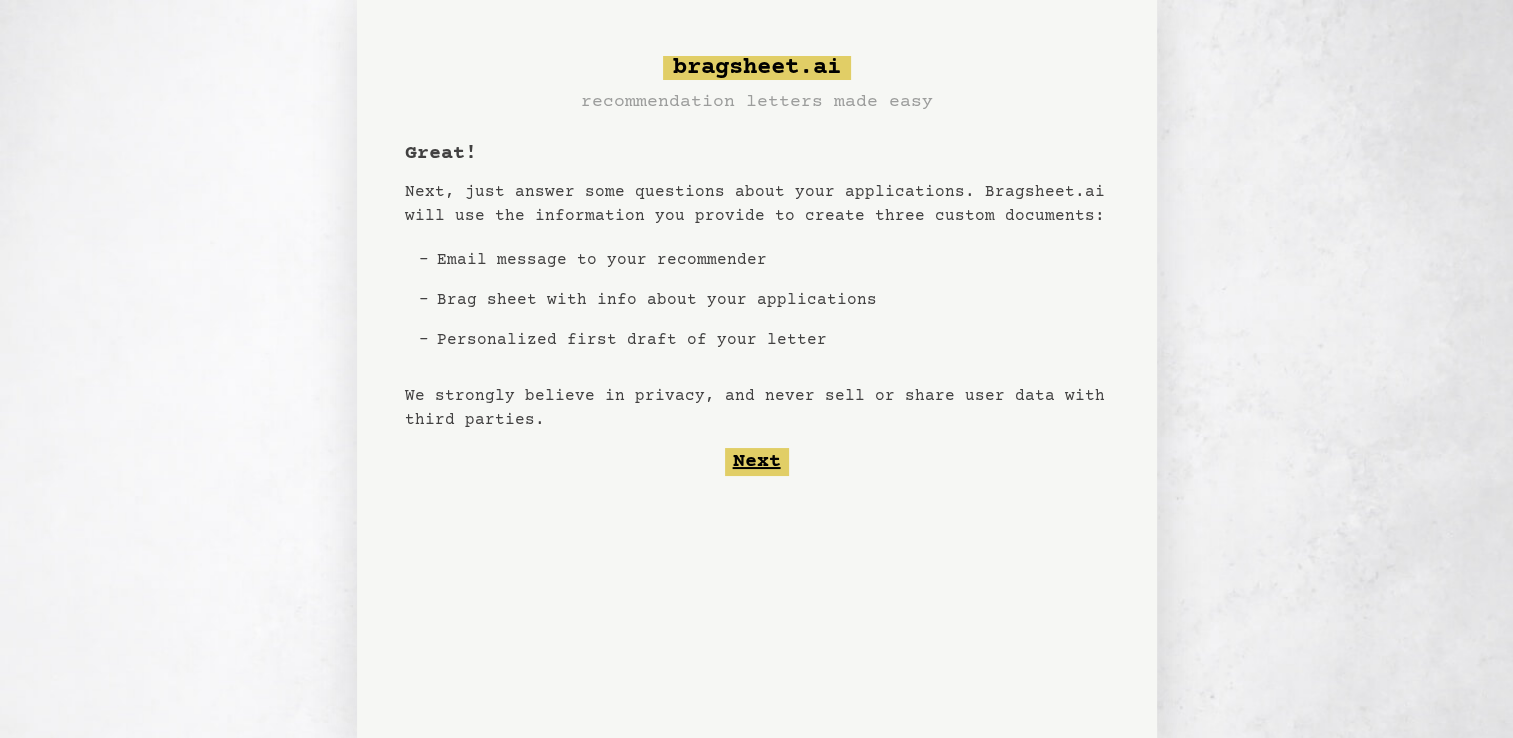 click on "Next" at bounding box center [757, 462] 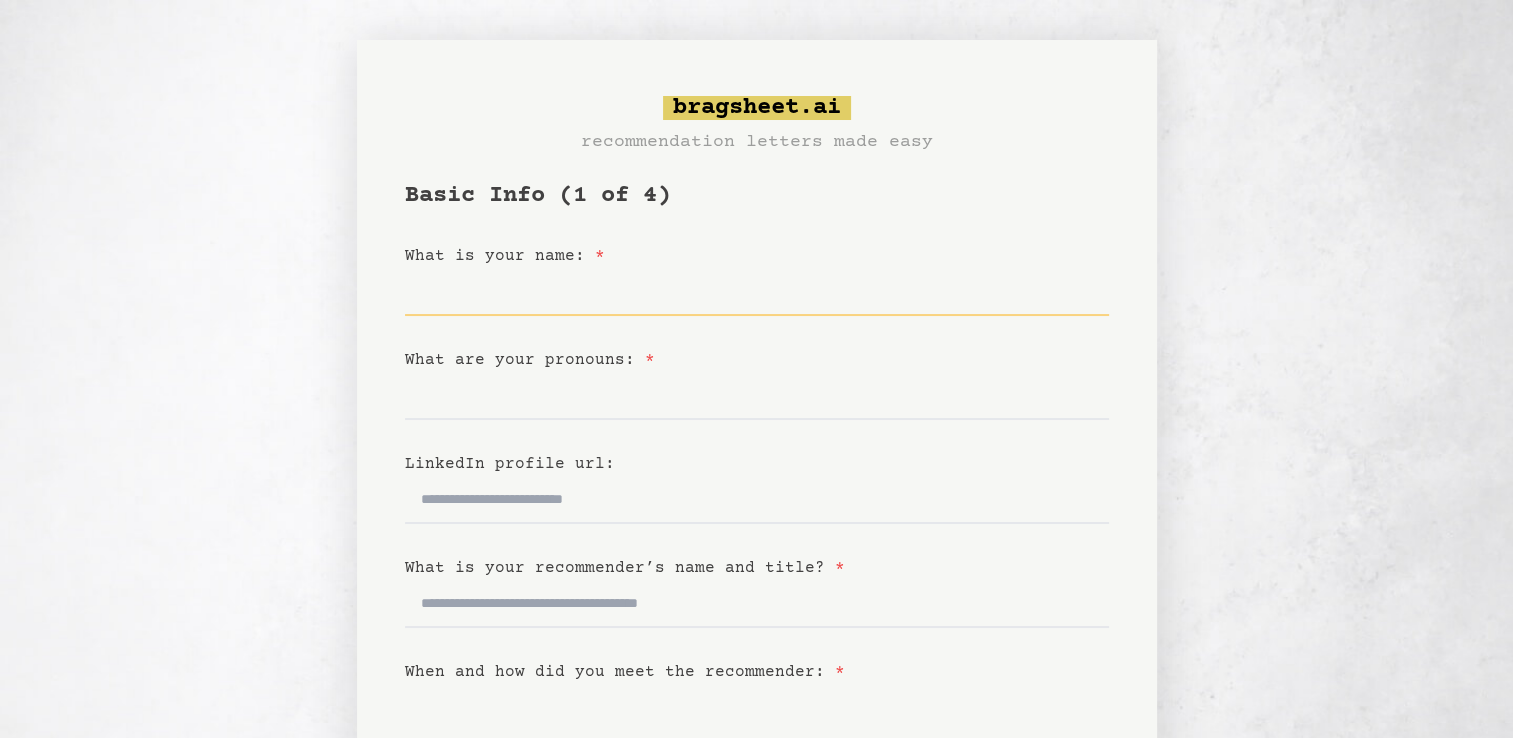 click on "What is your name:   *" at bounding box center [757, 292] 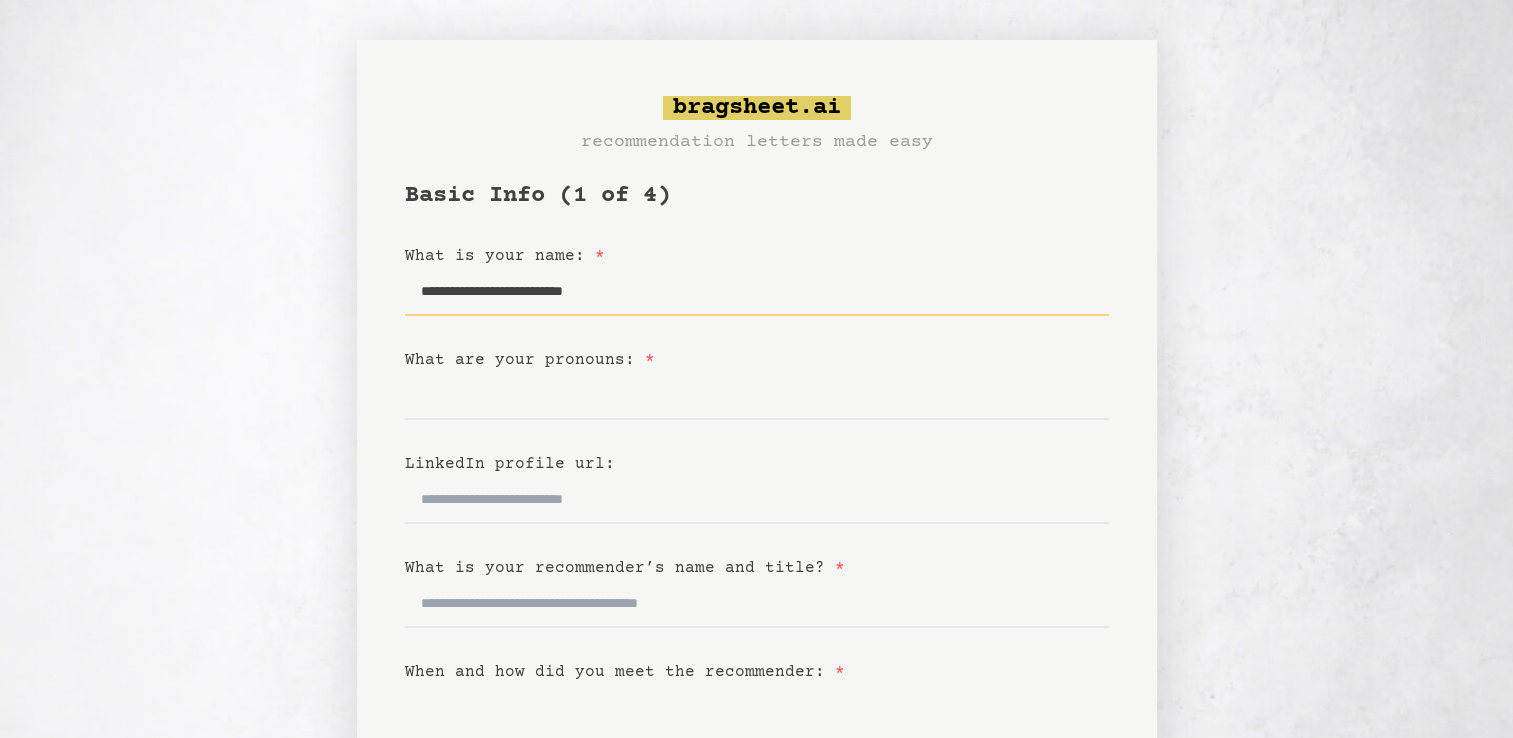 type on "**********" 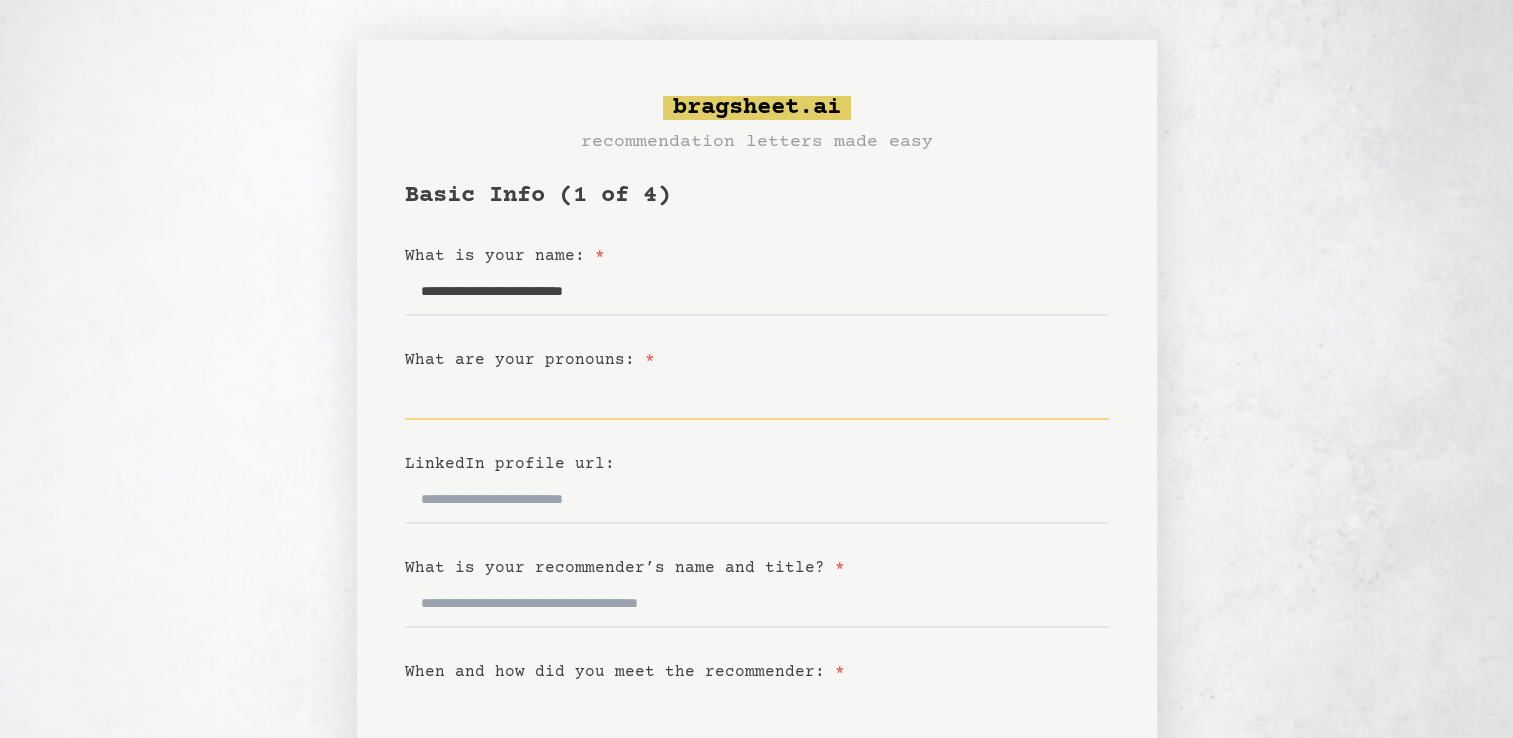 click on "What are your pronouns:   *" at bounding box center [757, 396] 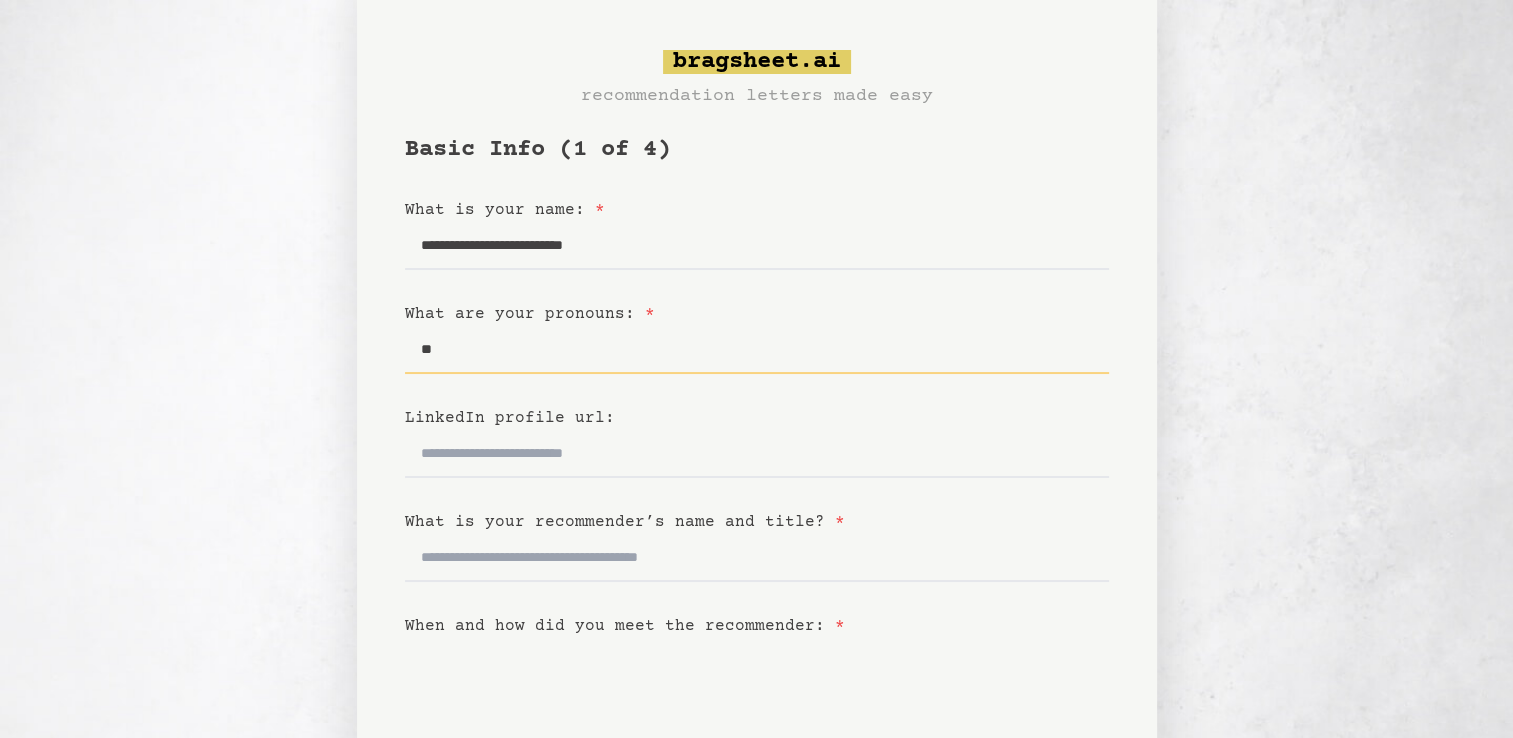 scroll, scrollTop: 50, scrollLeft: 0, axis: vertical 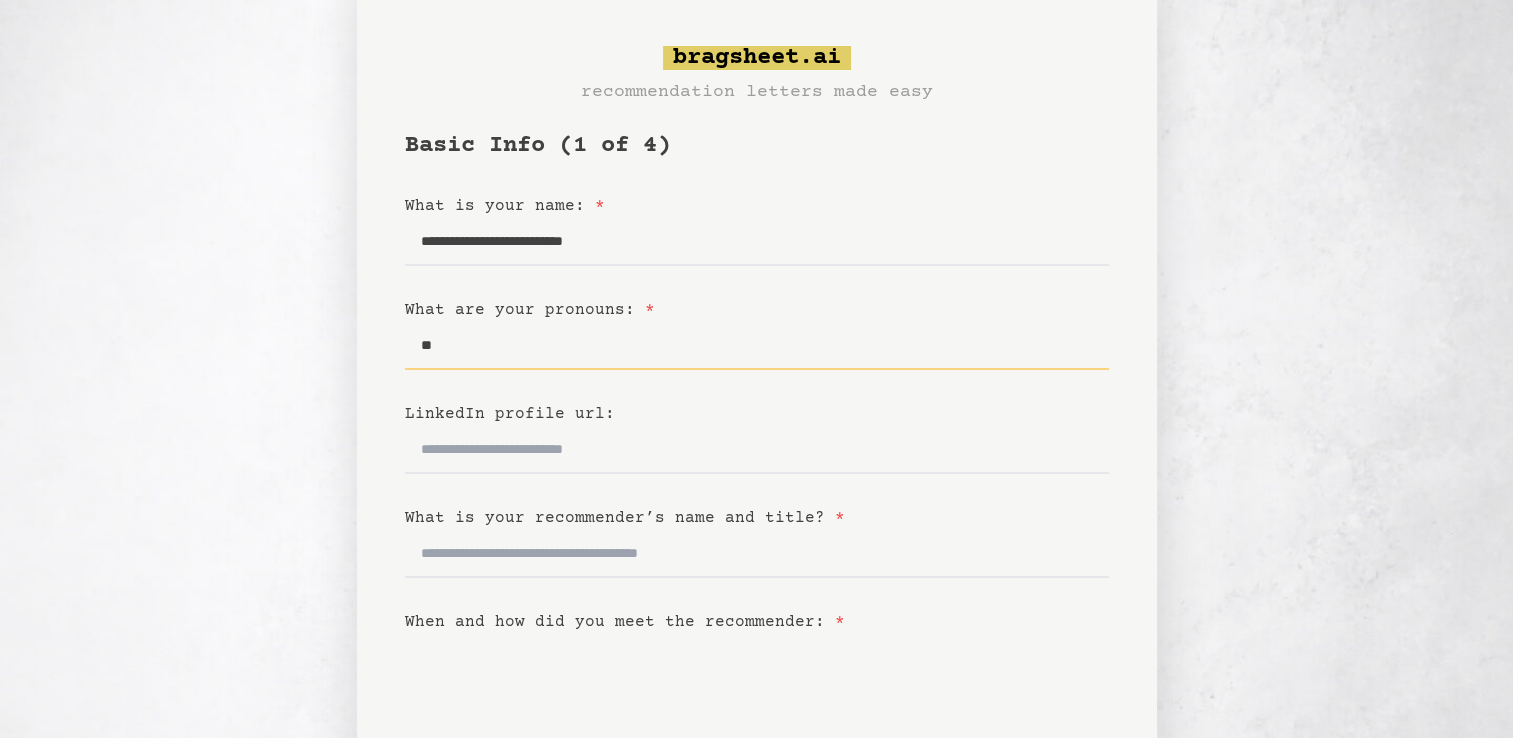 type on "**" 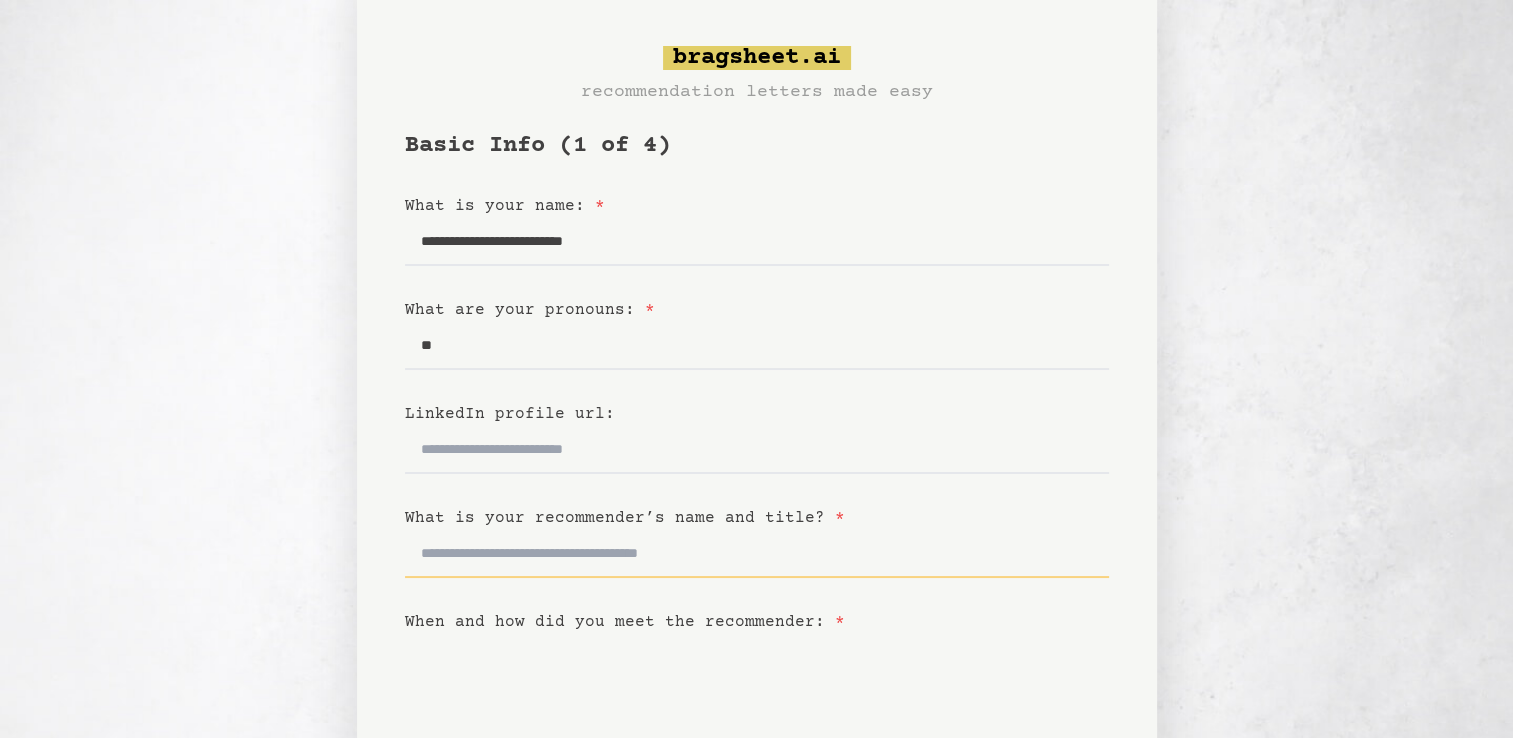 click on "What is your recommender’s name and title?   *" at bounding box center [757, 554] 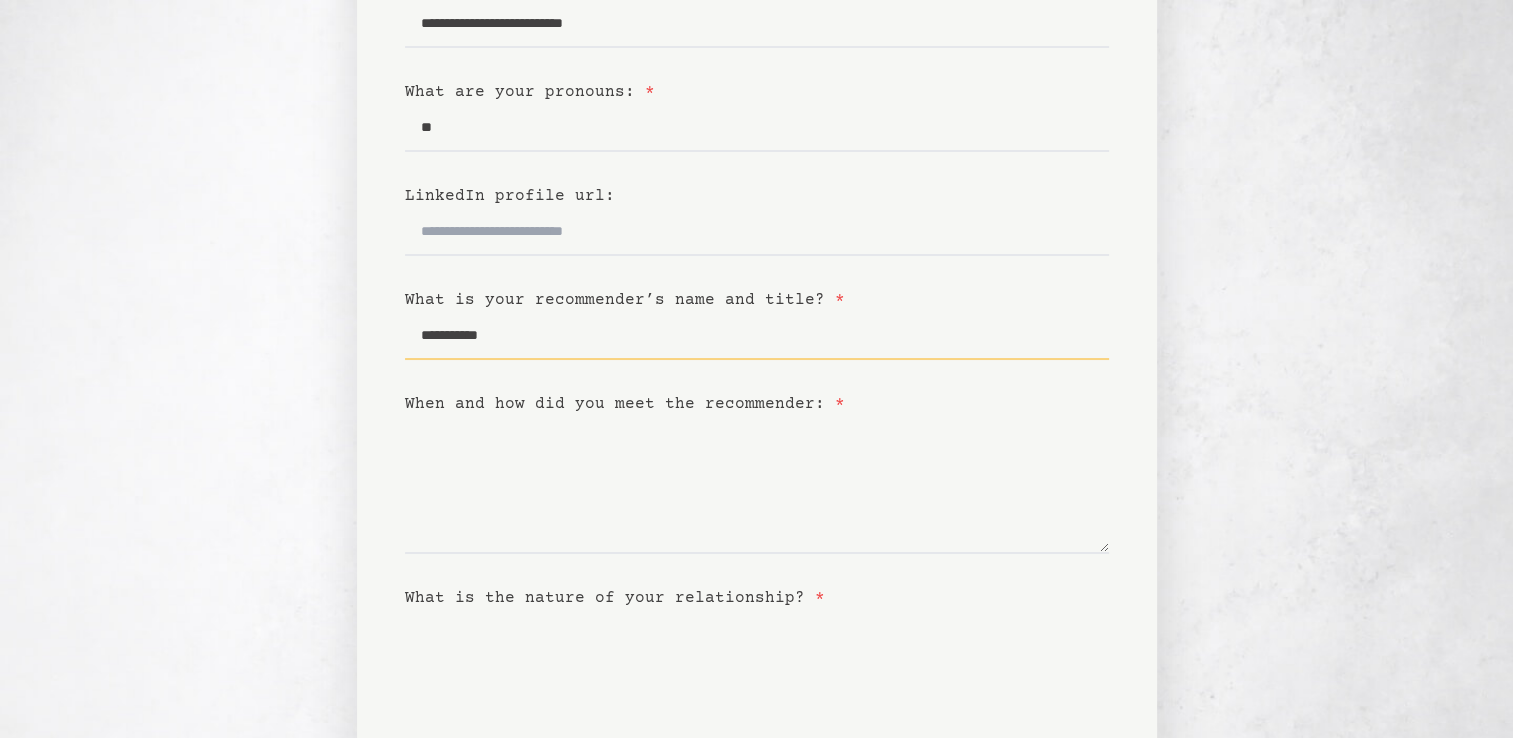 scroll, scrollTop: 268, scrollLeft: 0, axis: vertical 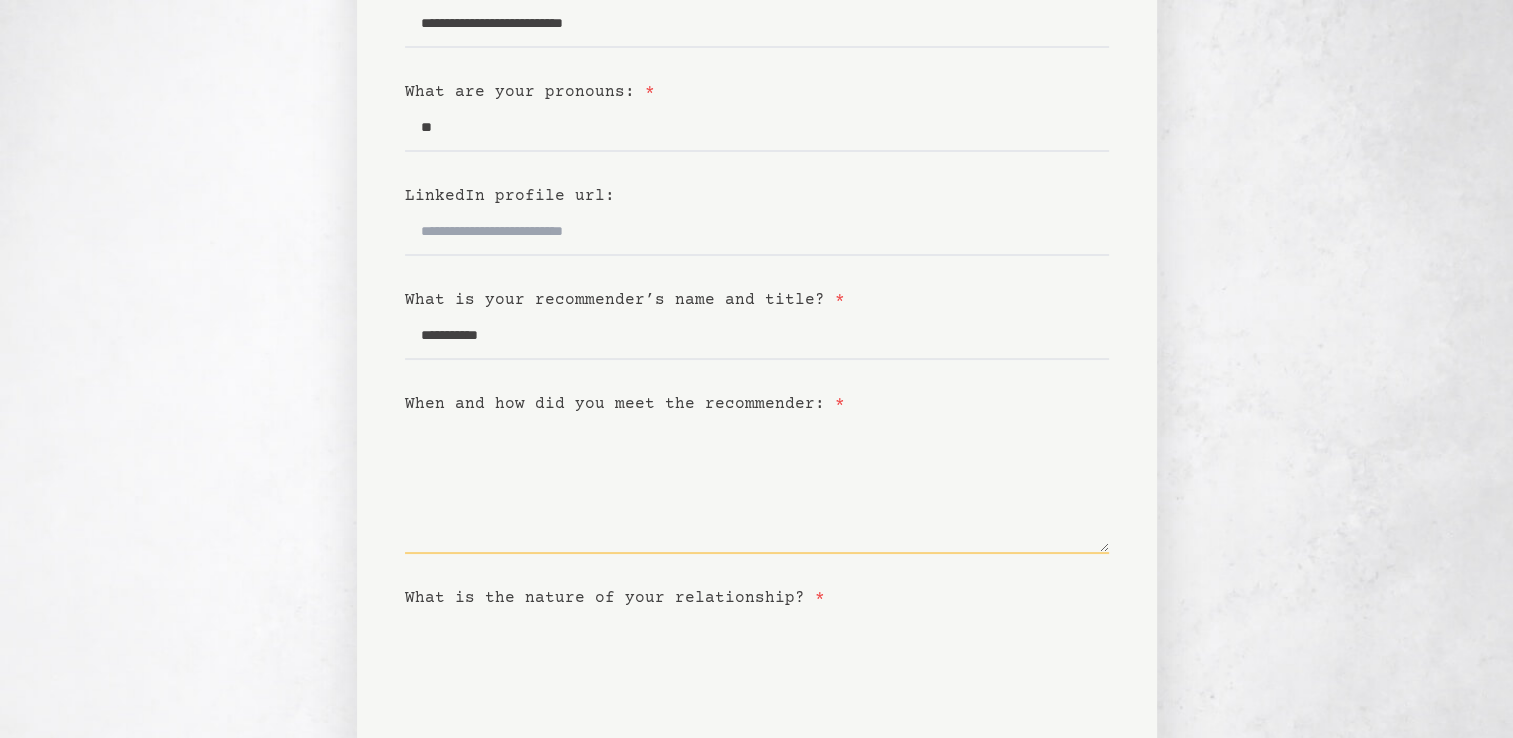 click on "When and how did you meet the recommender:   *" at bounding box center (757, 485) 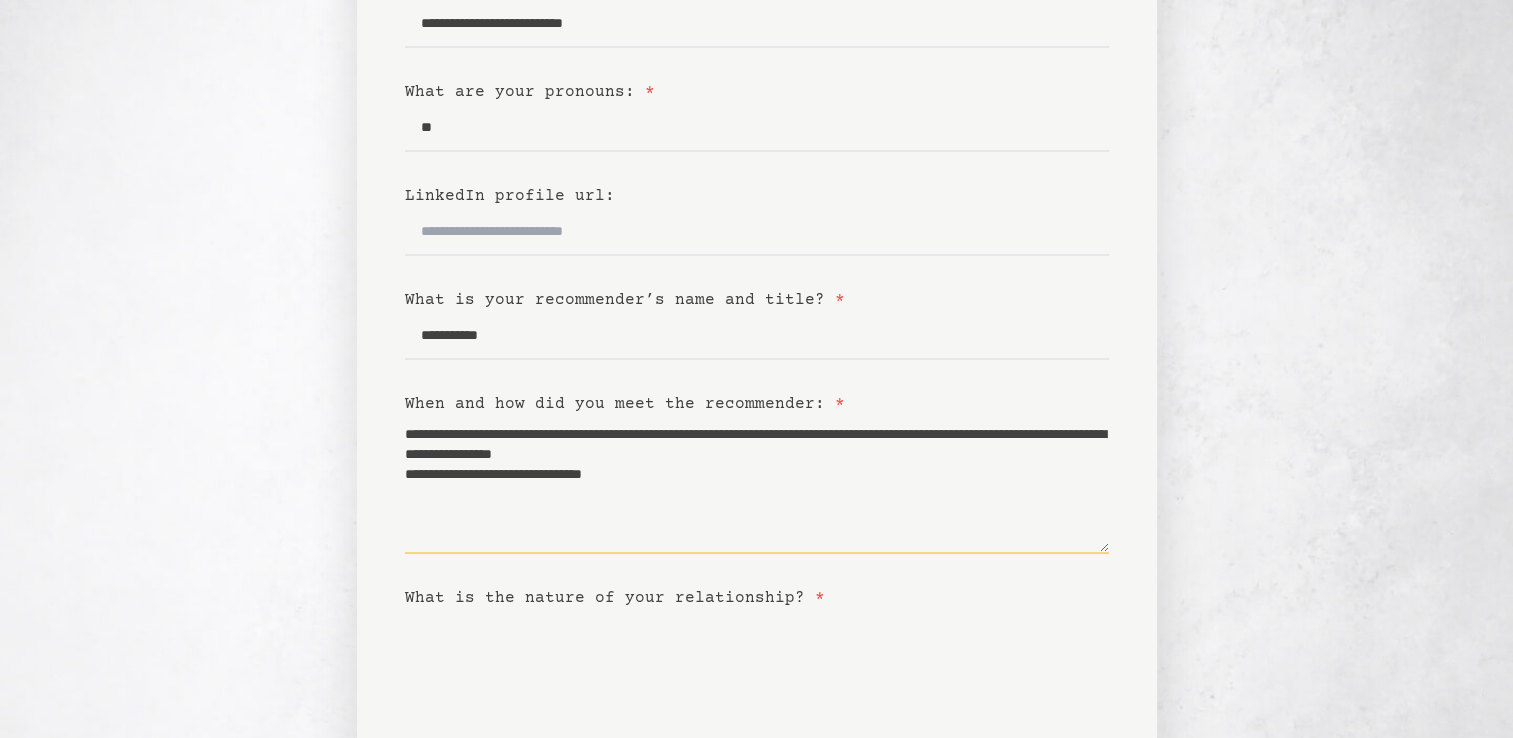 scroll, scrollTop: 472, scrollLeft: 0, axis: vertical 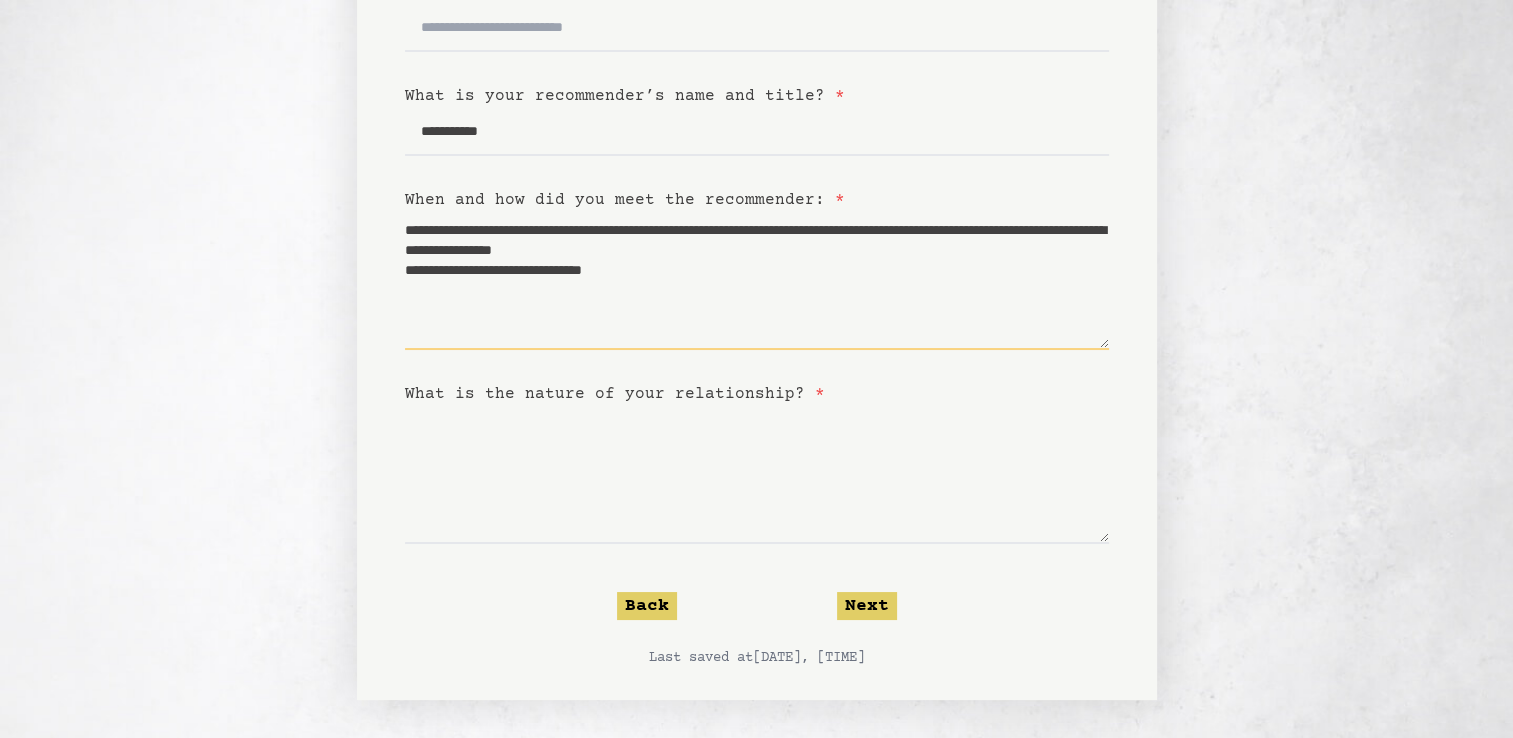 type on "**********" 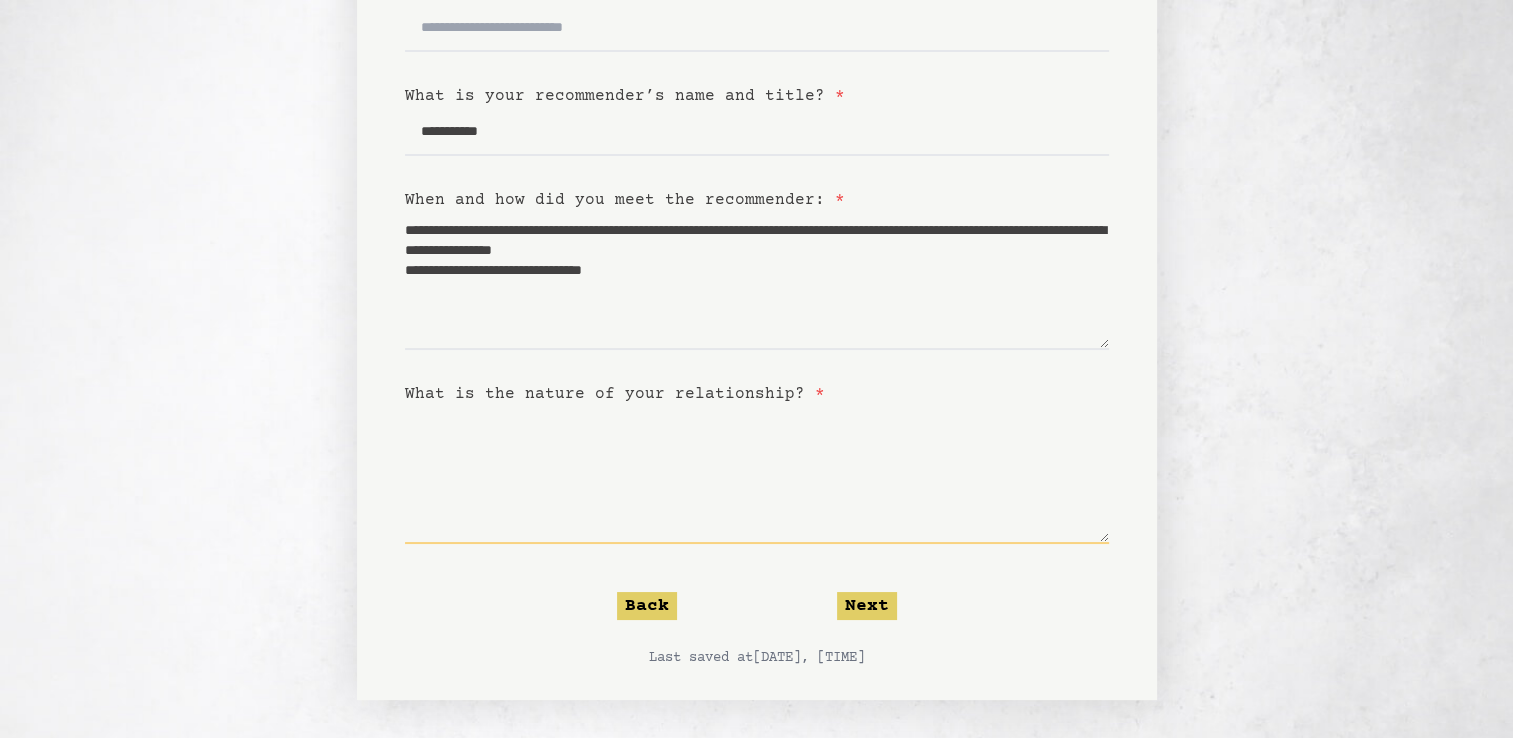 click on "What is the nature of your relationship?   *" at bounding box center (757, 475) 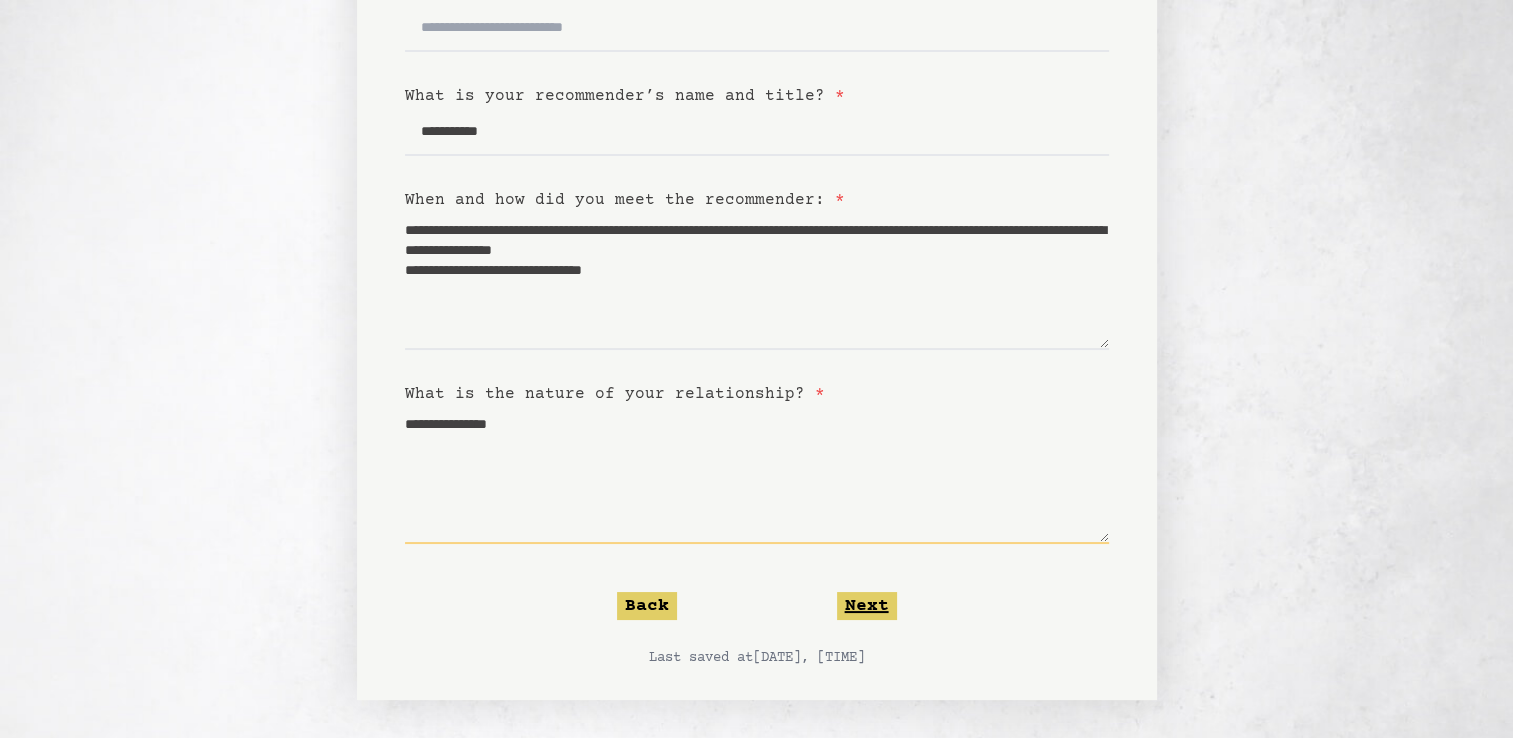 type on "**********" 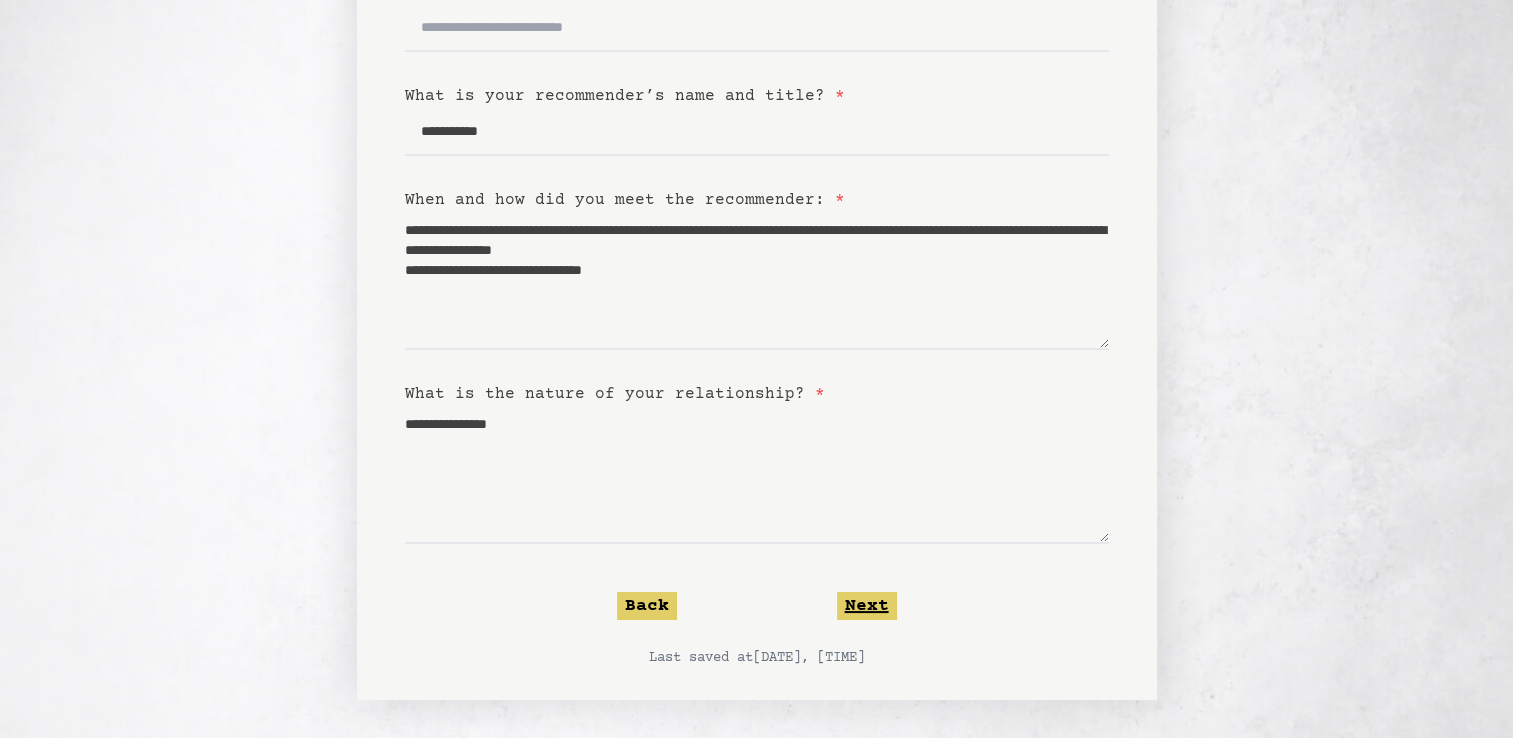 click on "Next" 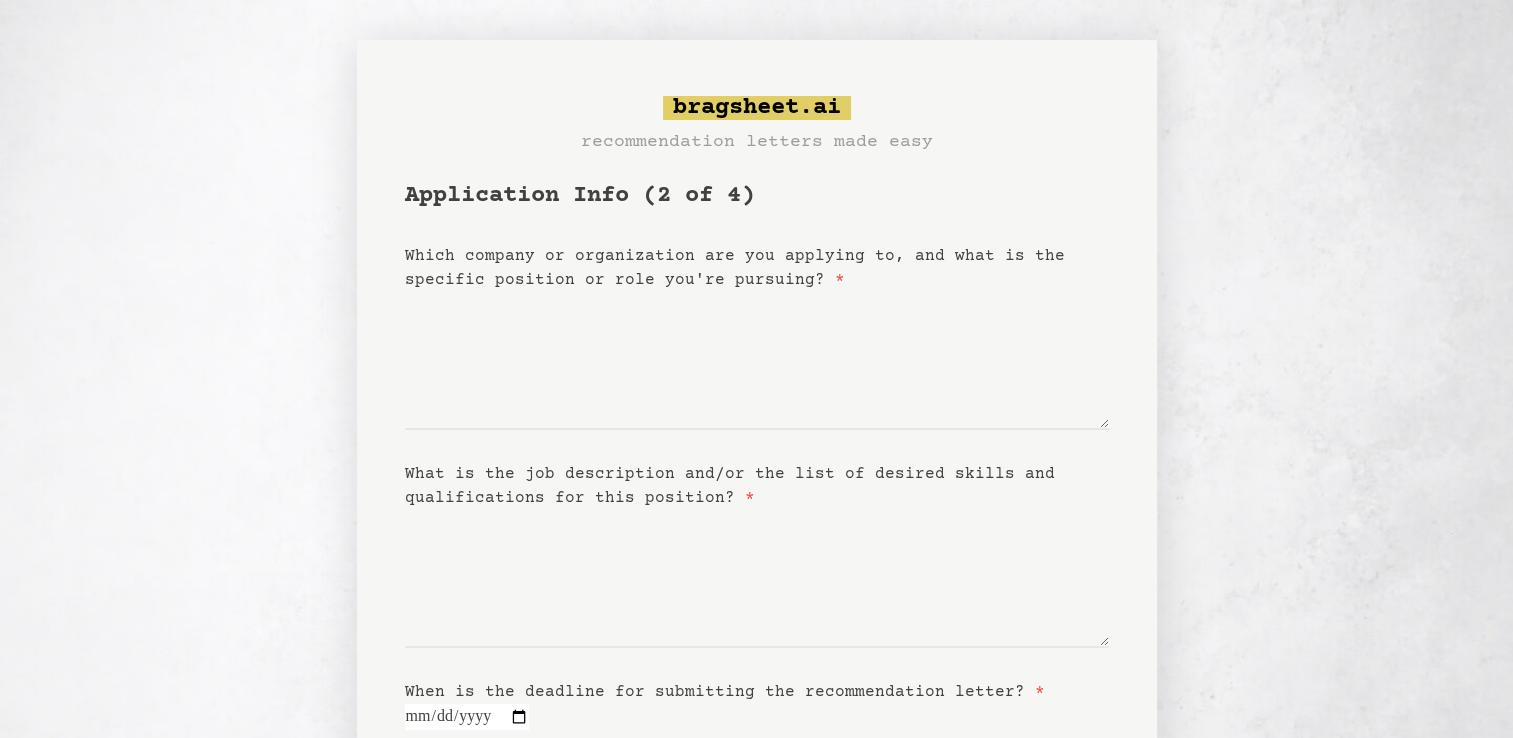 scroll, scrollTop: 58, scrollLeft: 0, axis: vertical 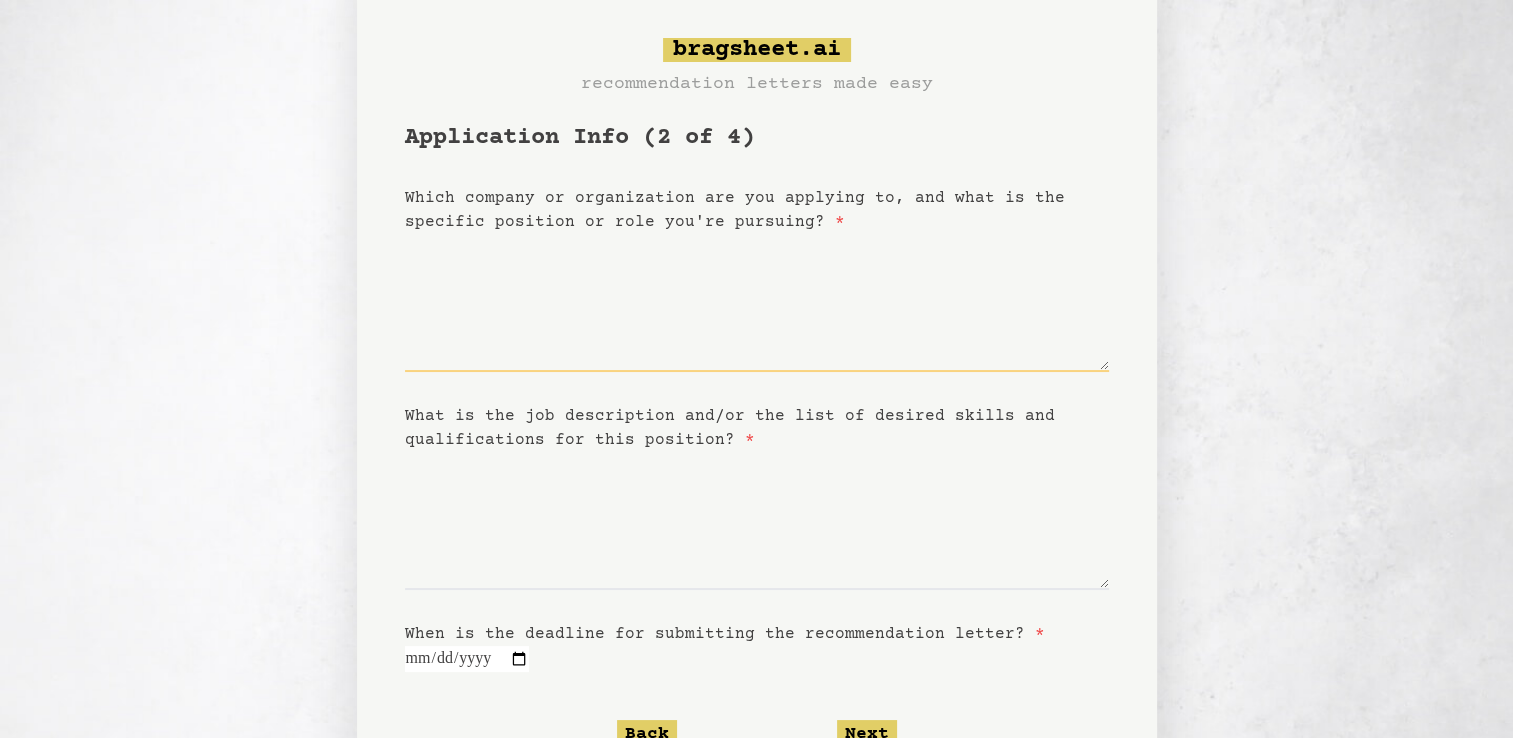 click on "Which company or organization are you applying to, and what is
the specific position or role you're pursuing?   *" at bounding box center [757, 303] 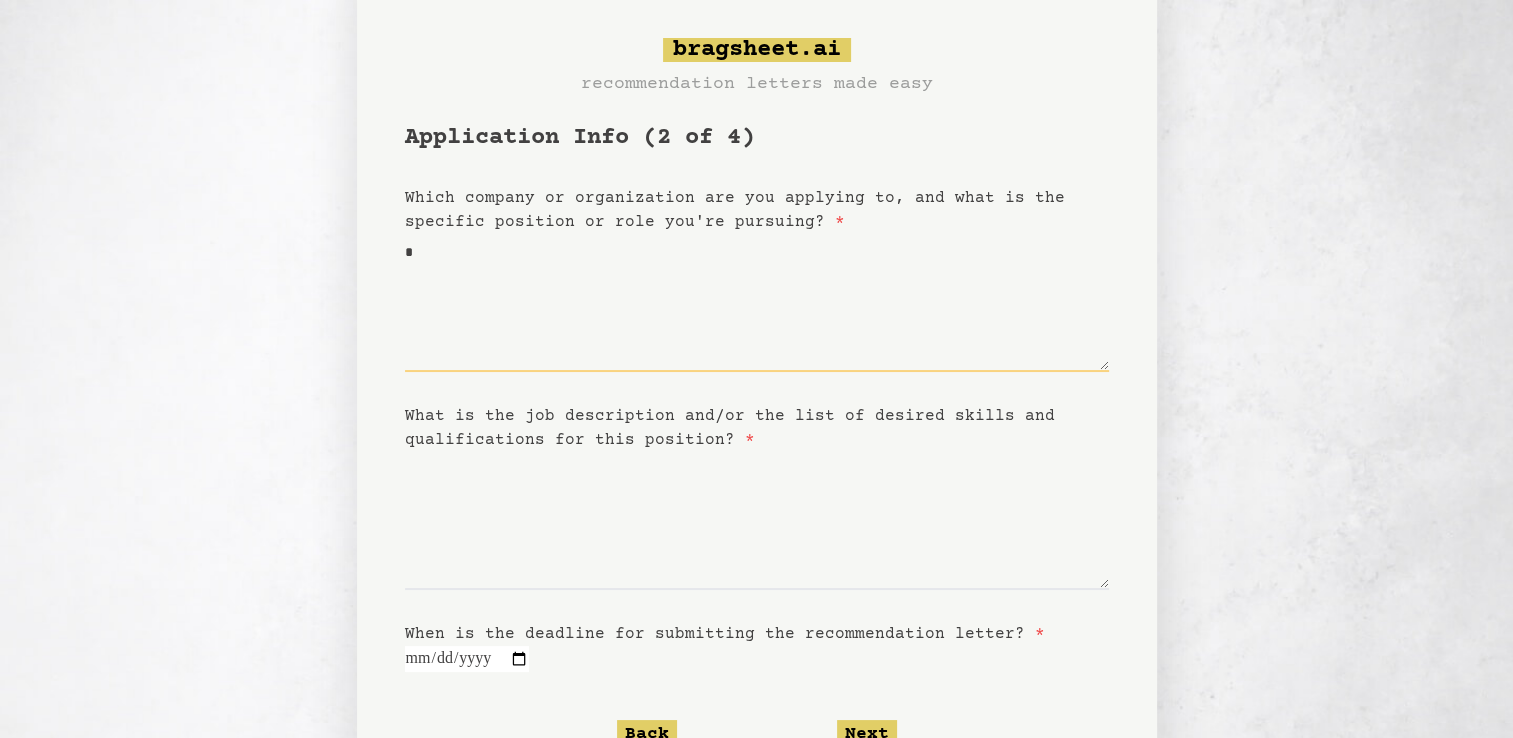 type on "**" 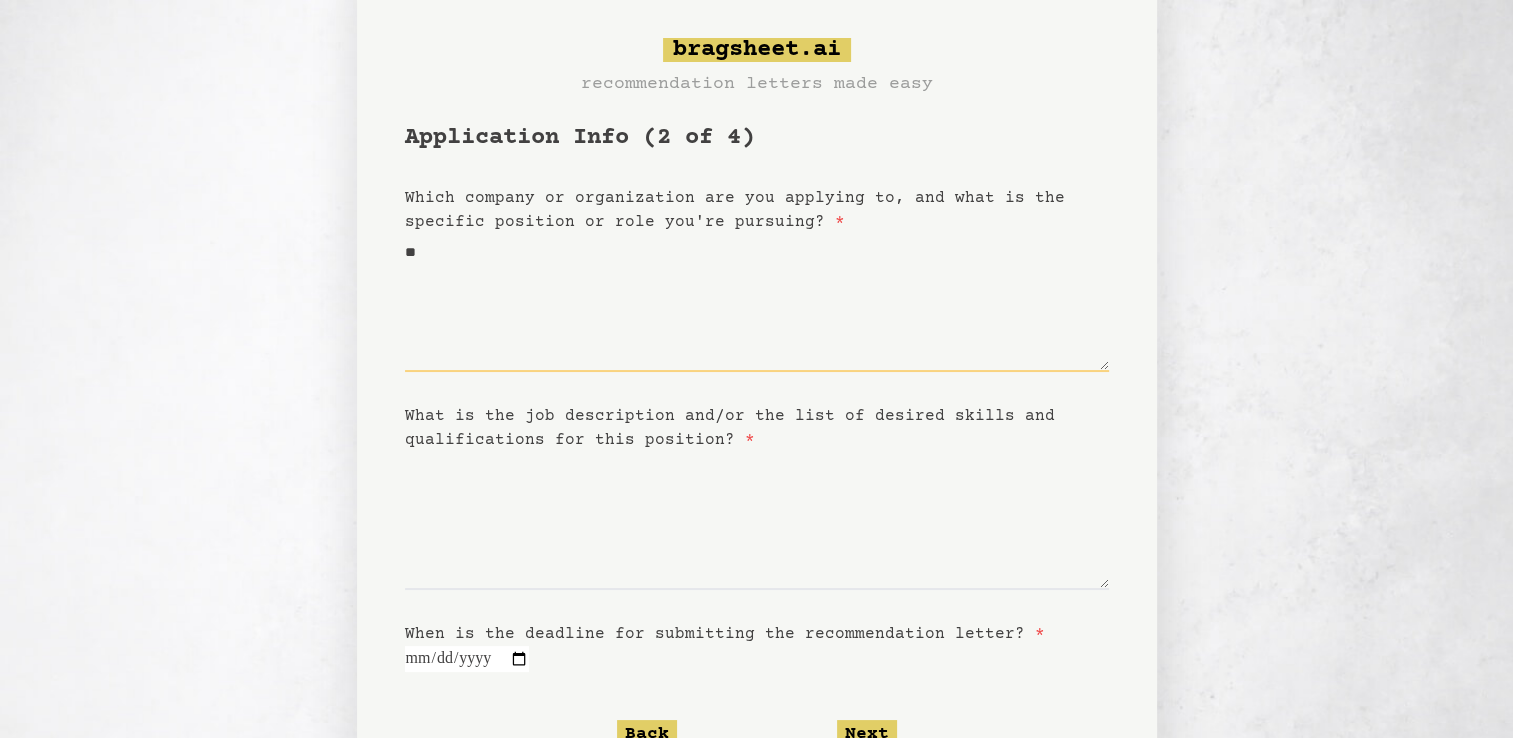 type on "***" 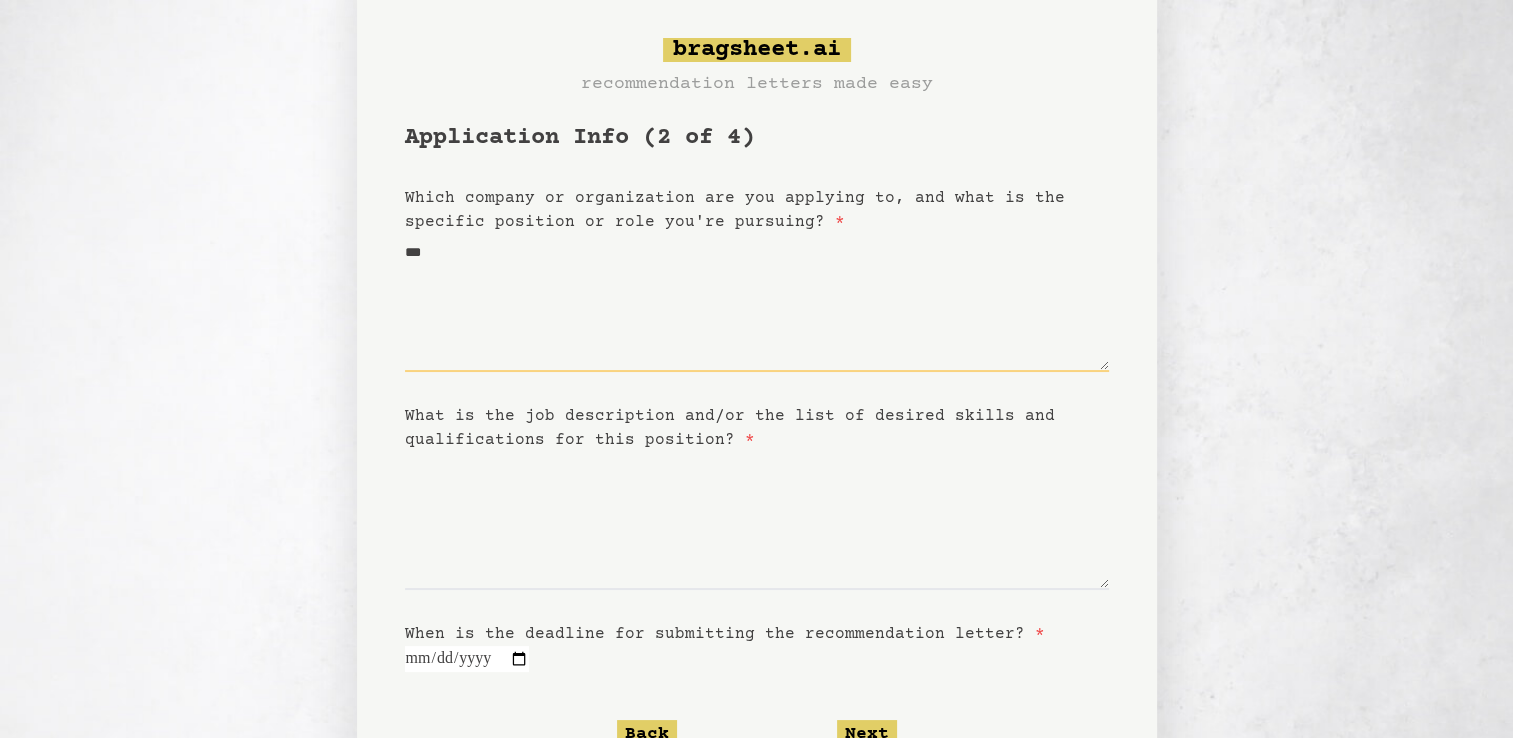 type on "****" 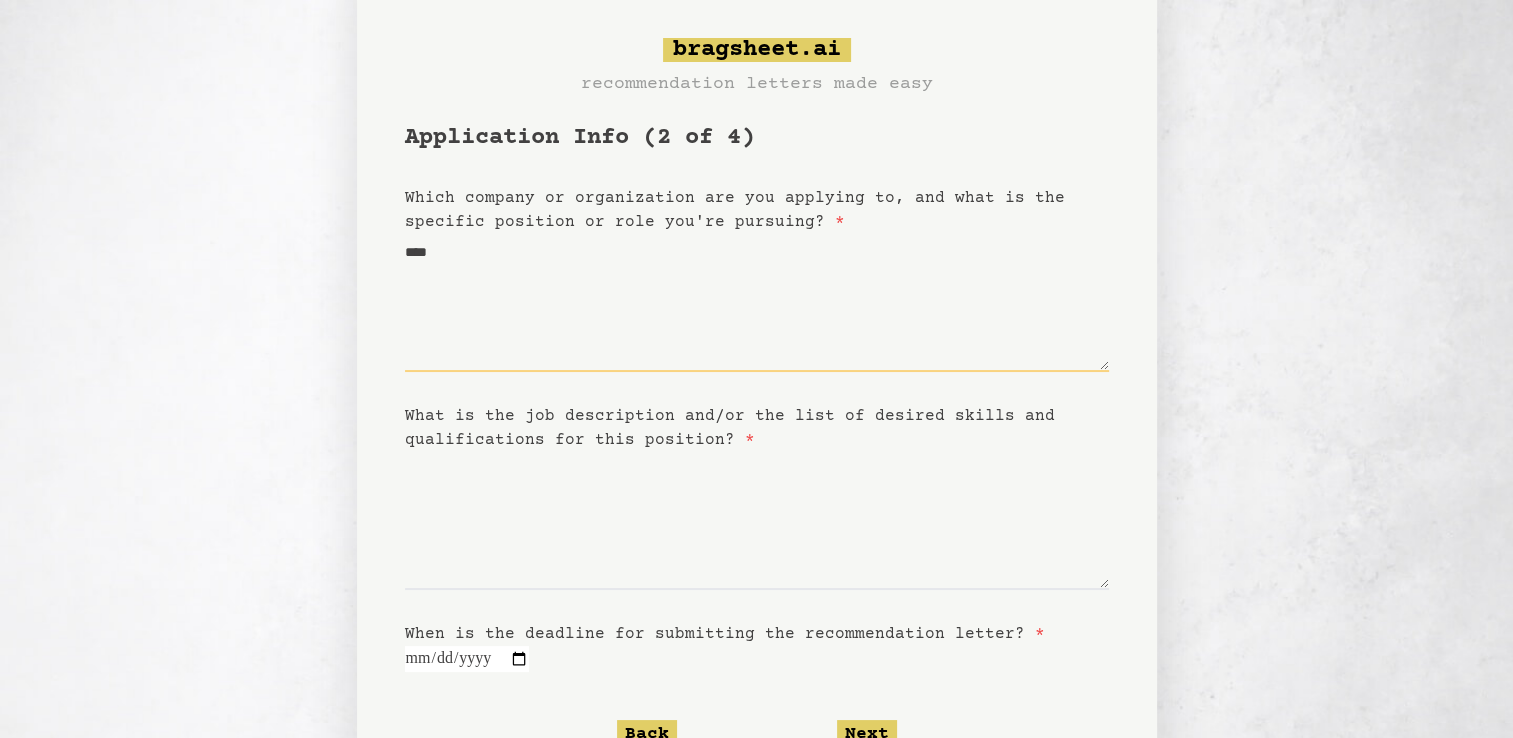 type on "*****" 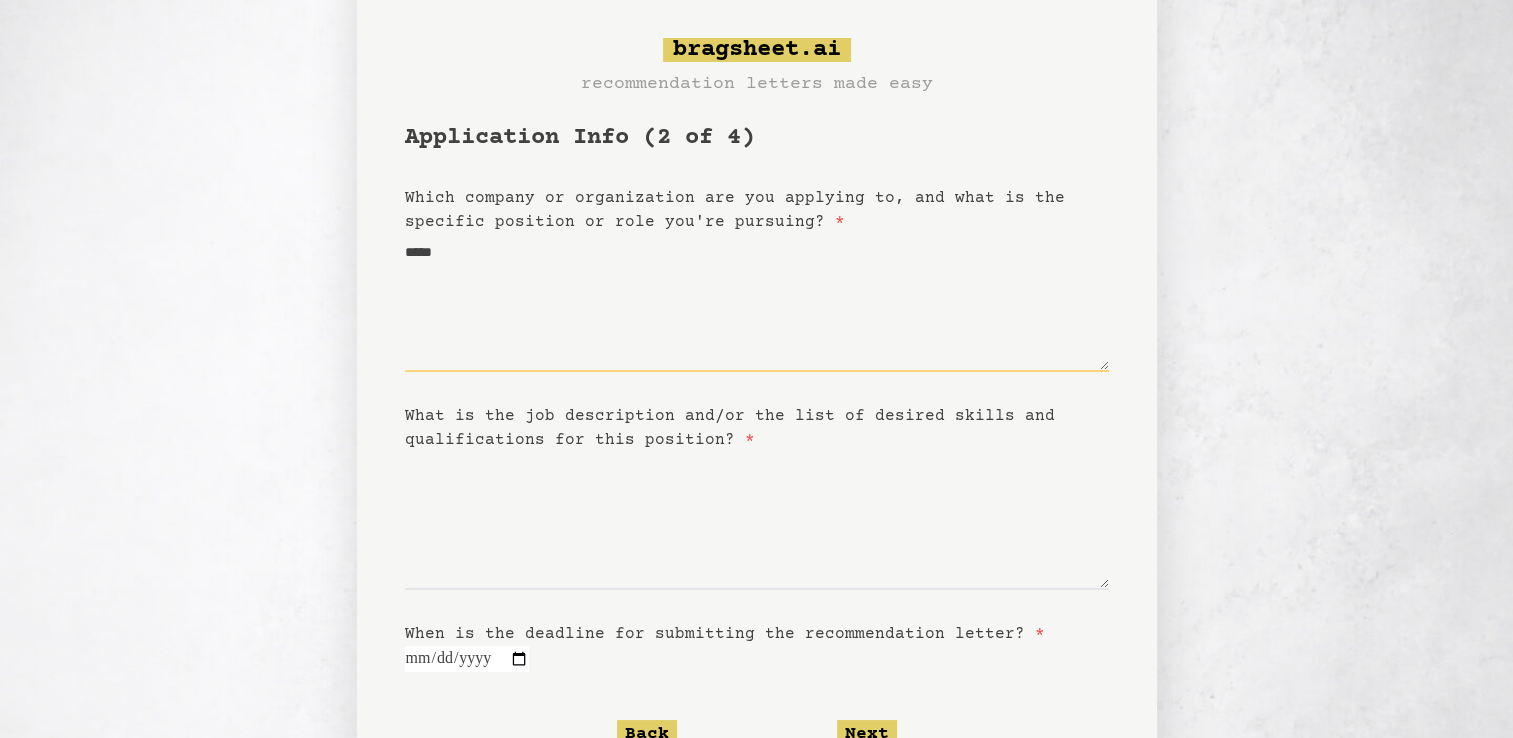 type on "******" 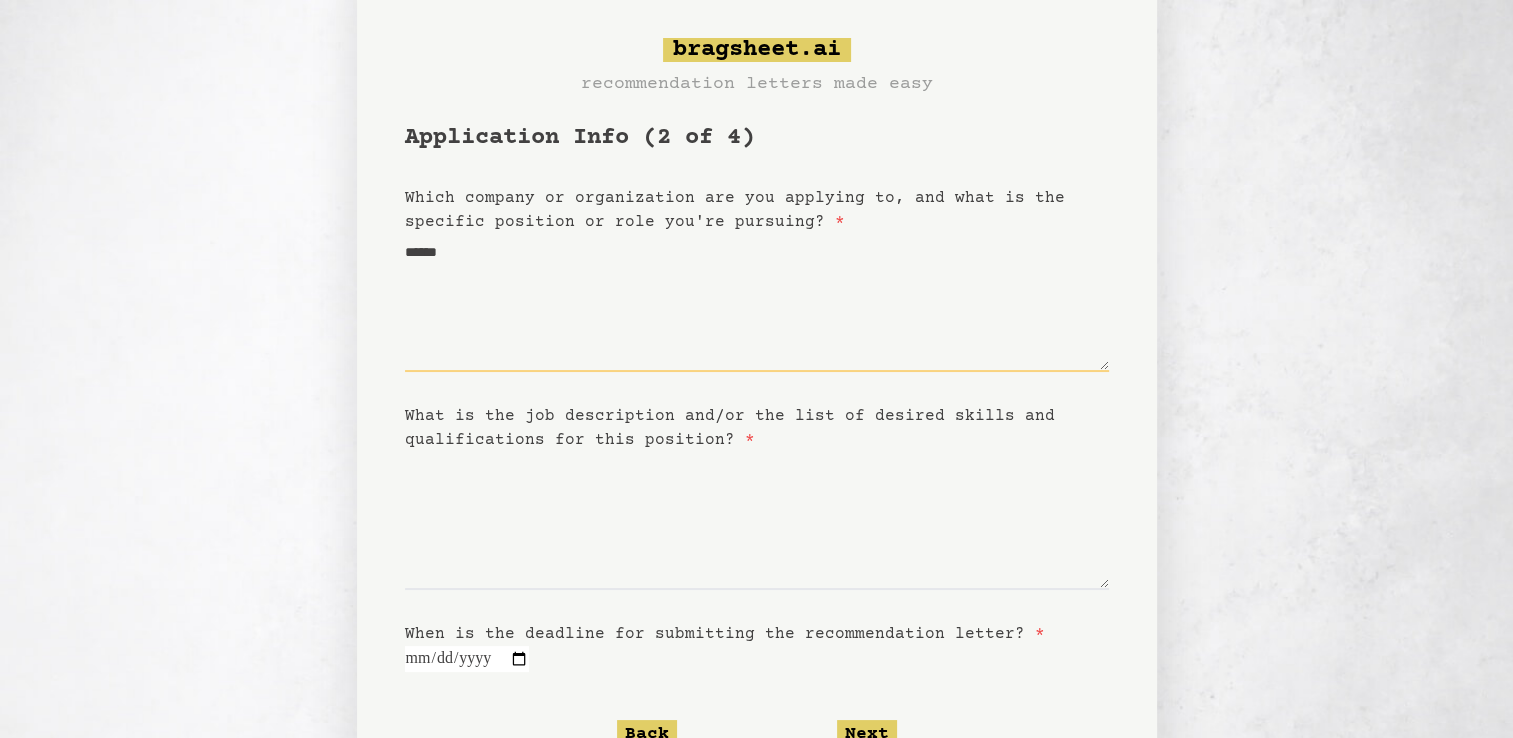 type 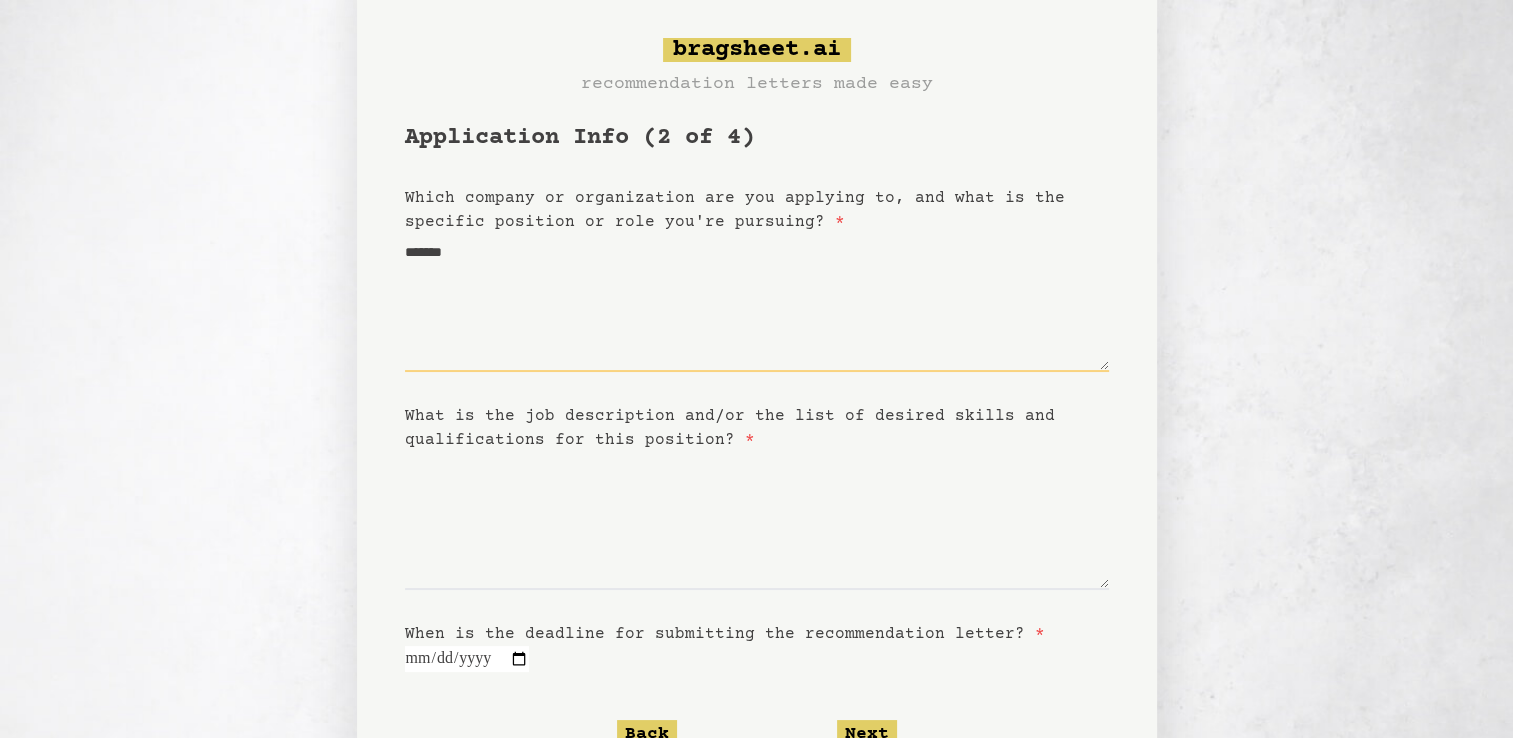 type on "********" 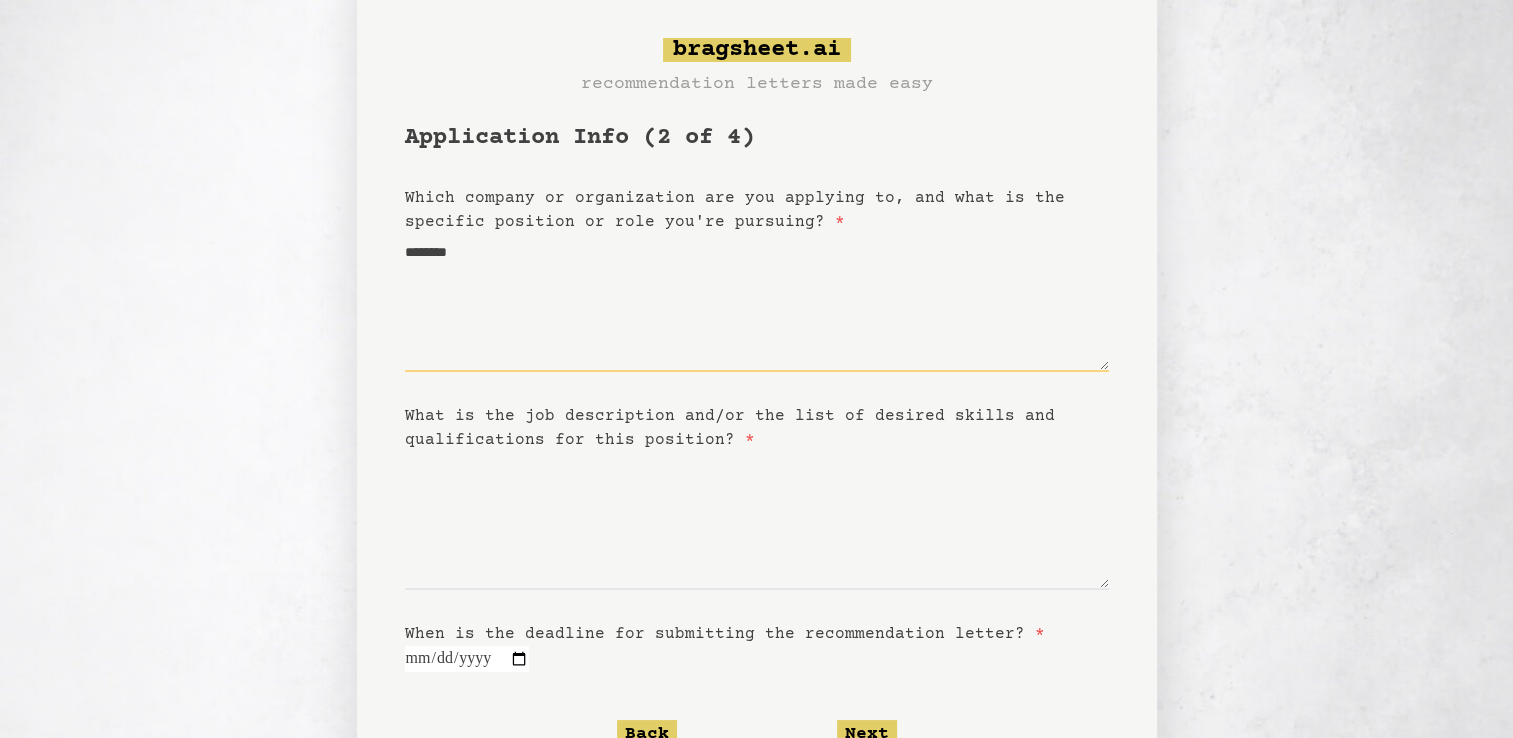 type on "*********" 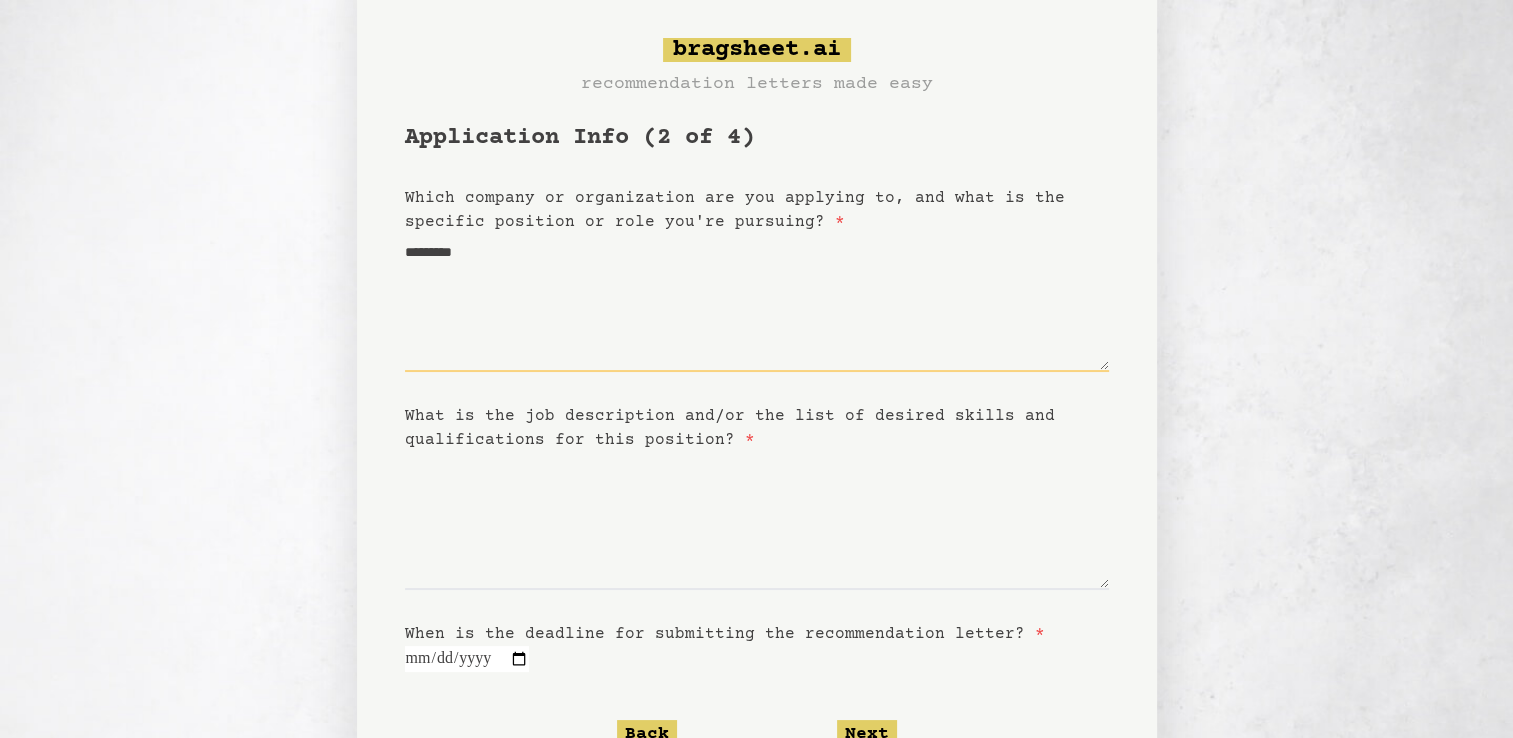 type on "*********" 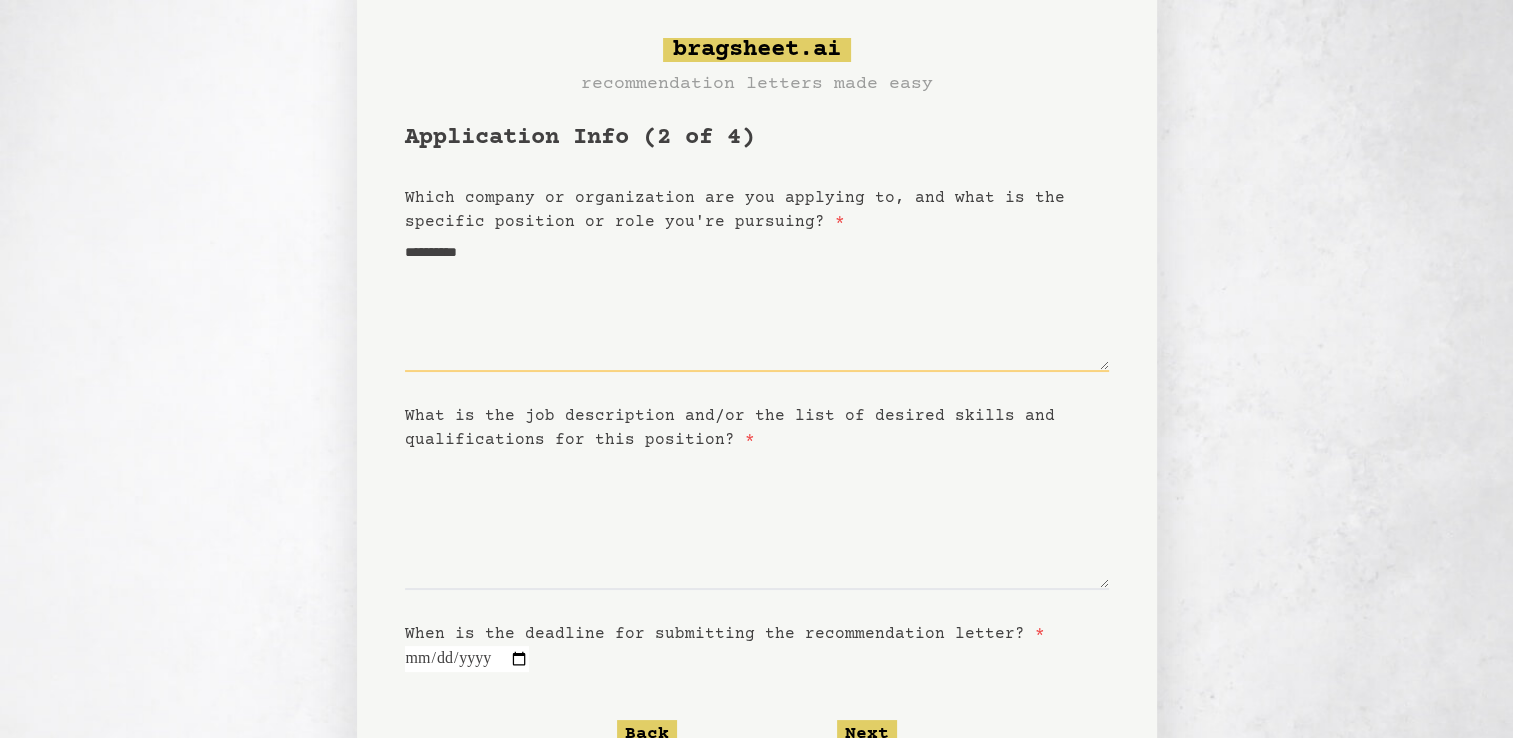 type on "**********" 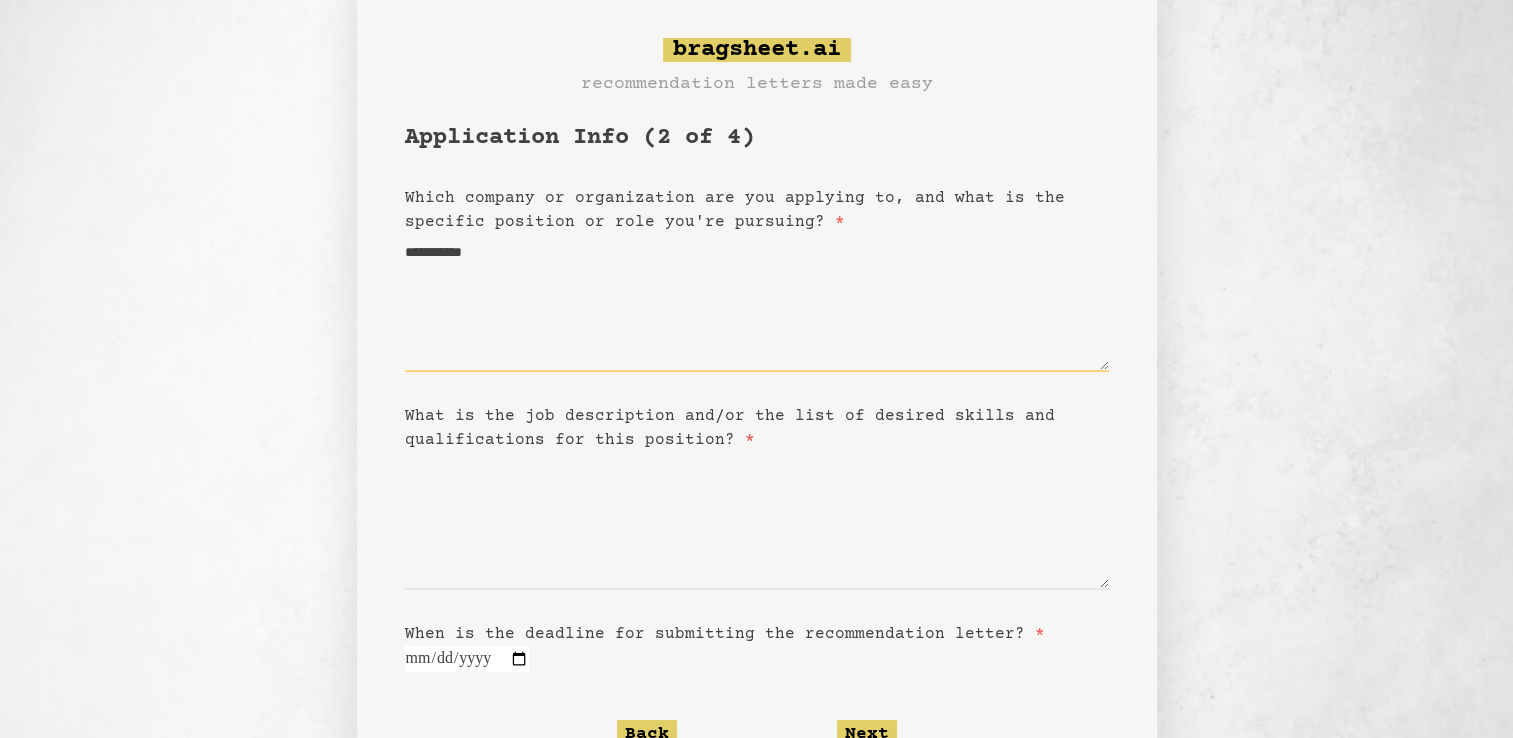 type on "**********" 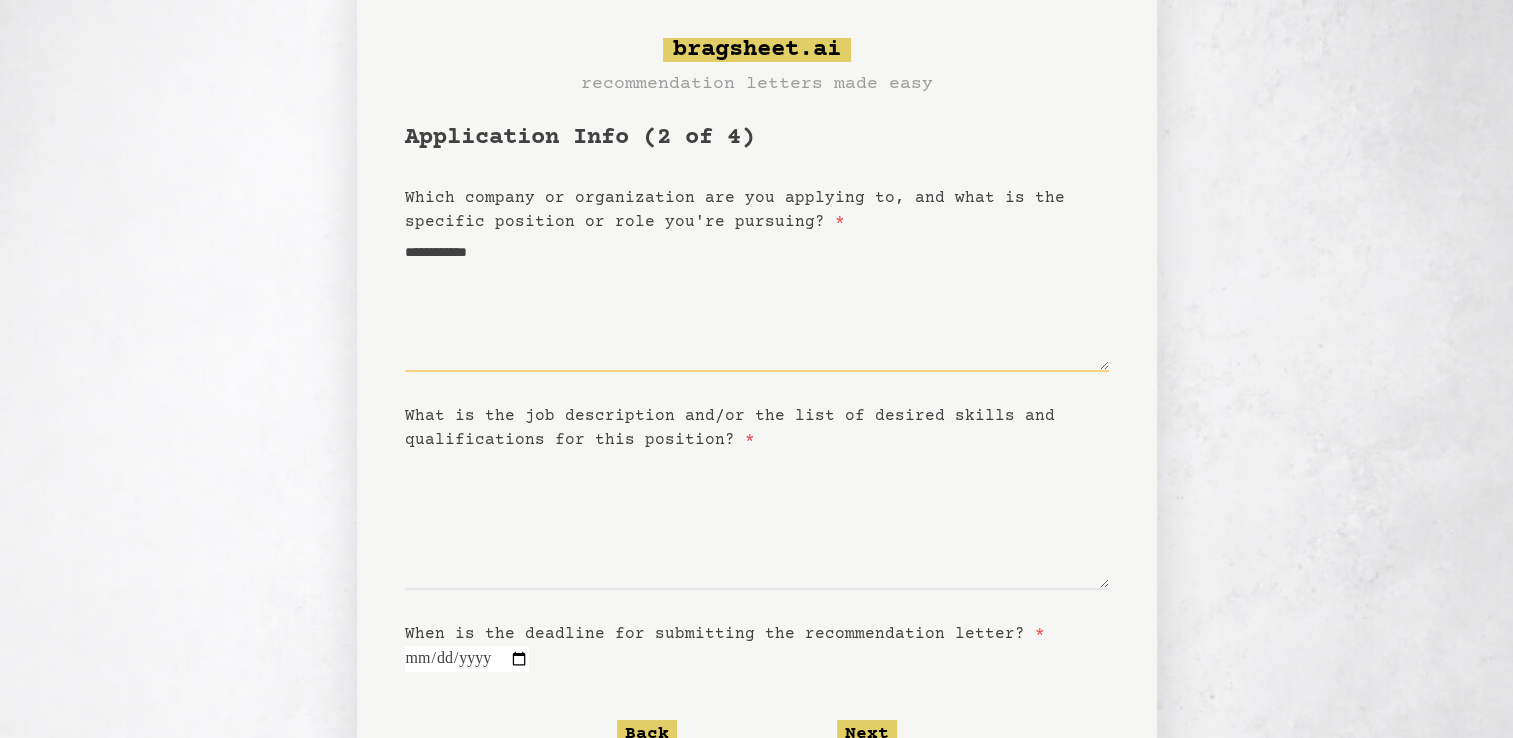 type on "**********" 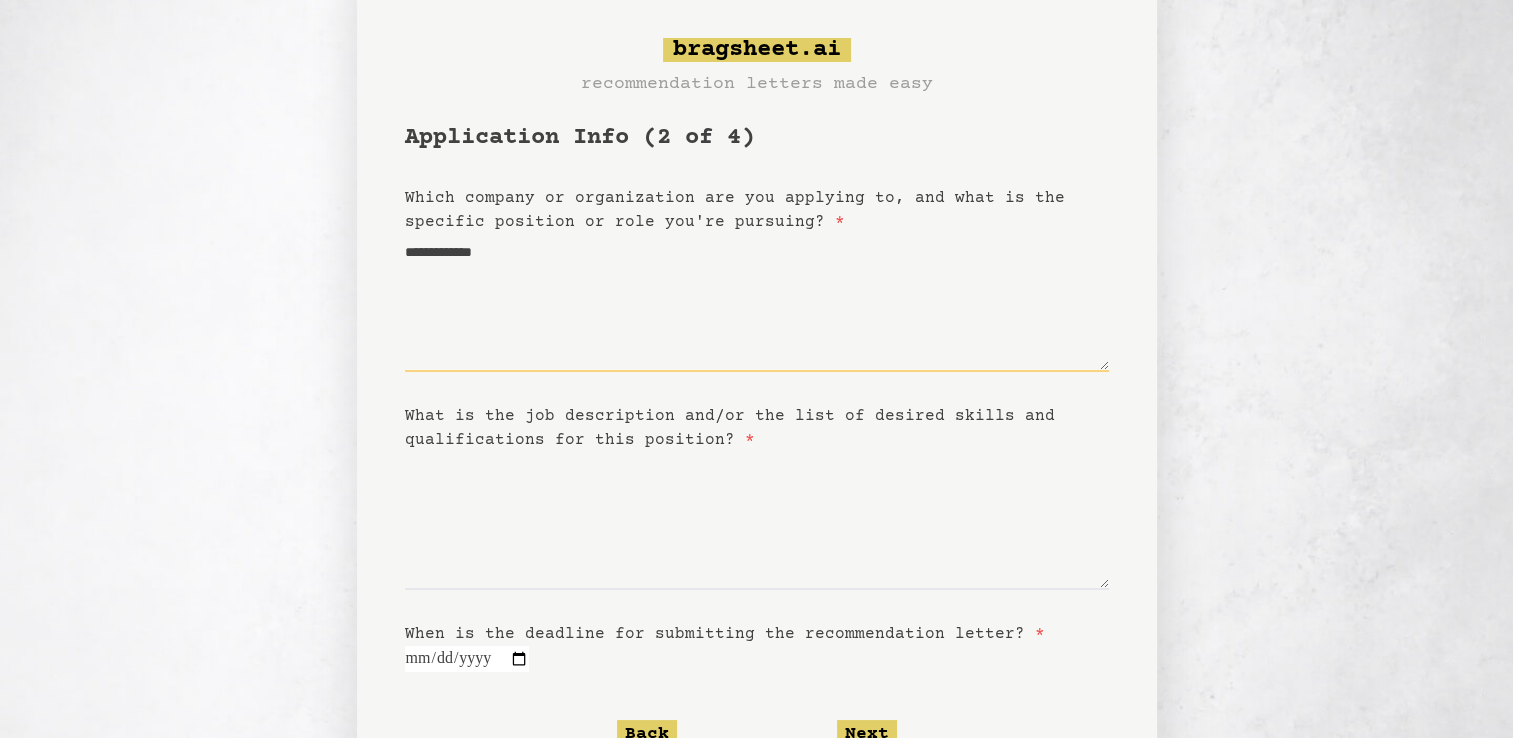 type on "**********" 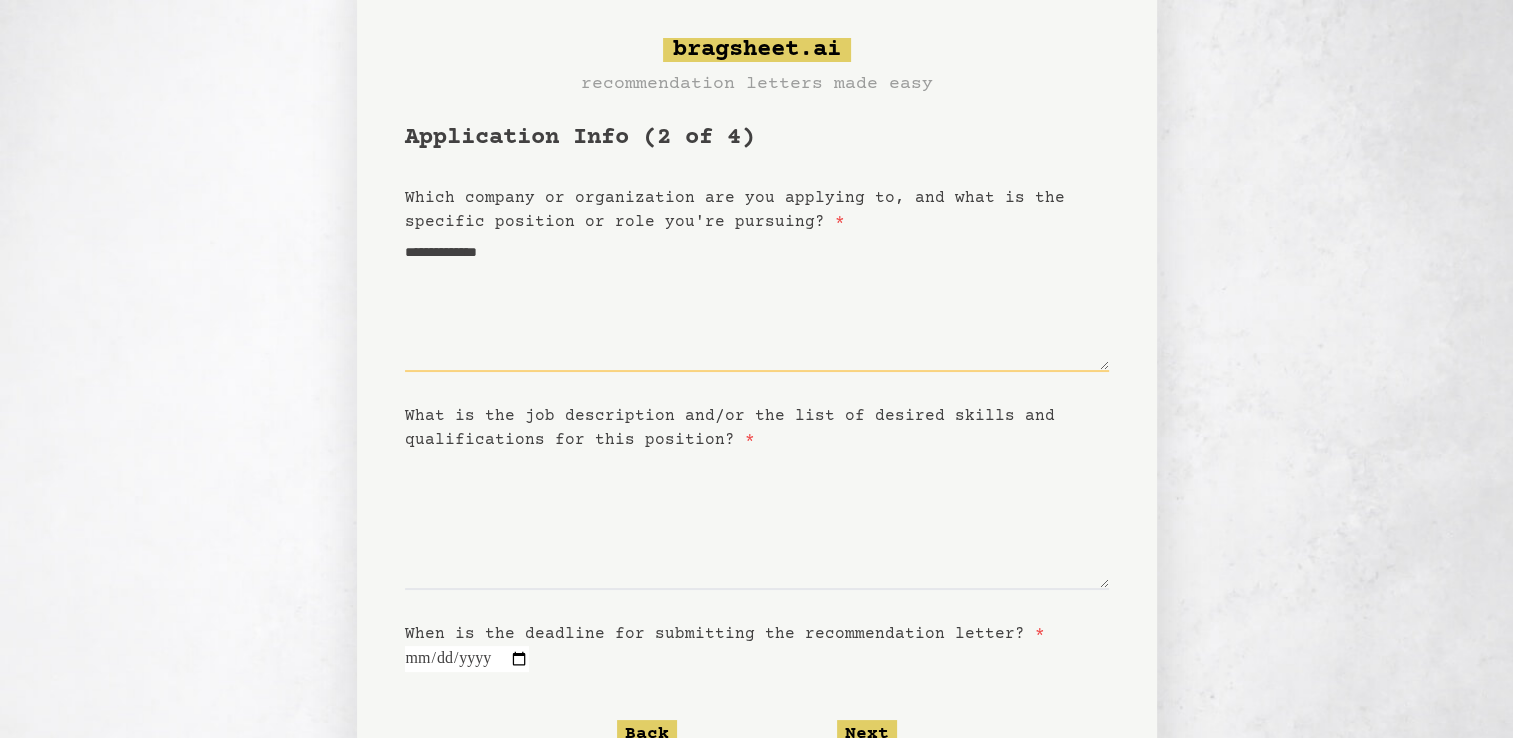 type on "**********" 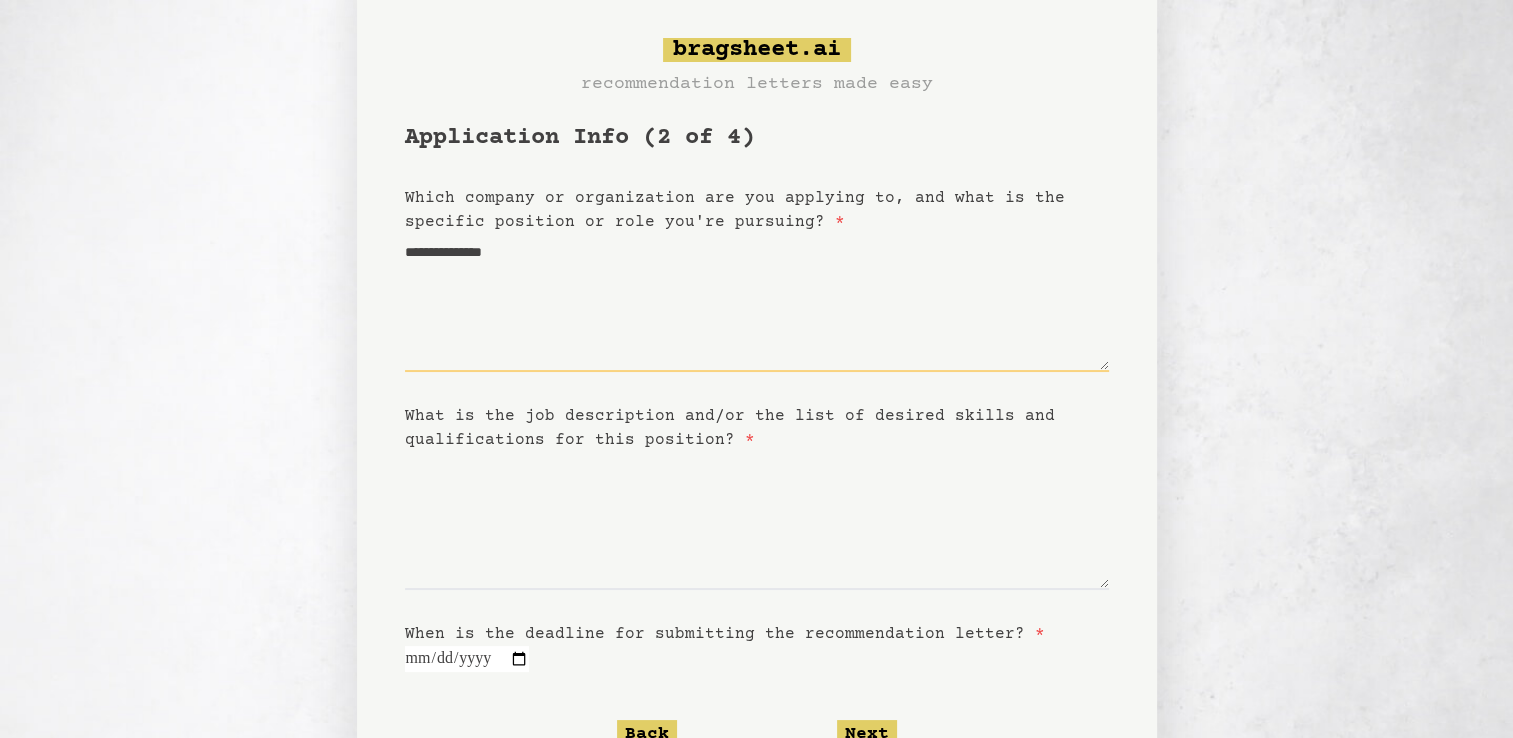 type on "**********" 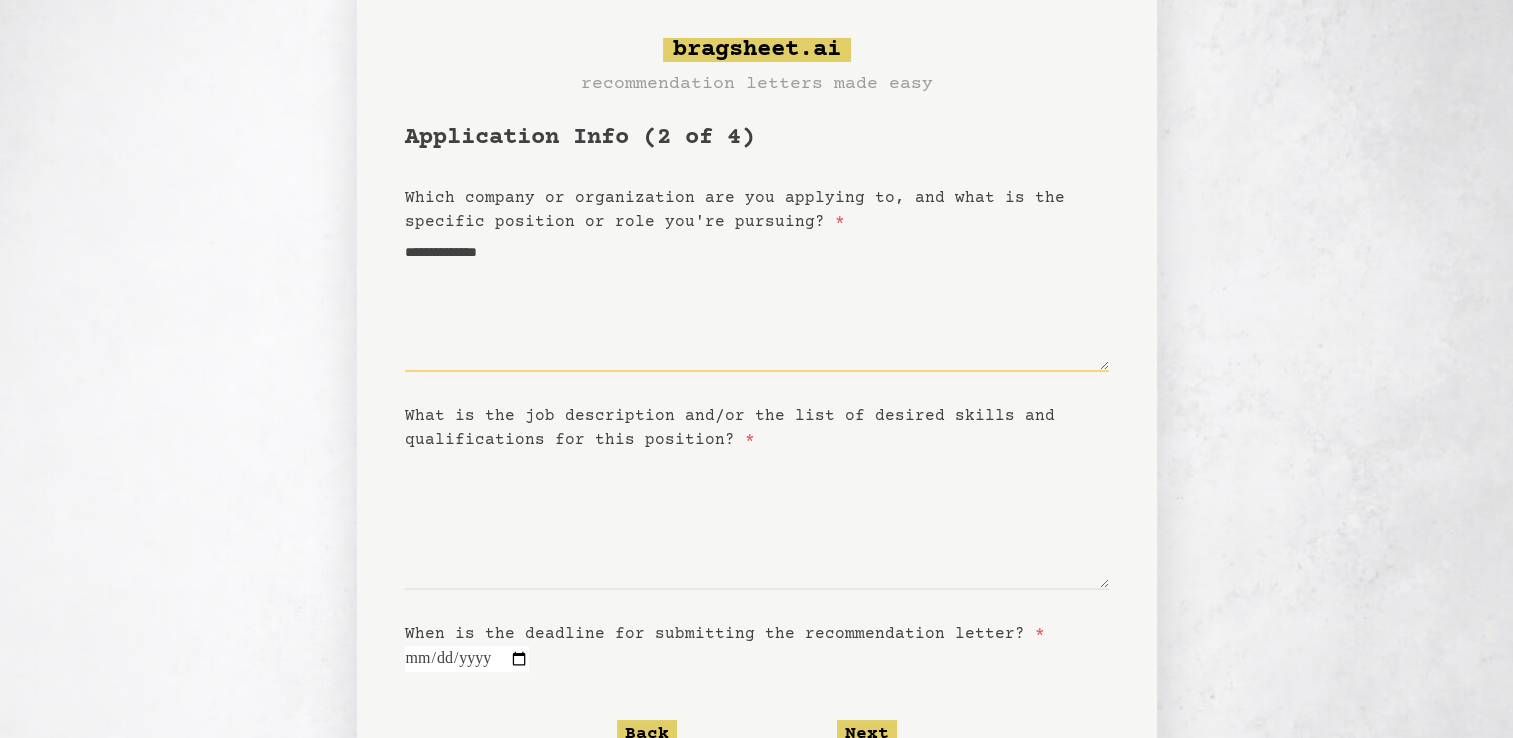 type on "**********" 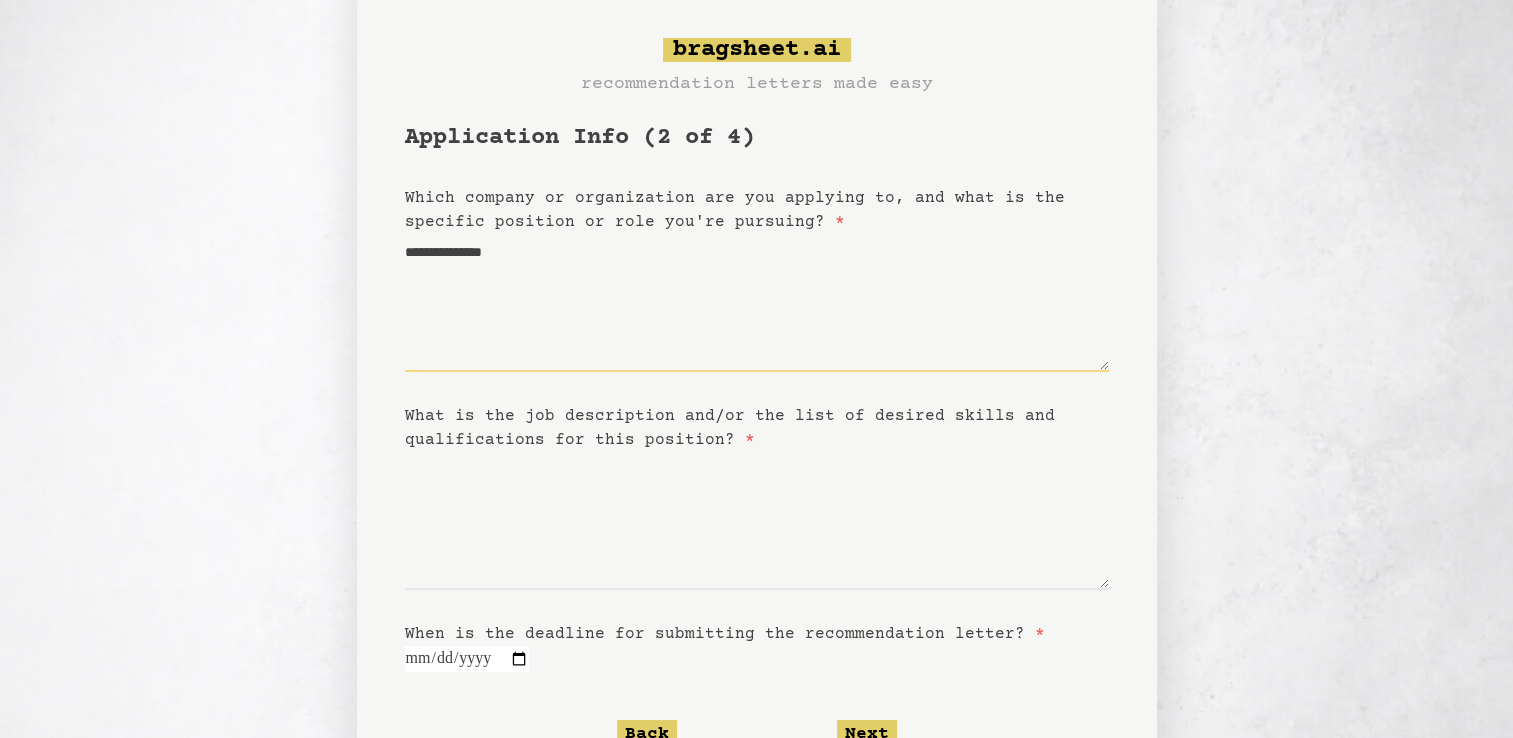 type on "**********" 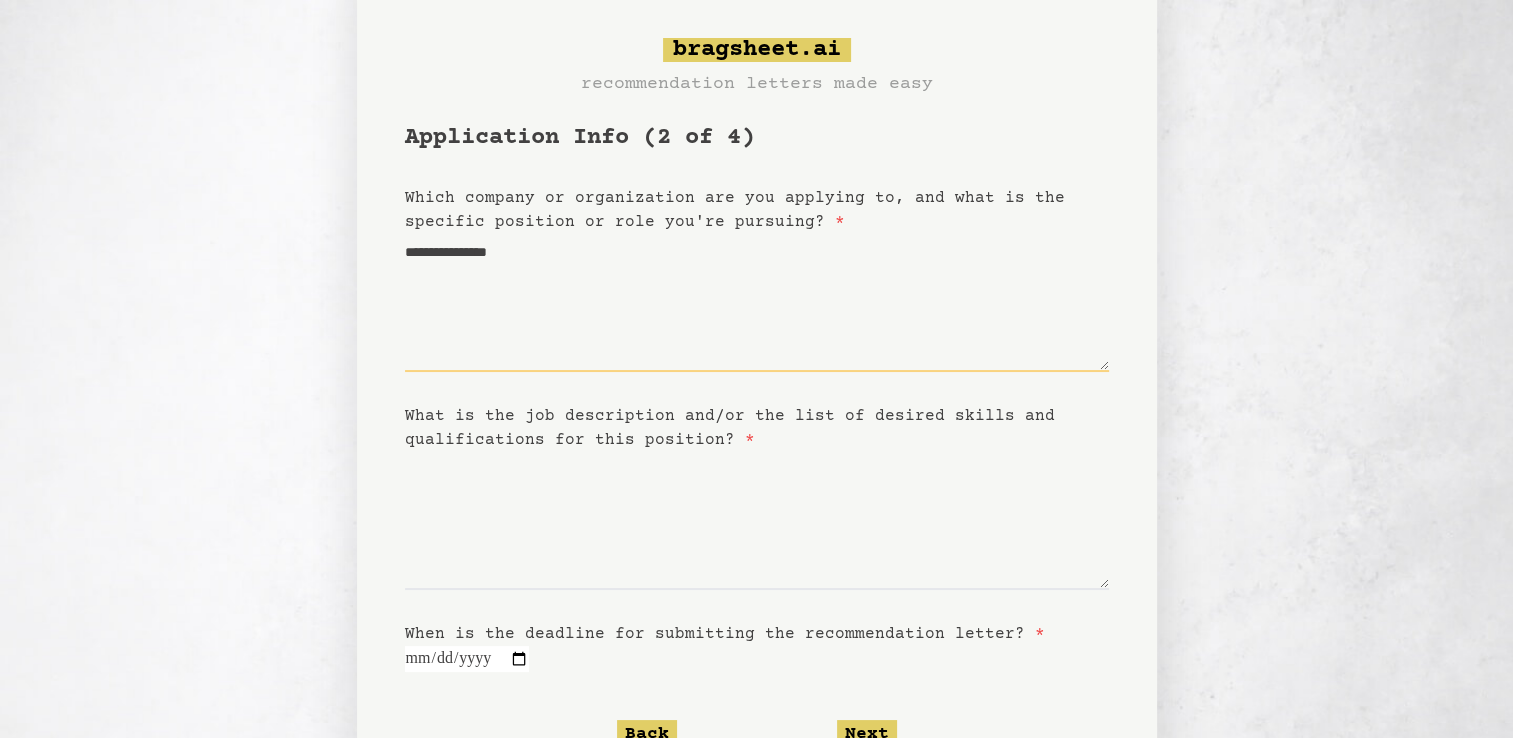 type on "**********" 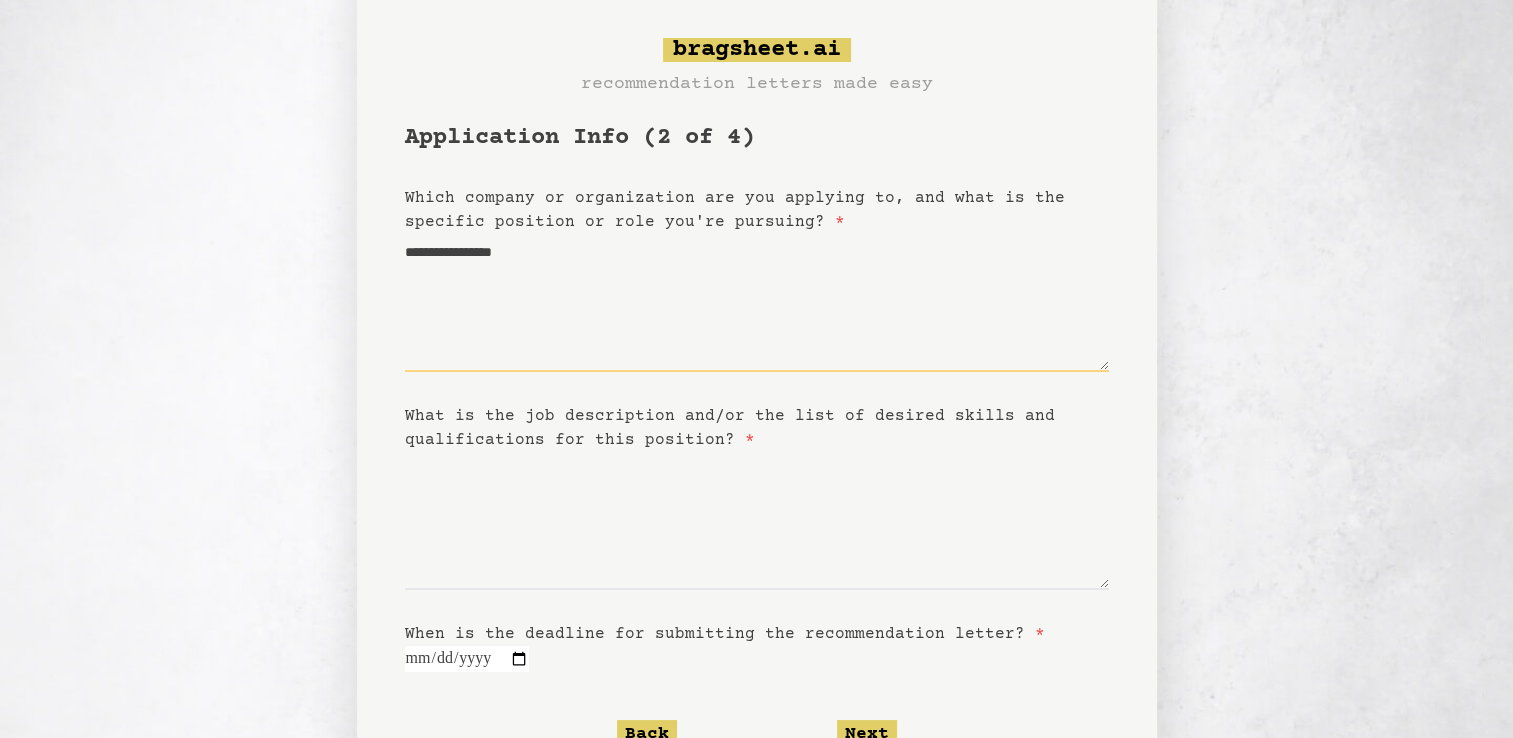 type on "**********" 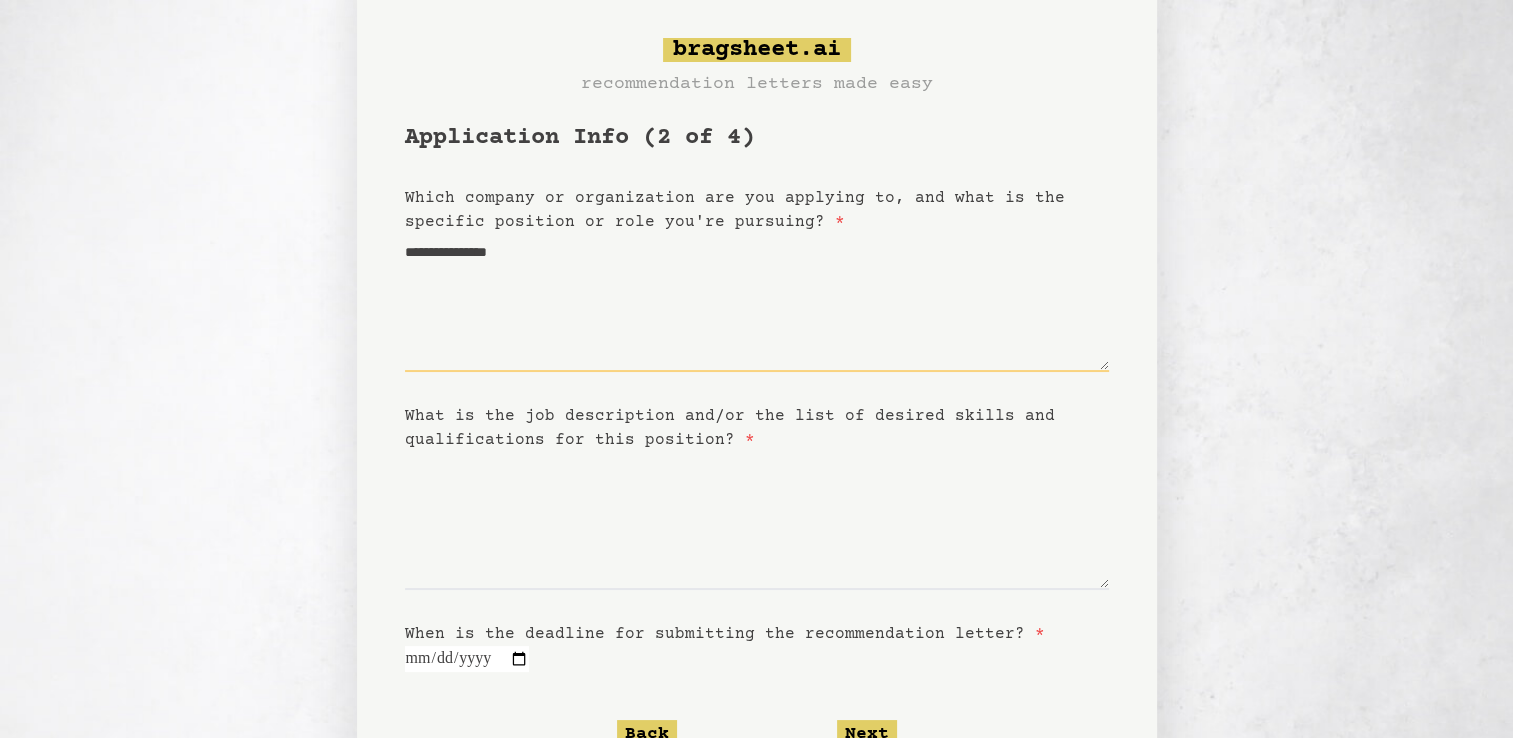 type on "**********" 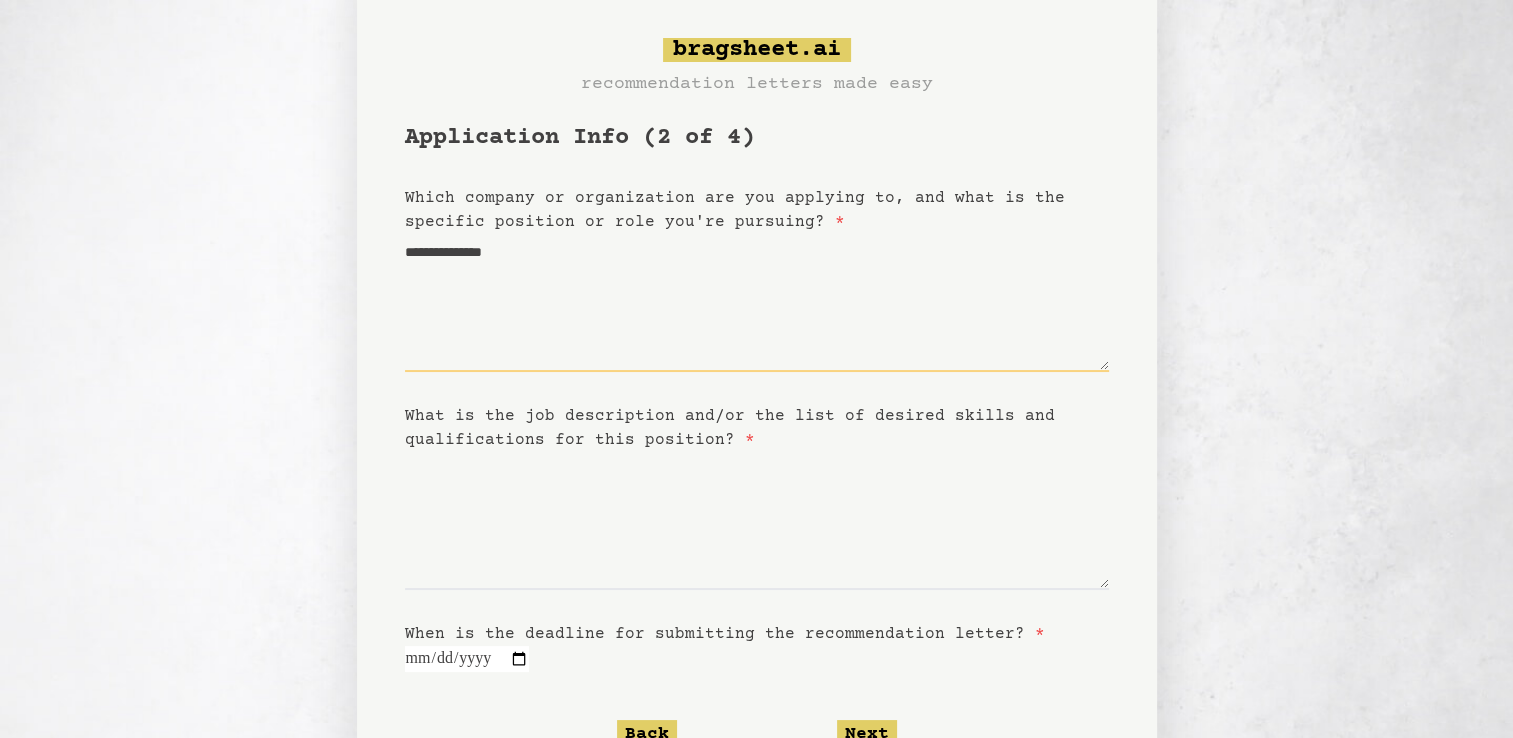 type on "**********" 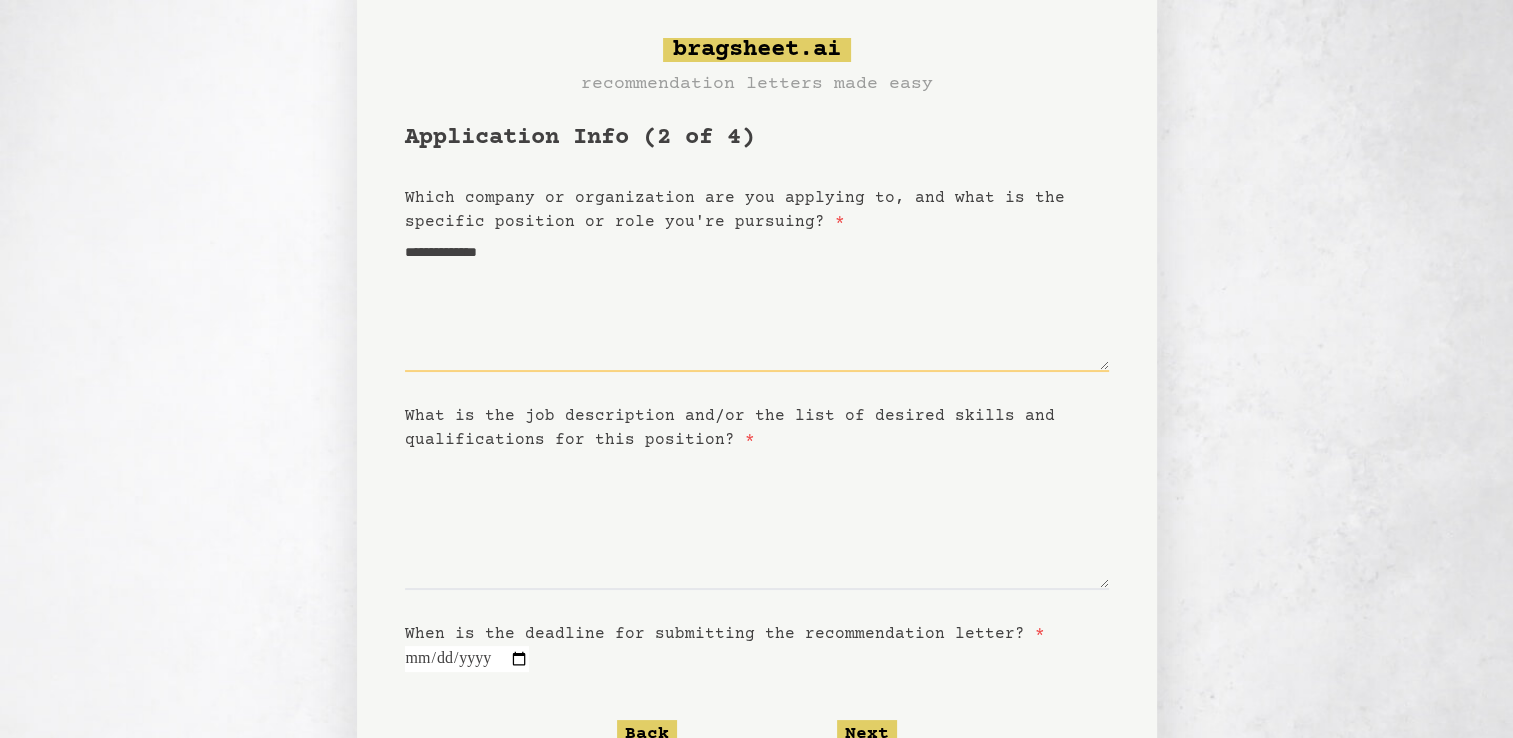 type on "**********" 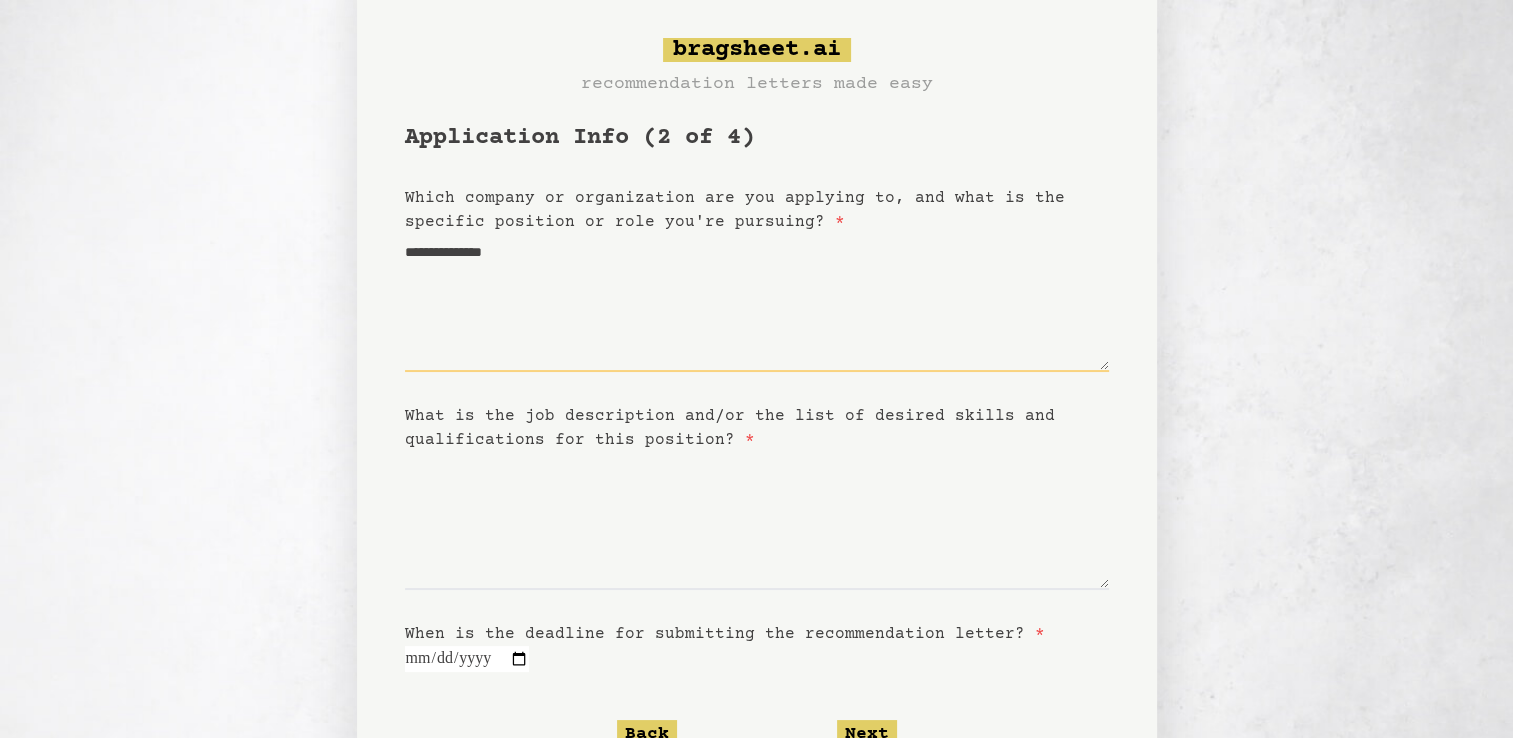 type on "**********" 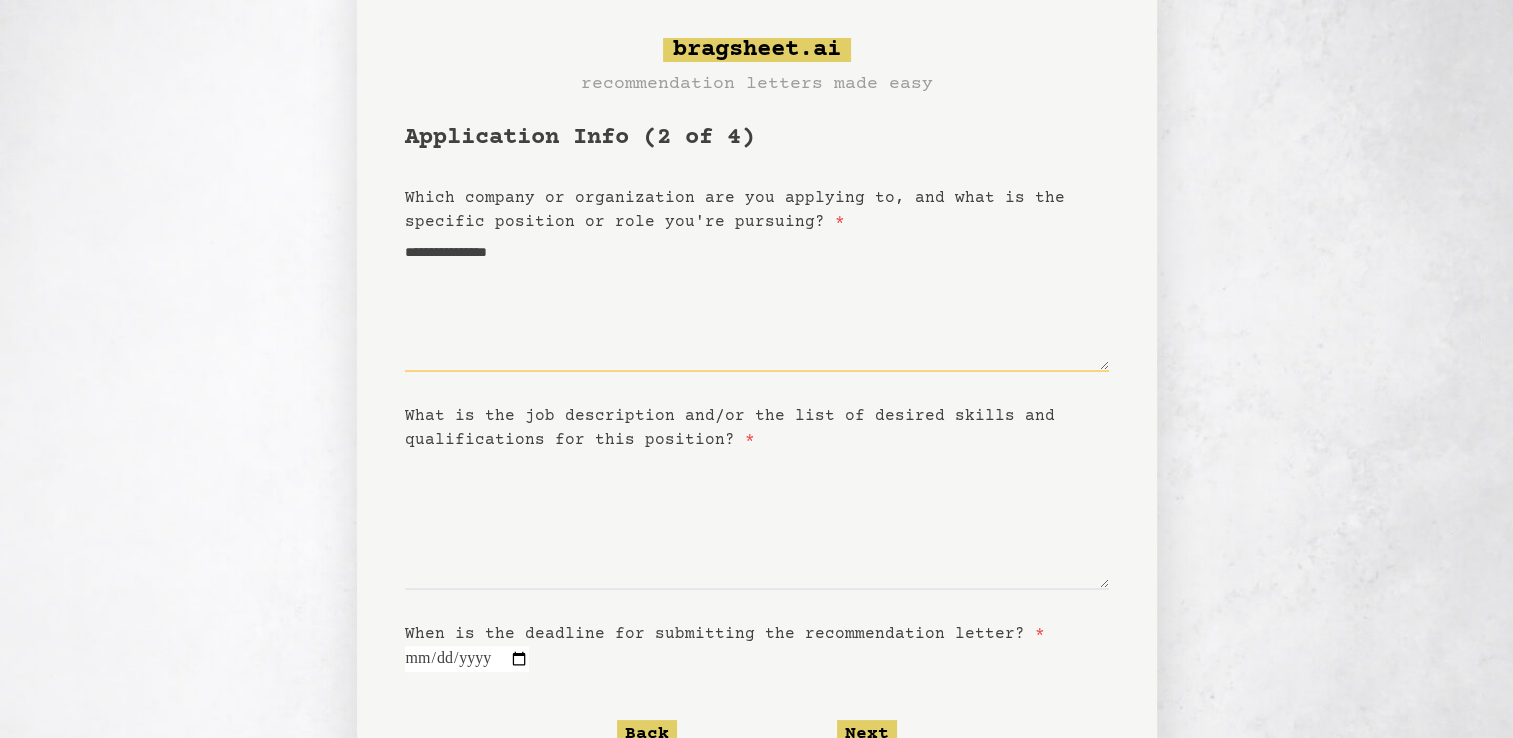 type on "**********" 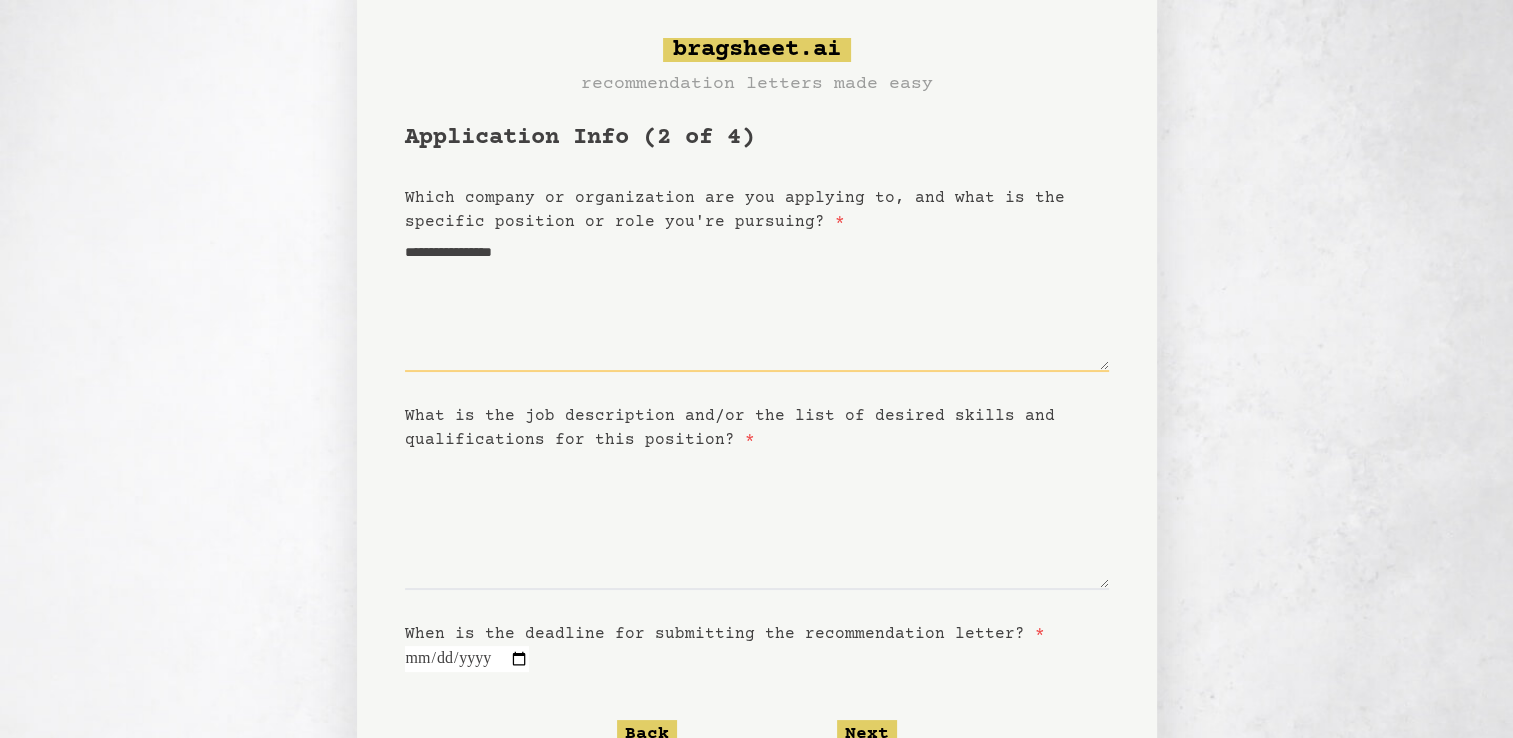 type on "**********" 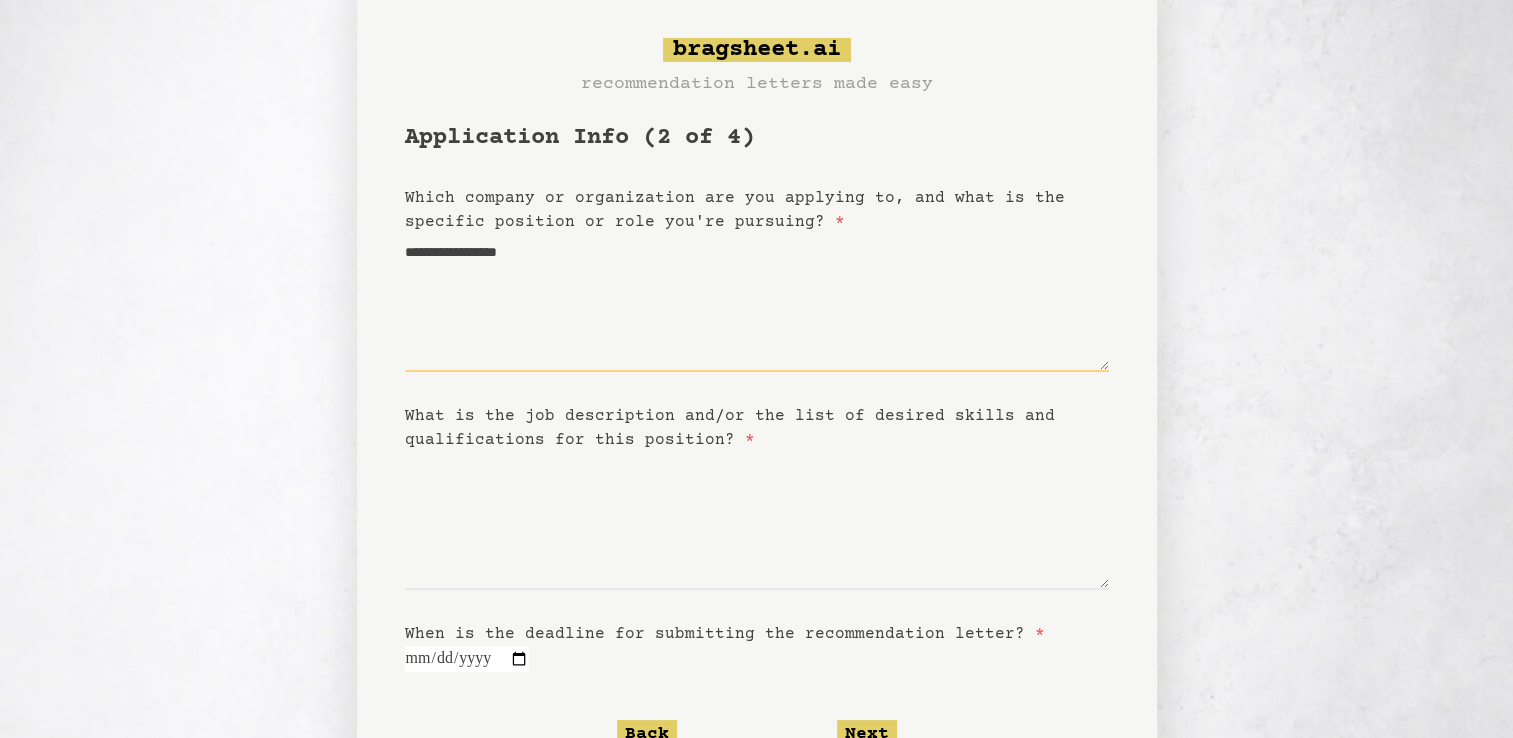 type on "**********" 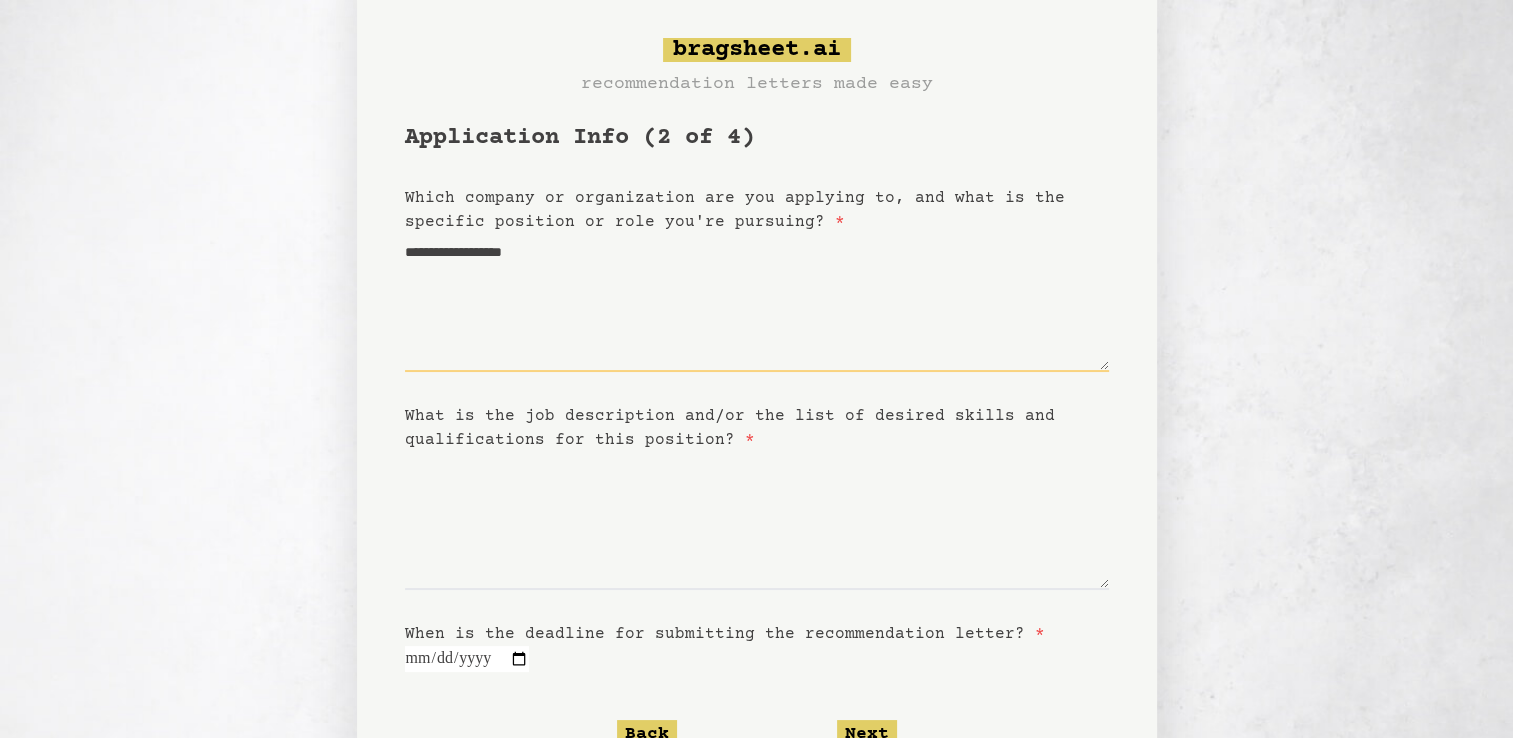 type on "**********" 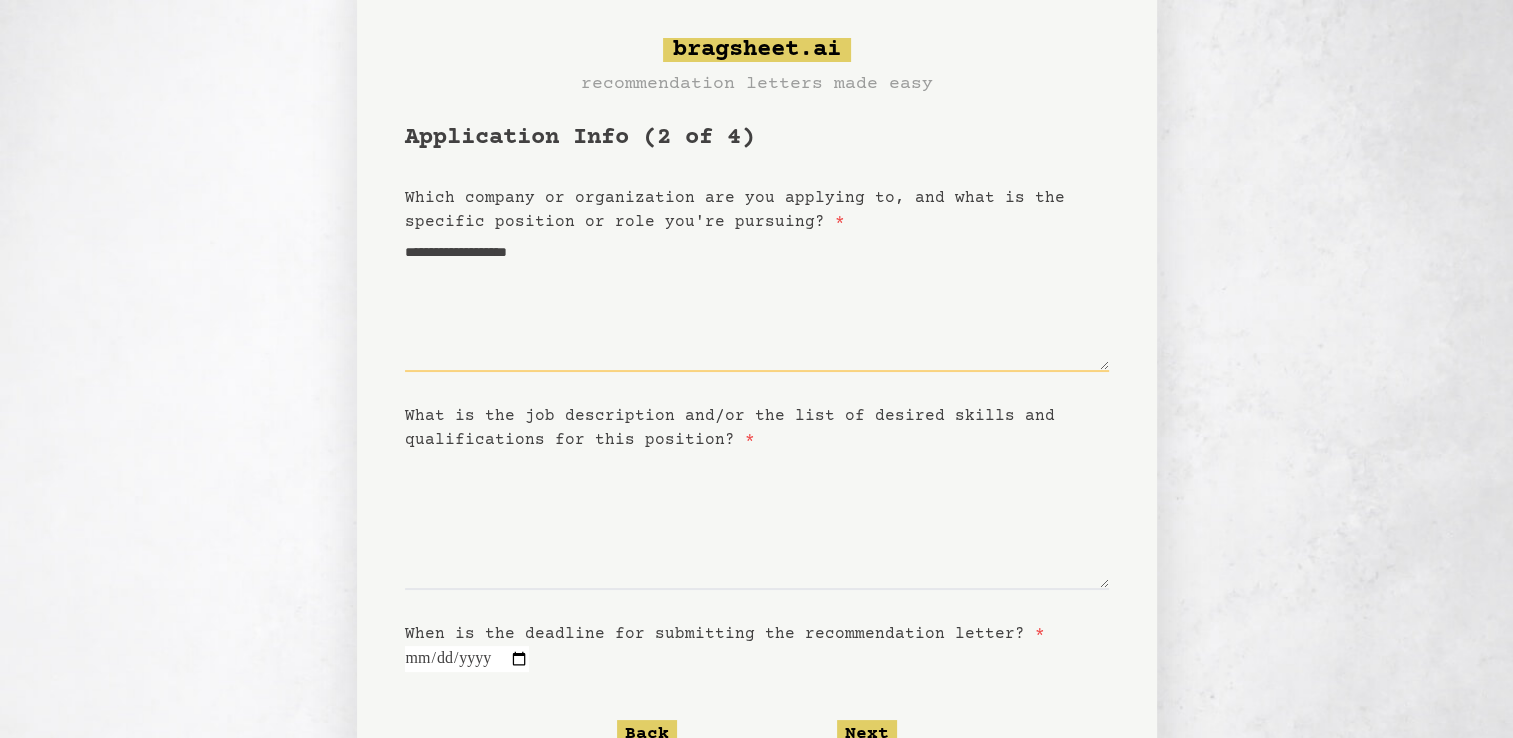 type on "**********" 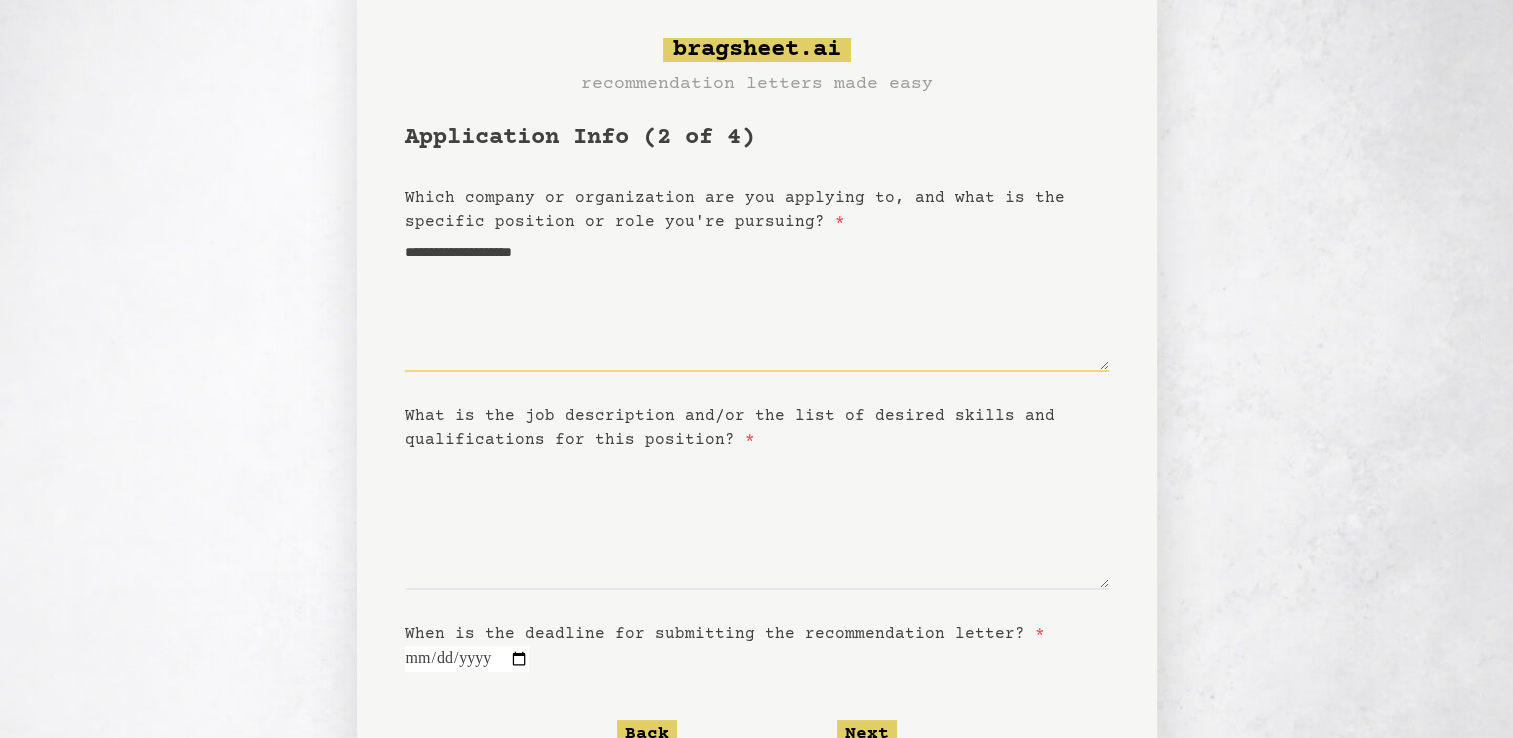 type on "**********" 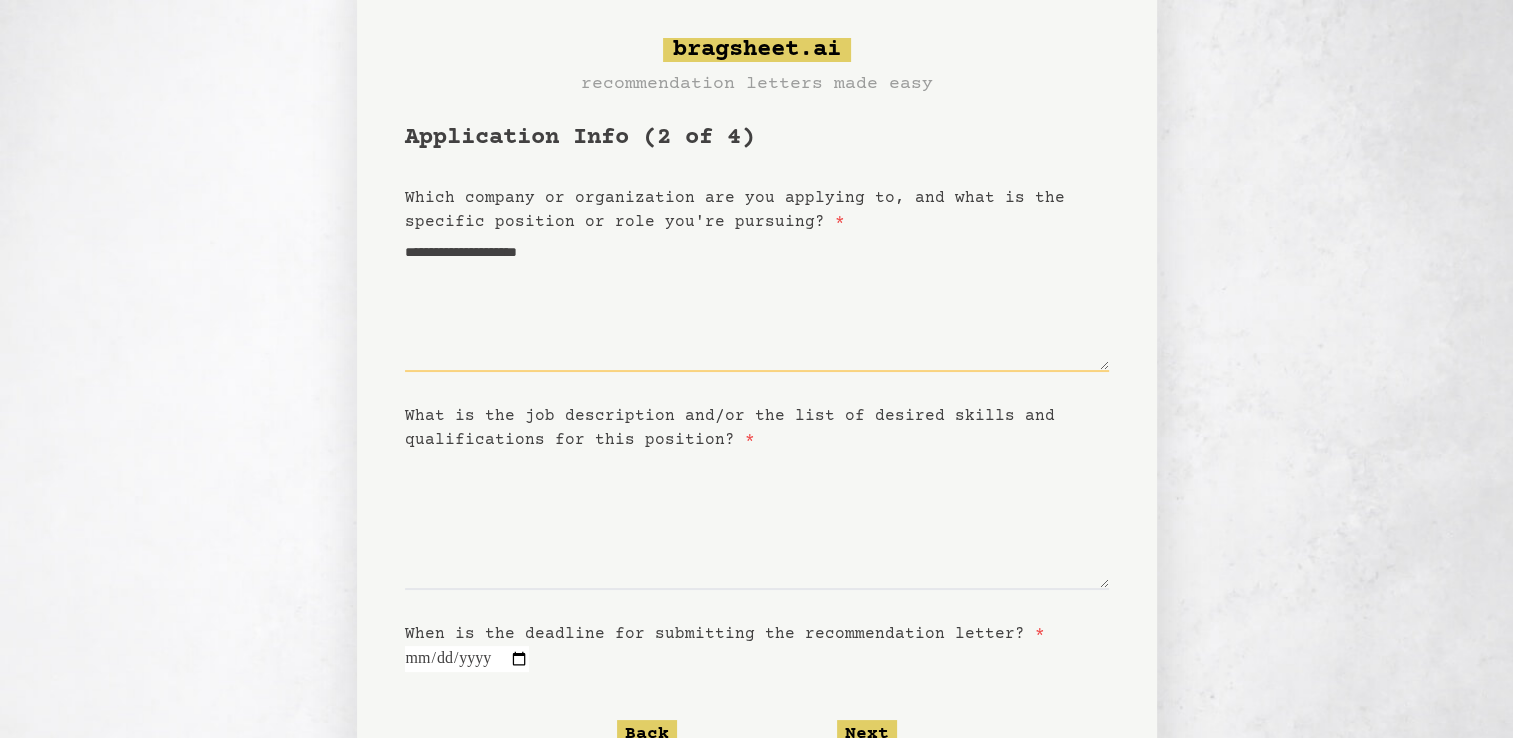 type on "**********" 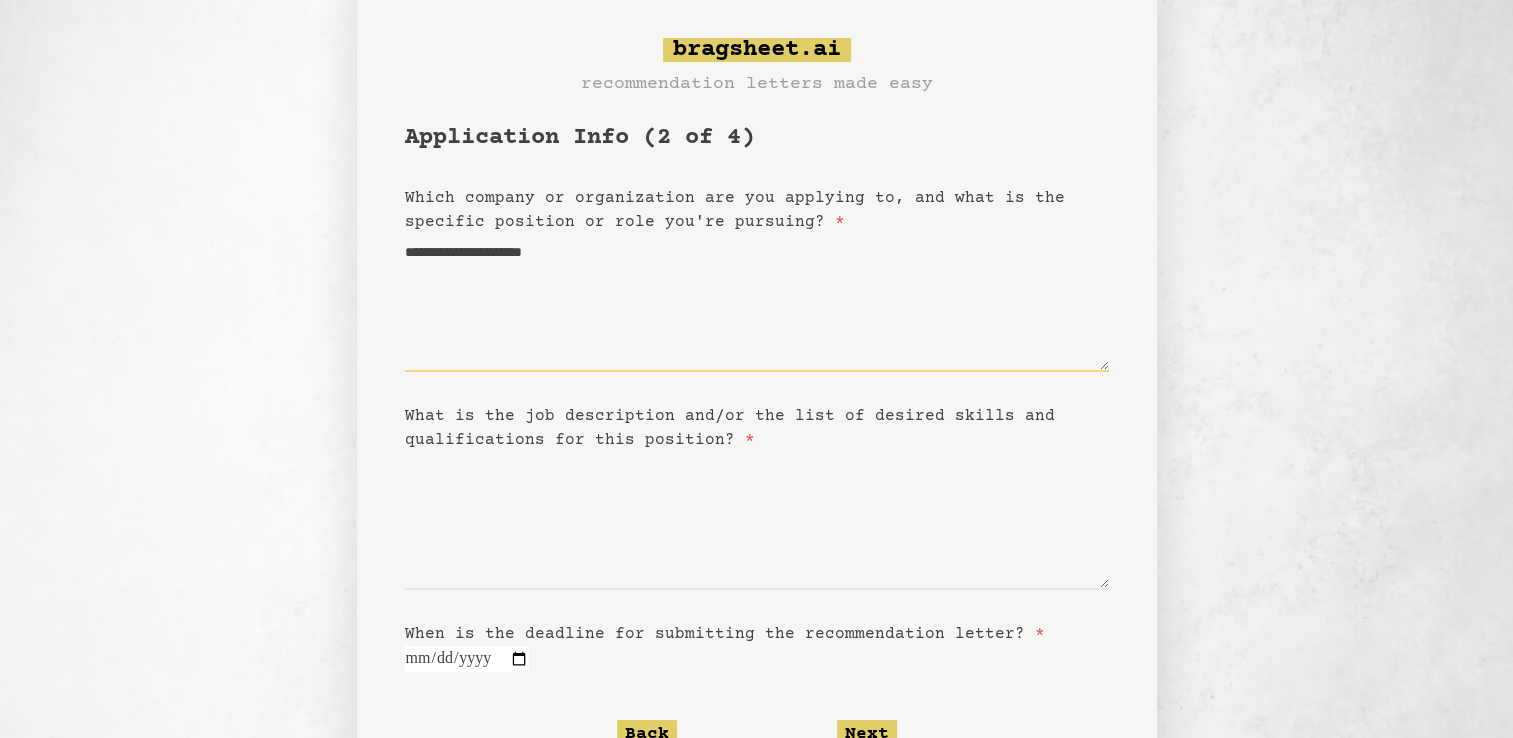 type on "**********" 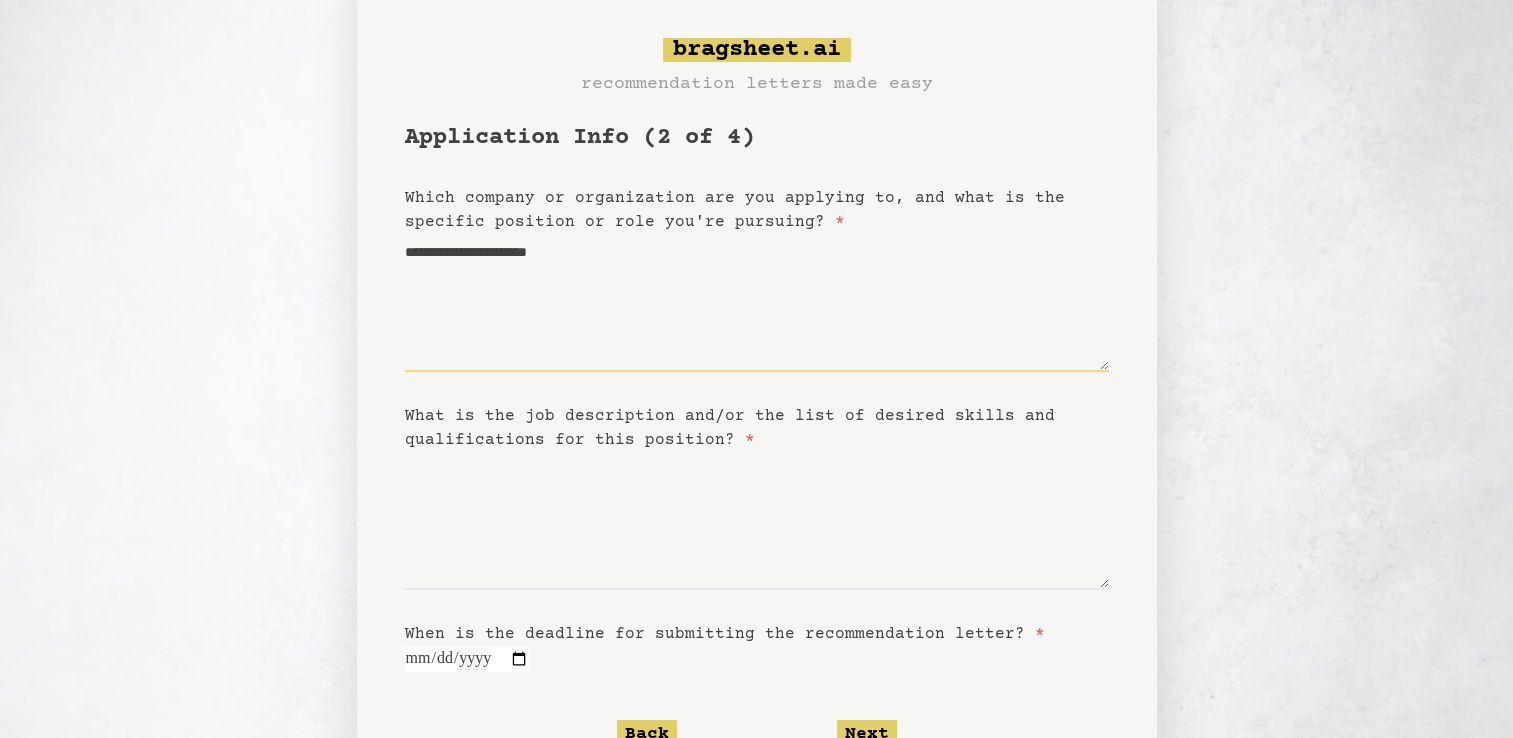 type on "**********" 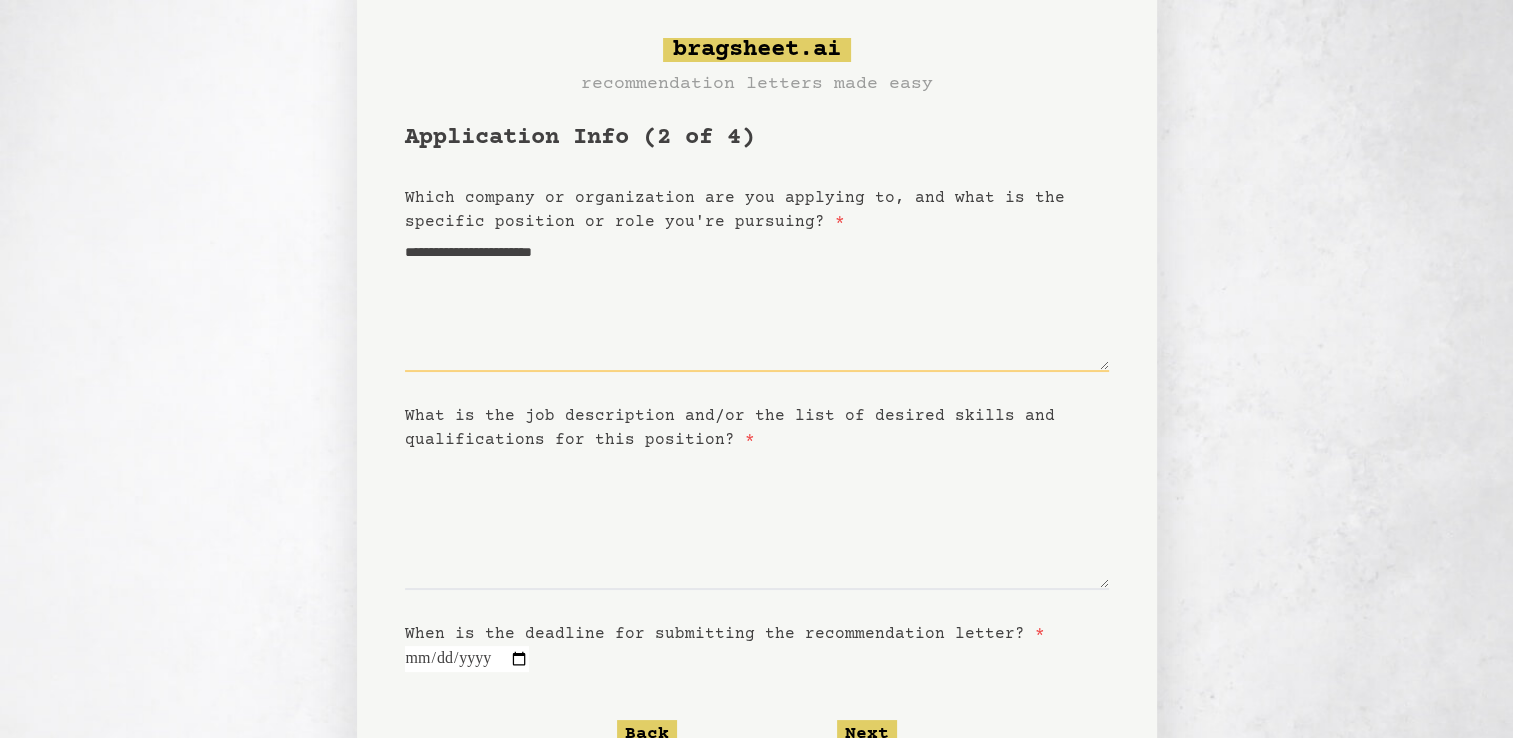 type on "**********" 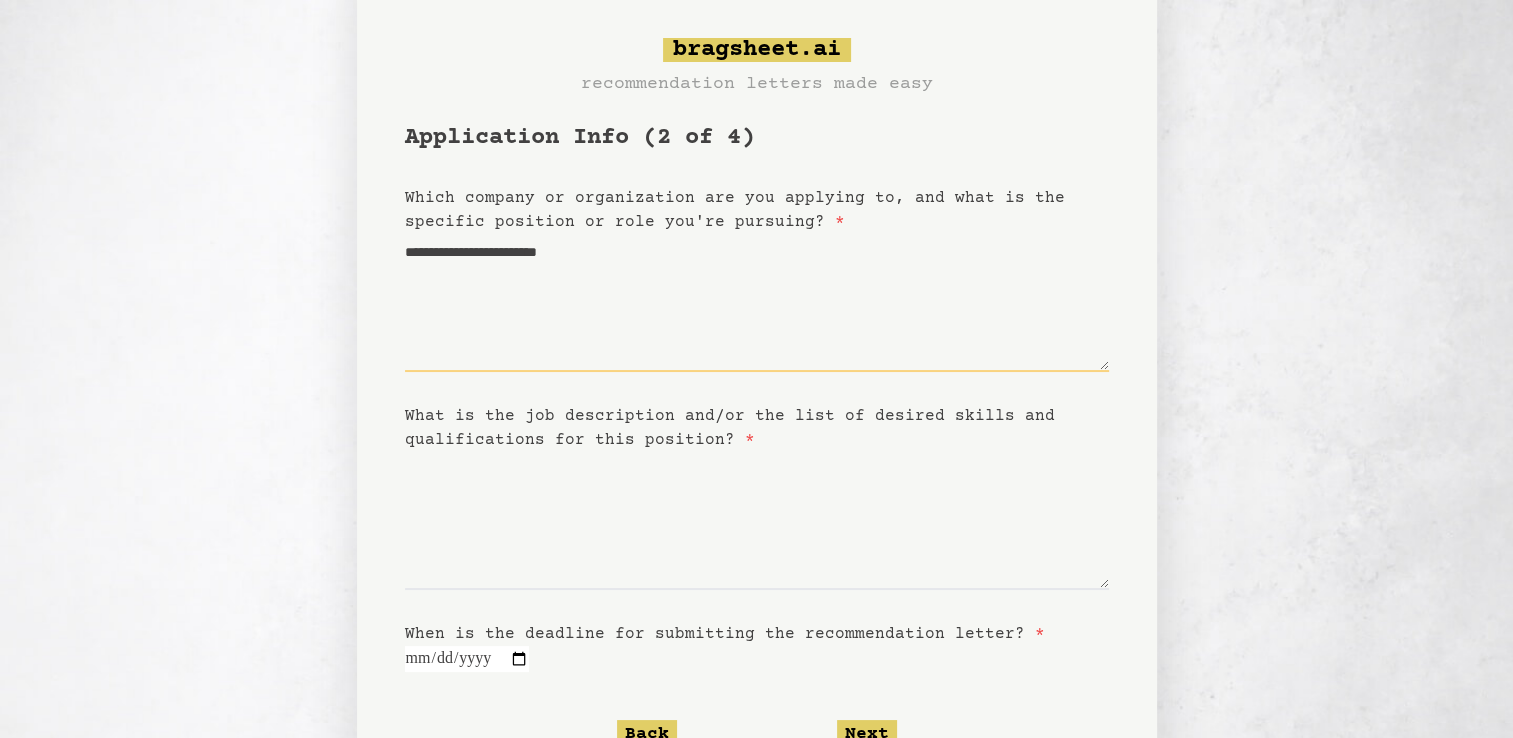 type on "**********" 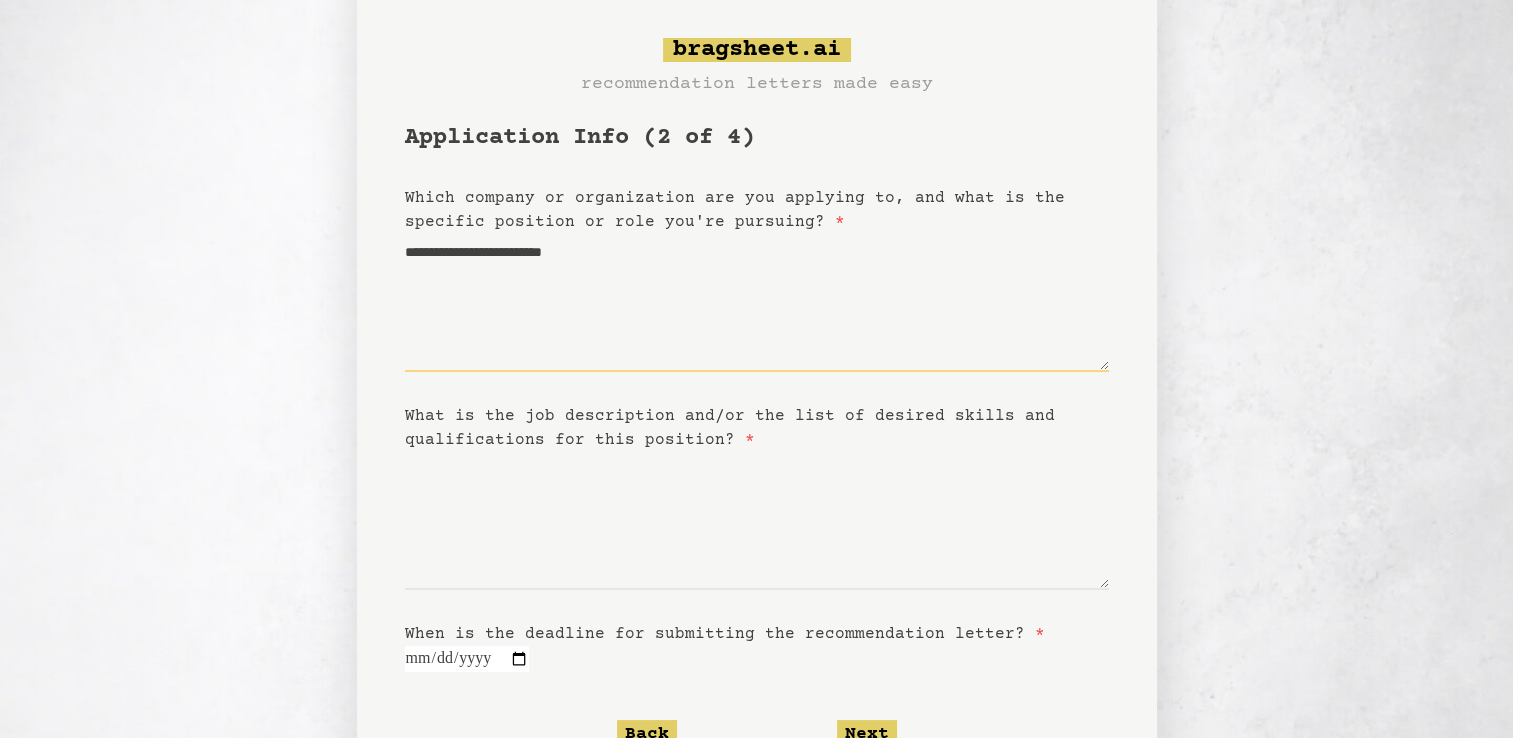type on "**********" 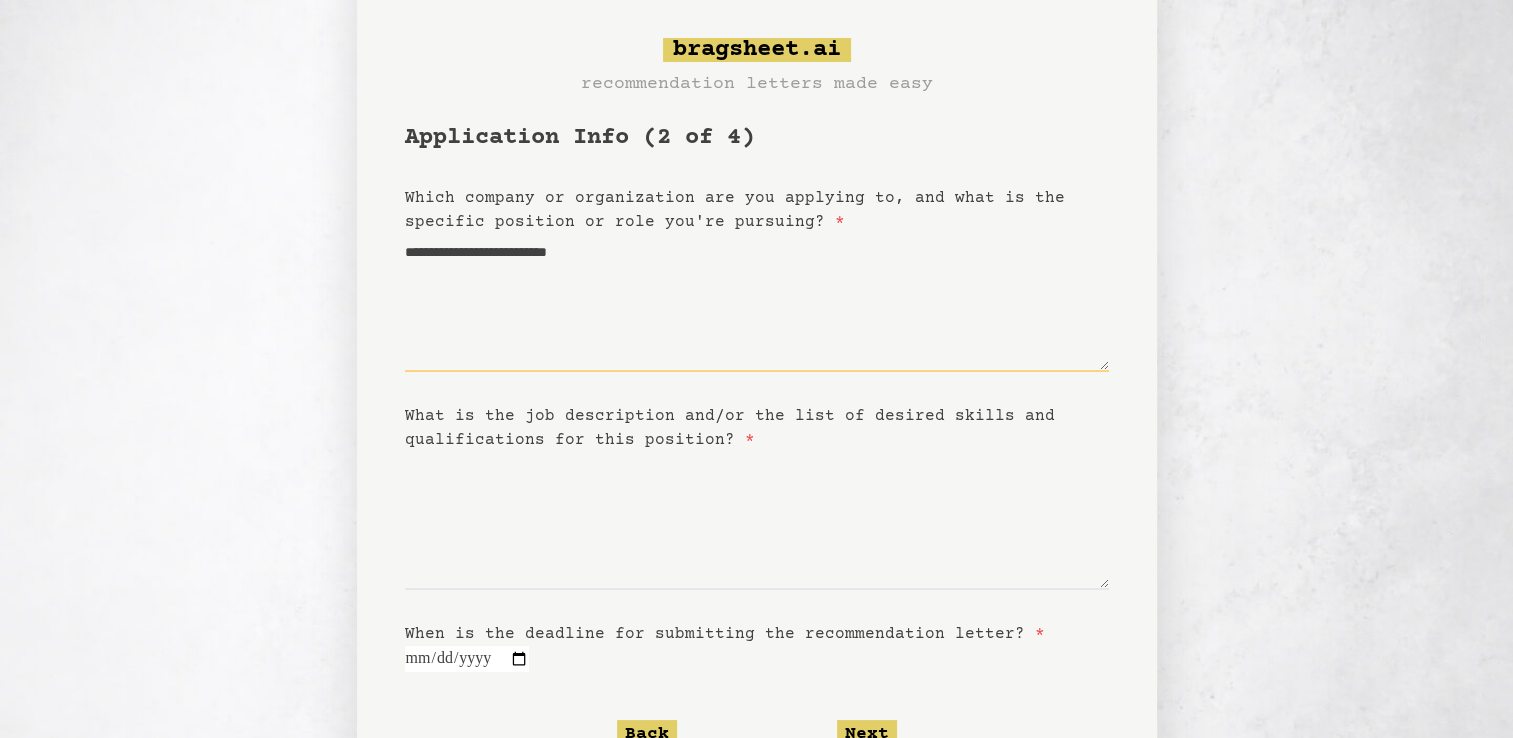 type on "**********" 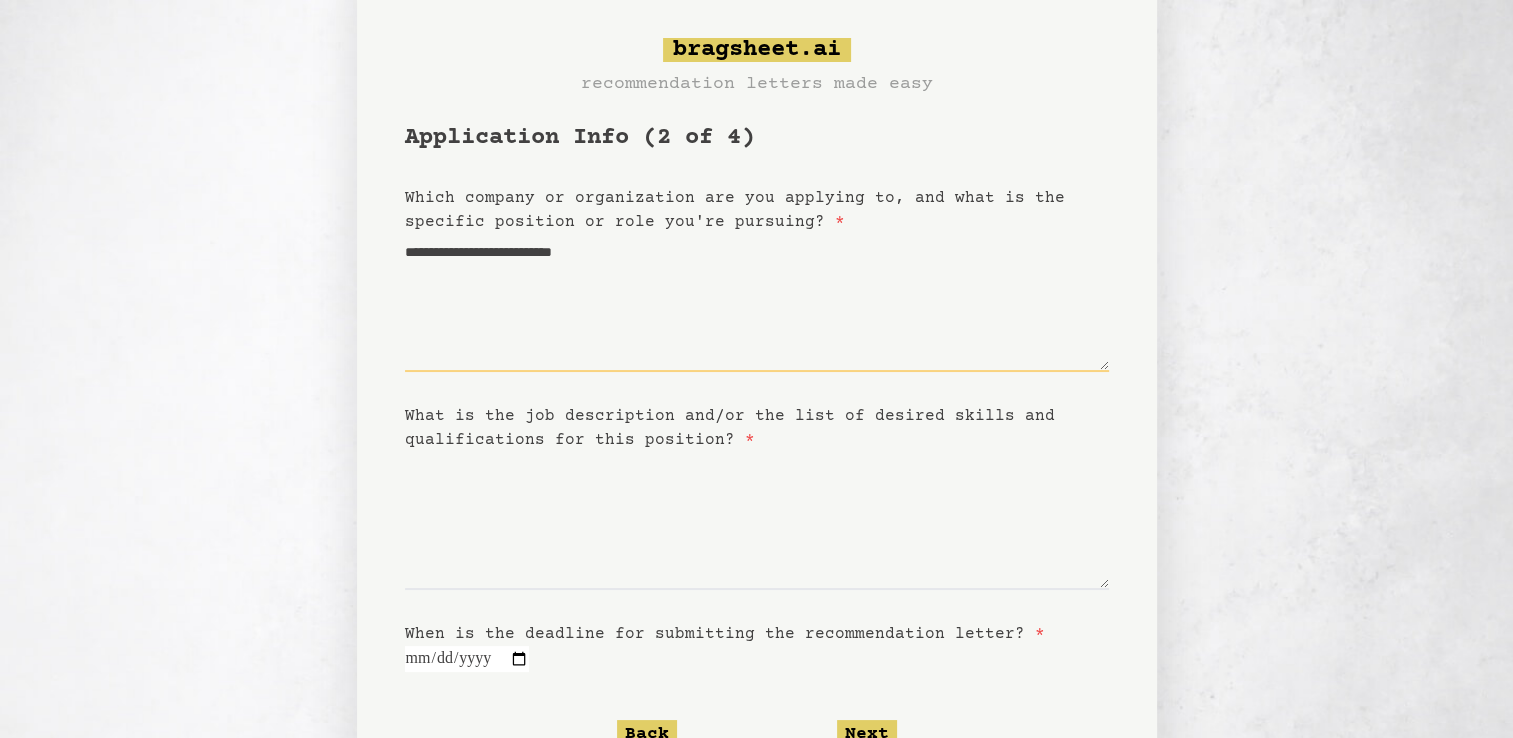 type 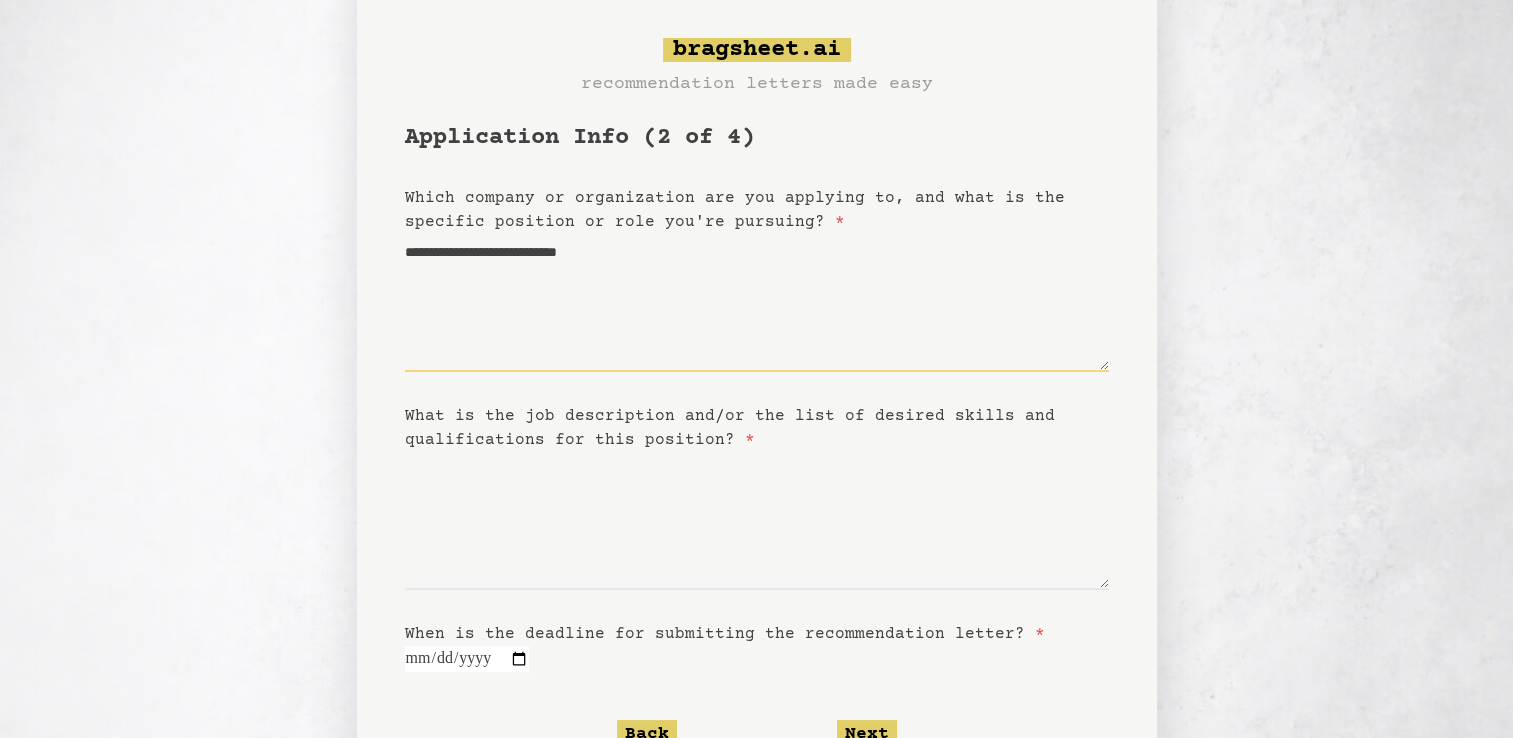 type on "**********" 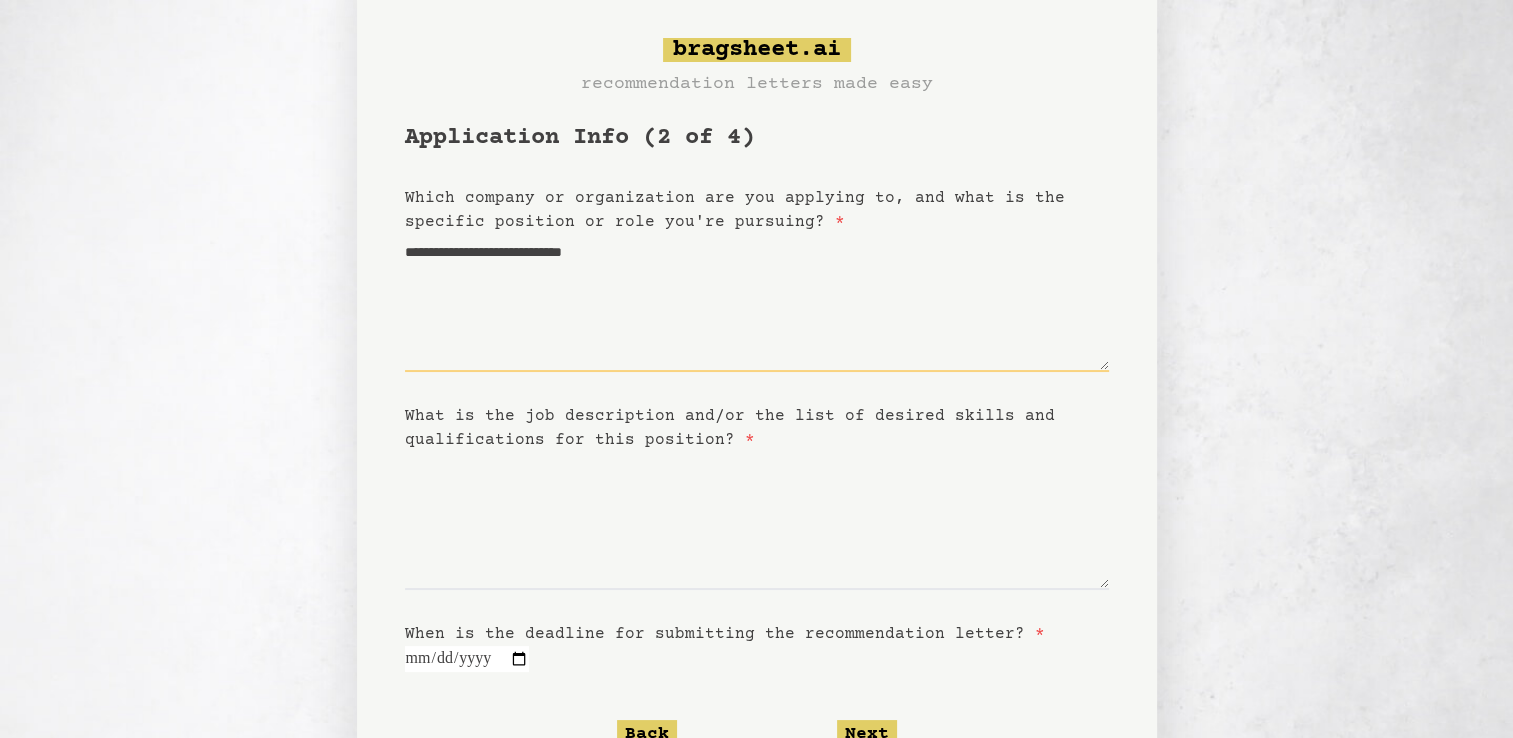 type on "**********" 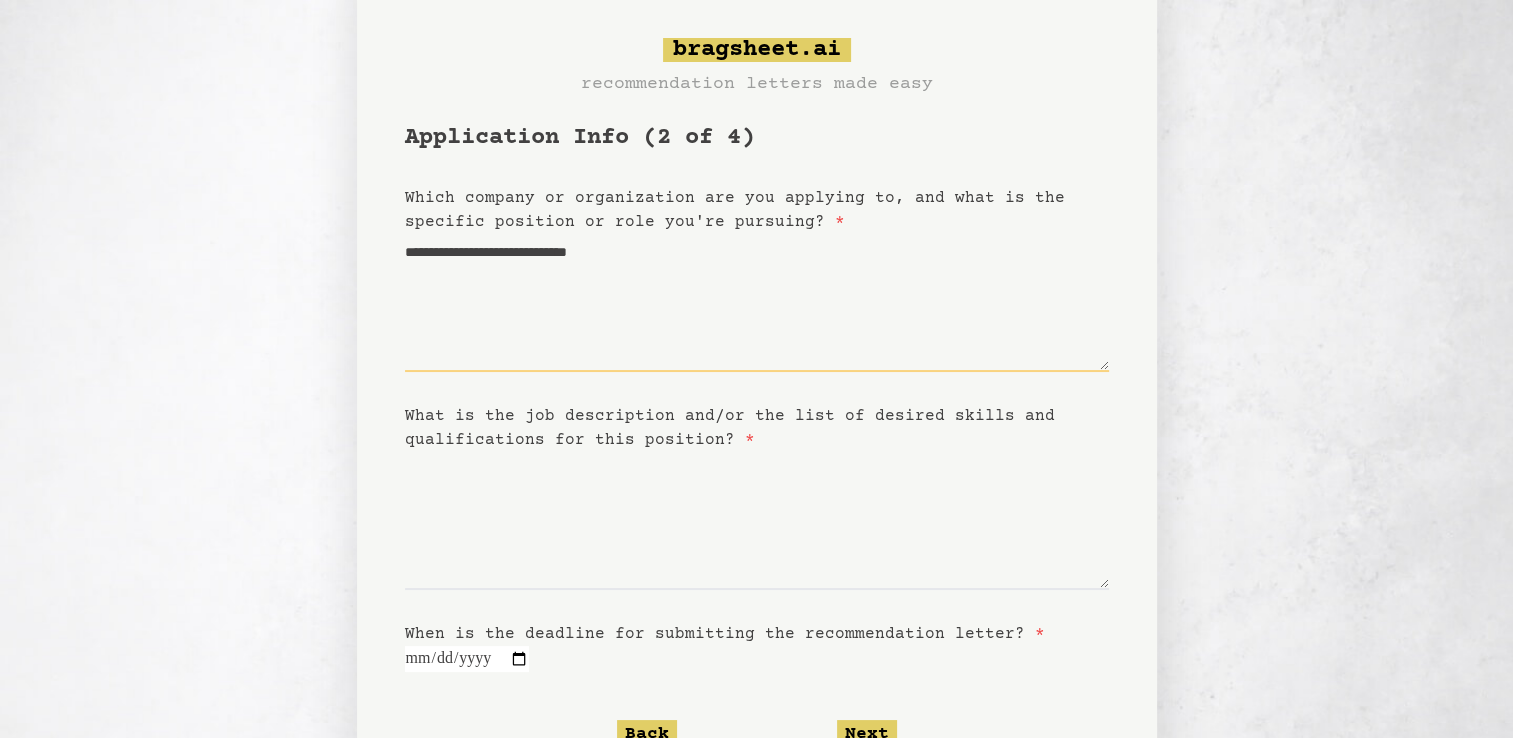 type on "**********" 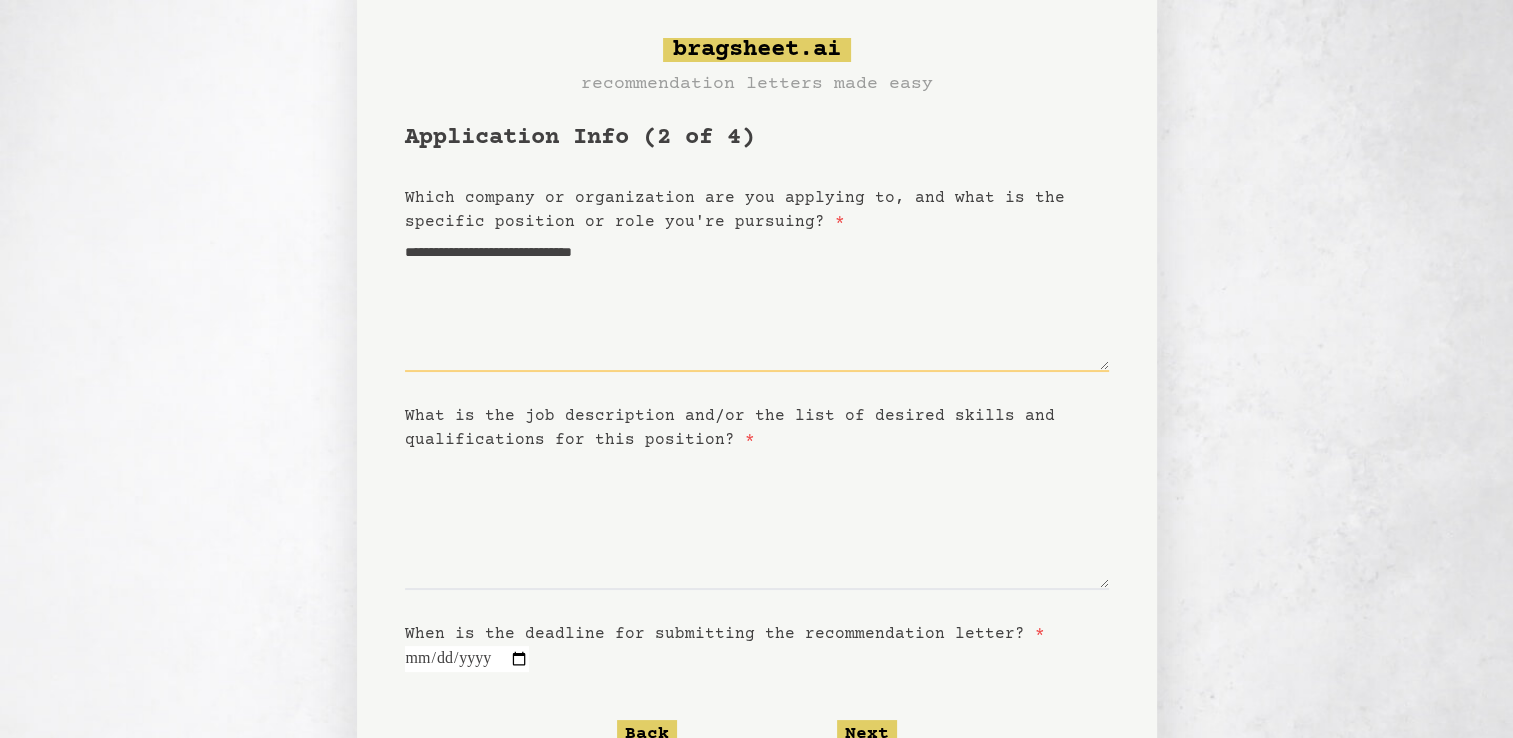 type on "**********" 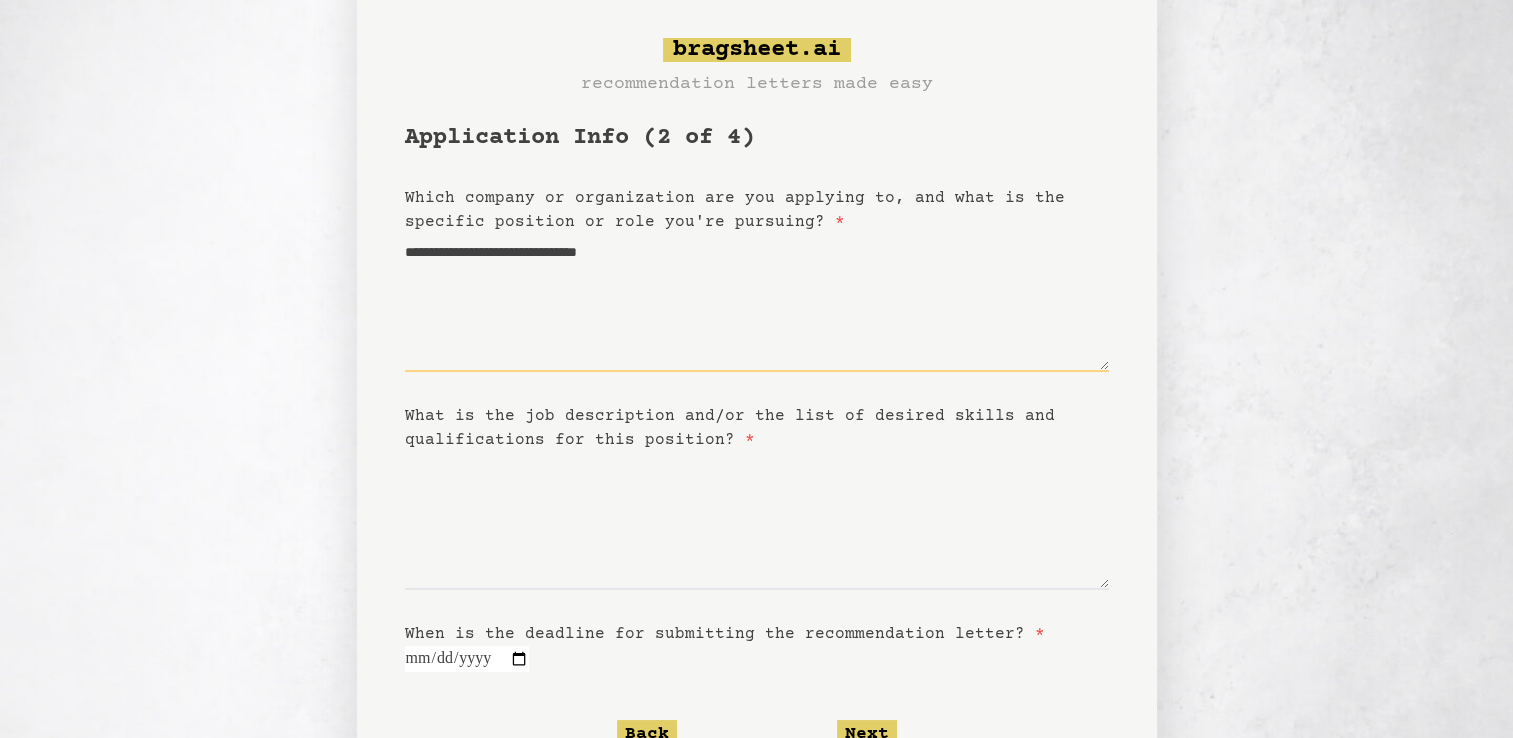 type on "**********" 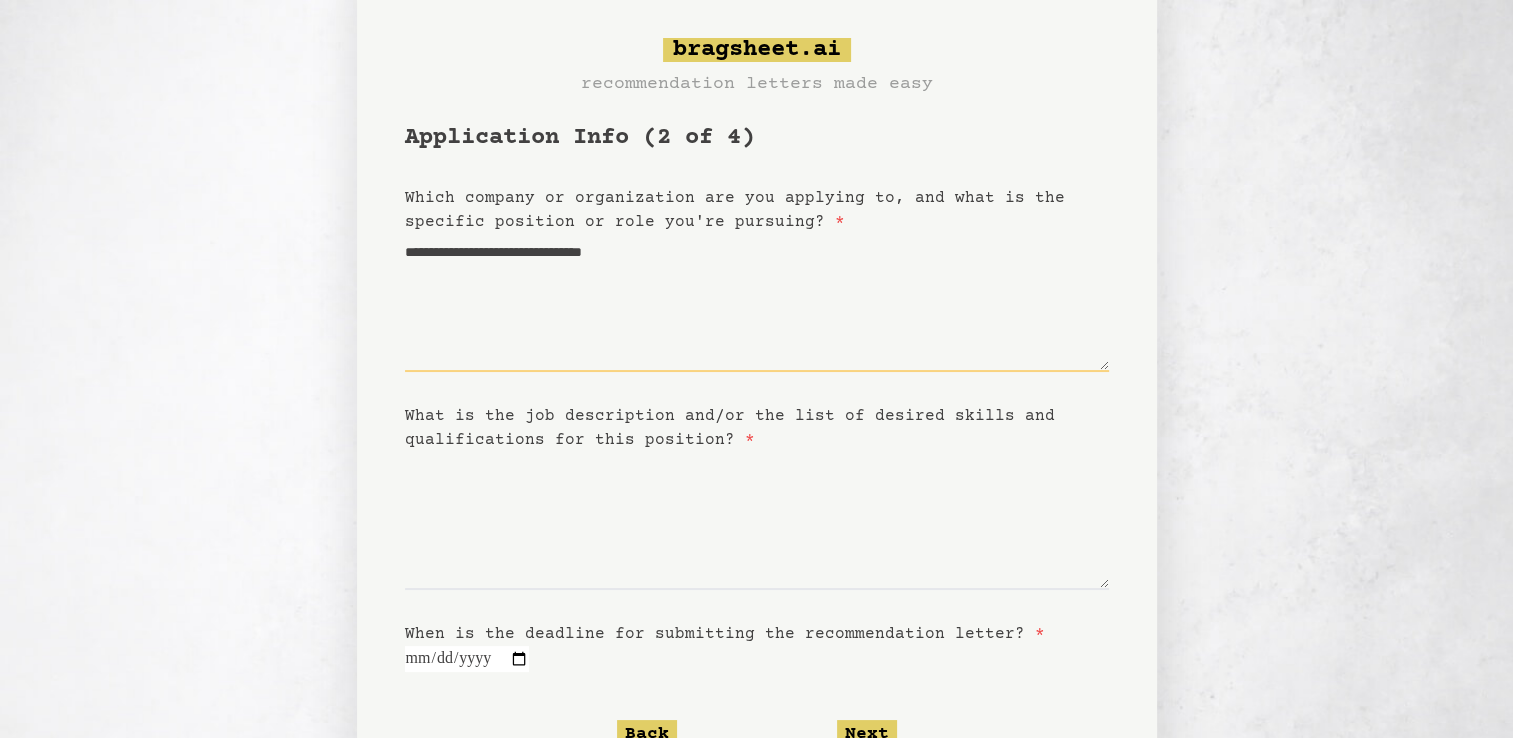 type on "**********" 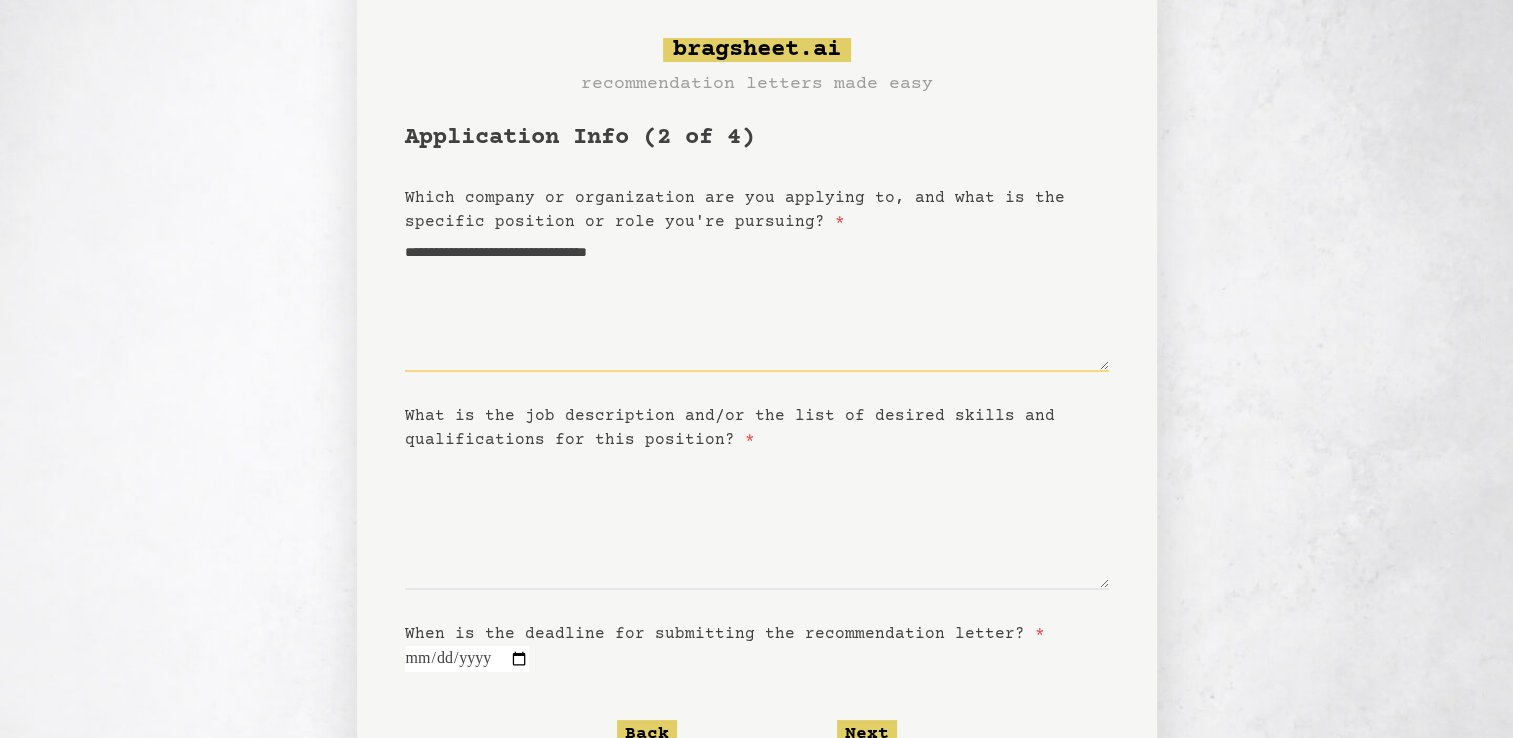 type on "**********" 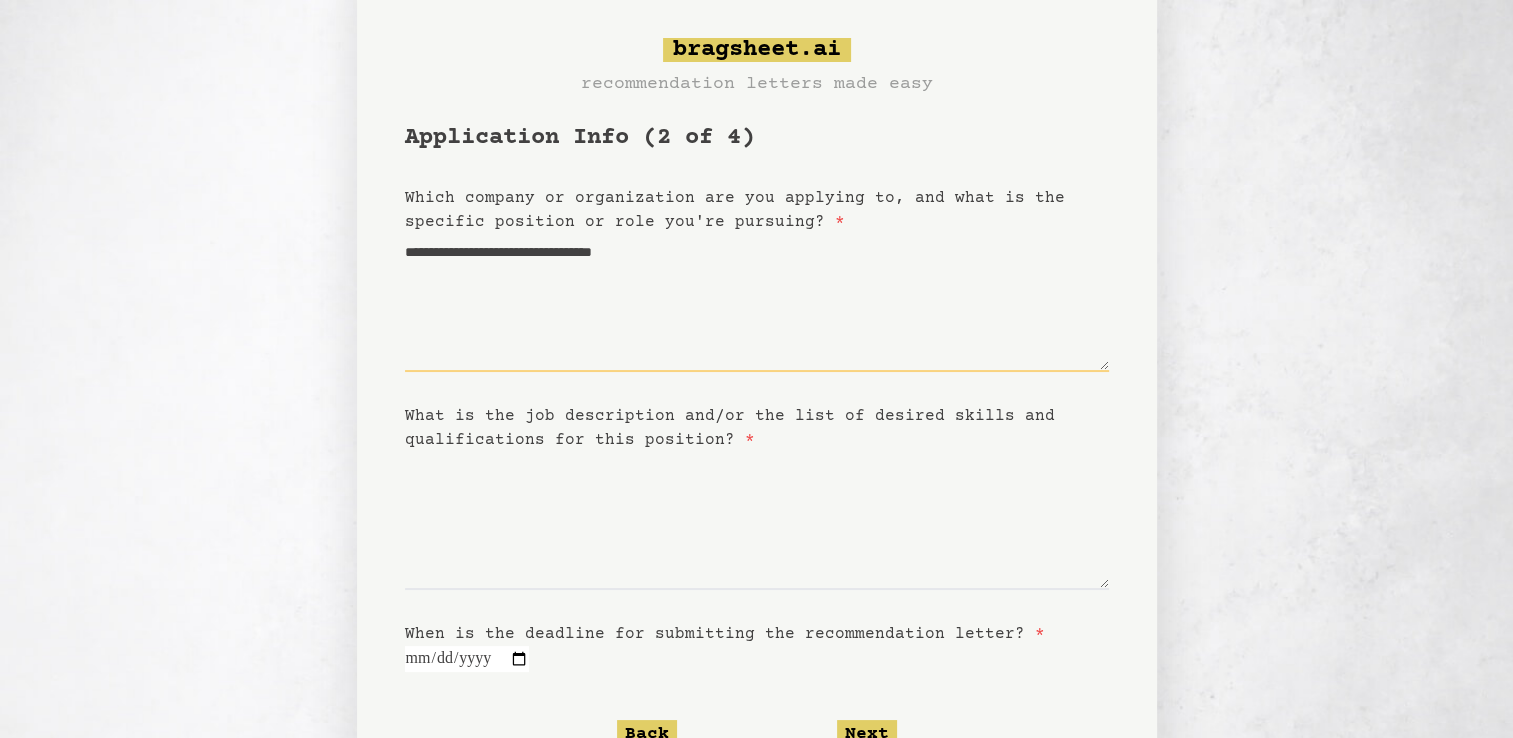 type on "**********" 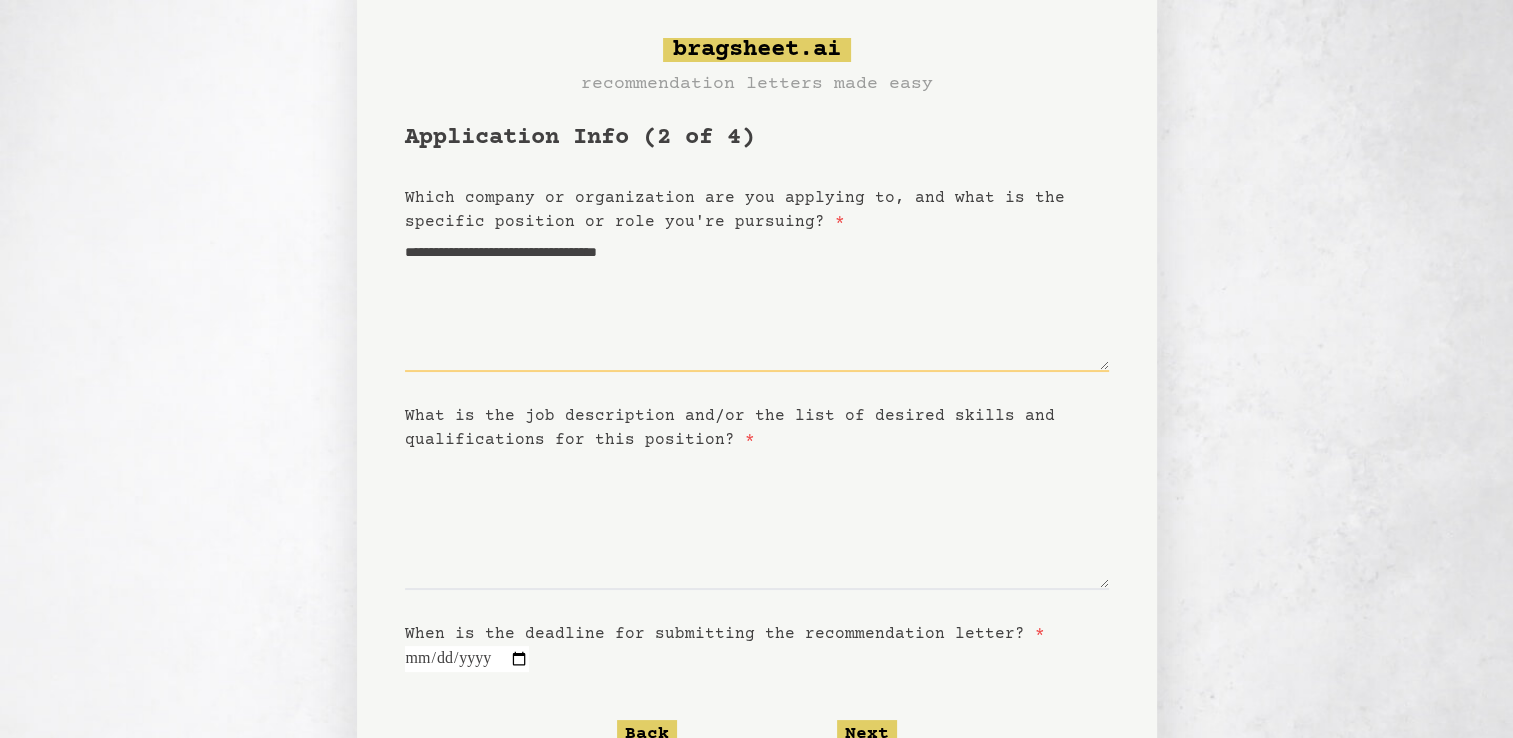 type on "**********" 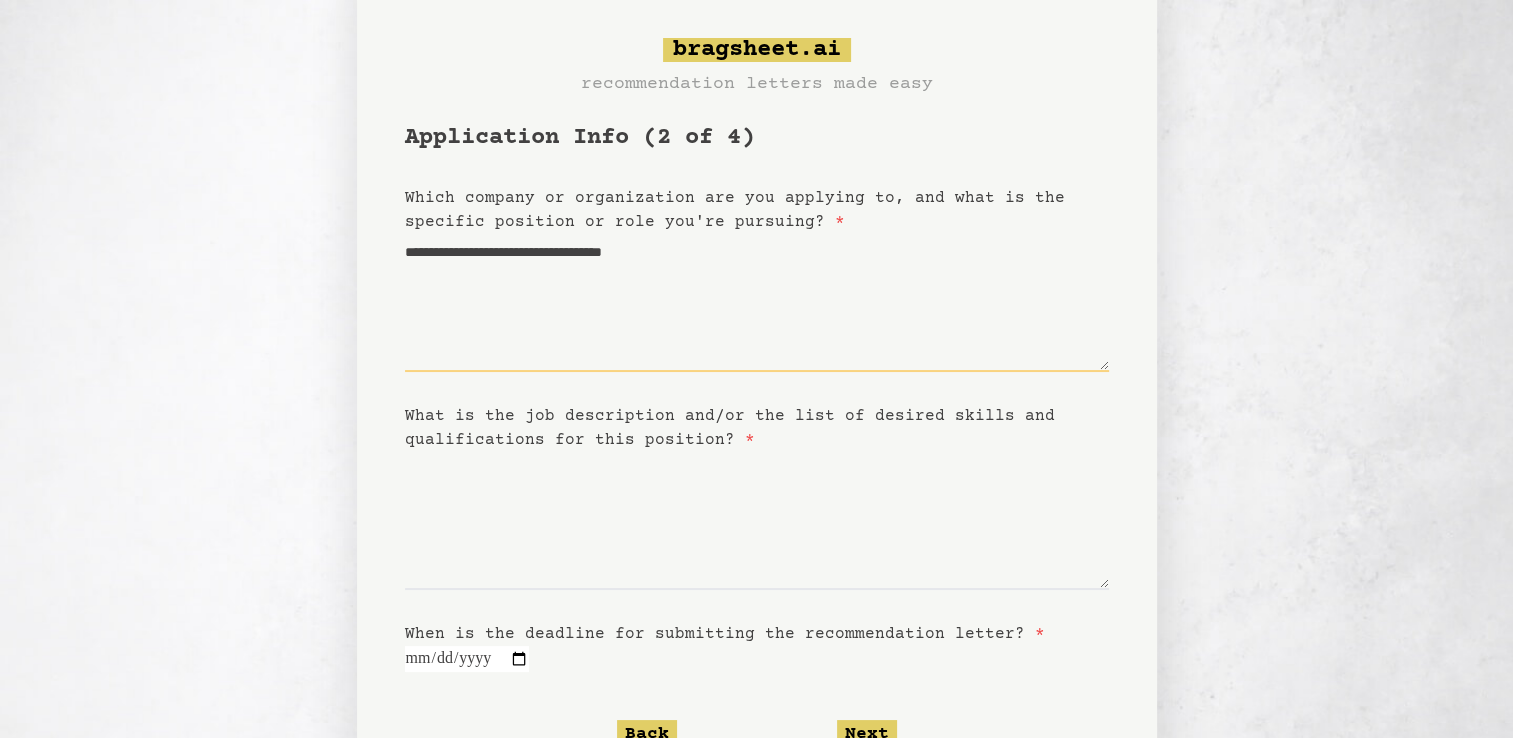type on "**********" 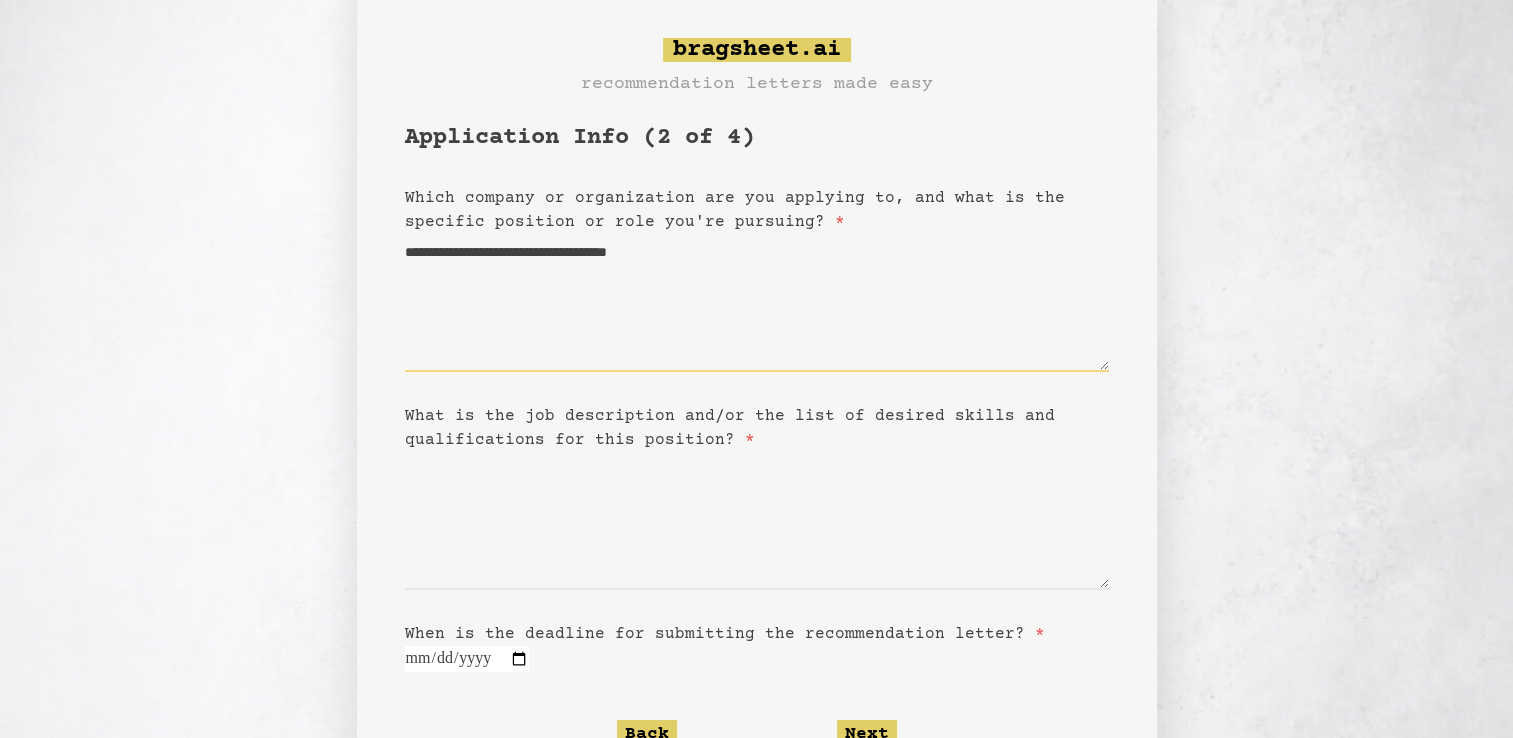type on "**********" 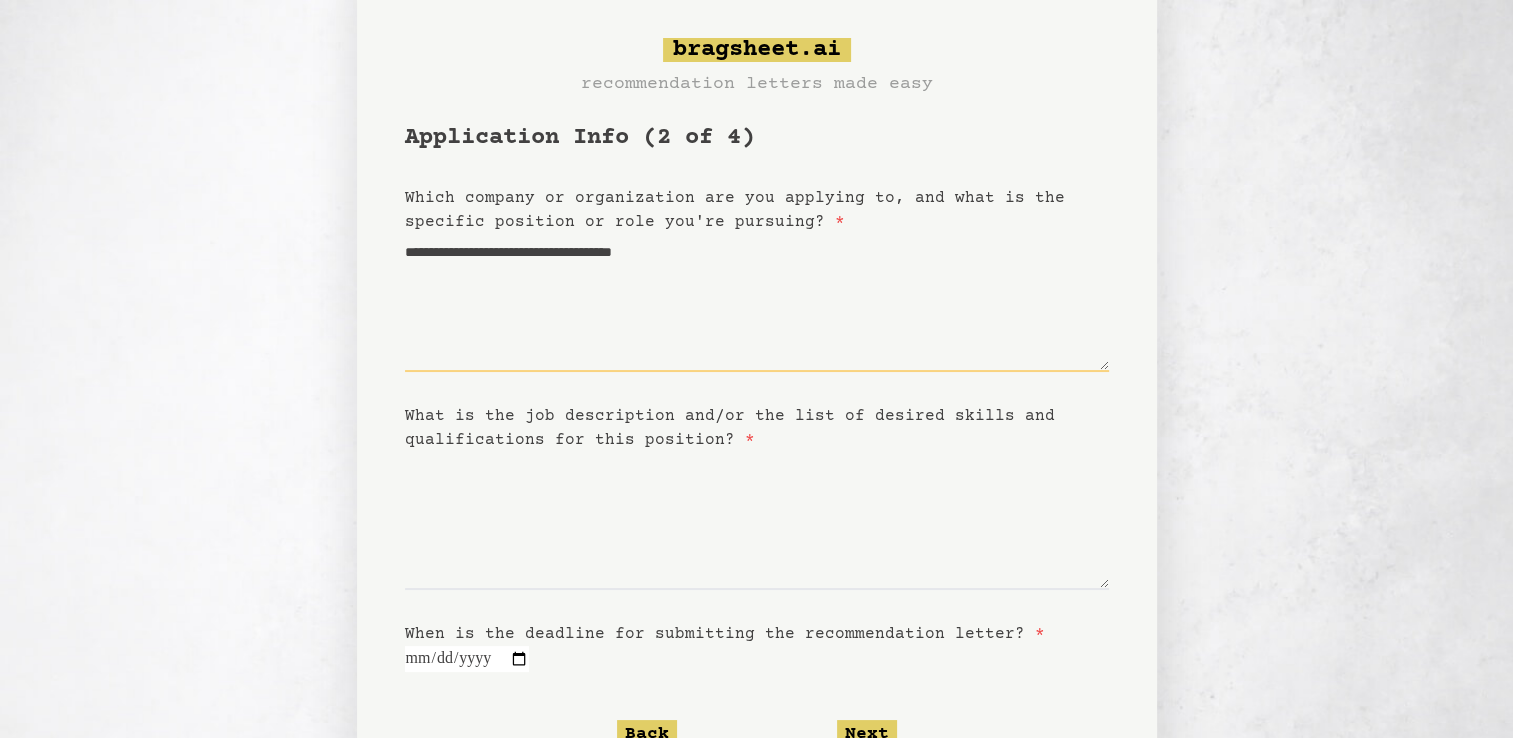 type on "**********" 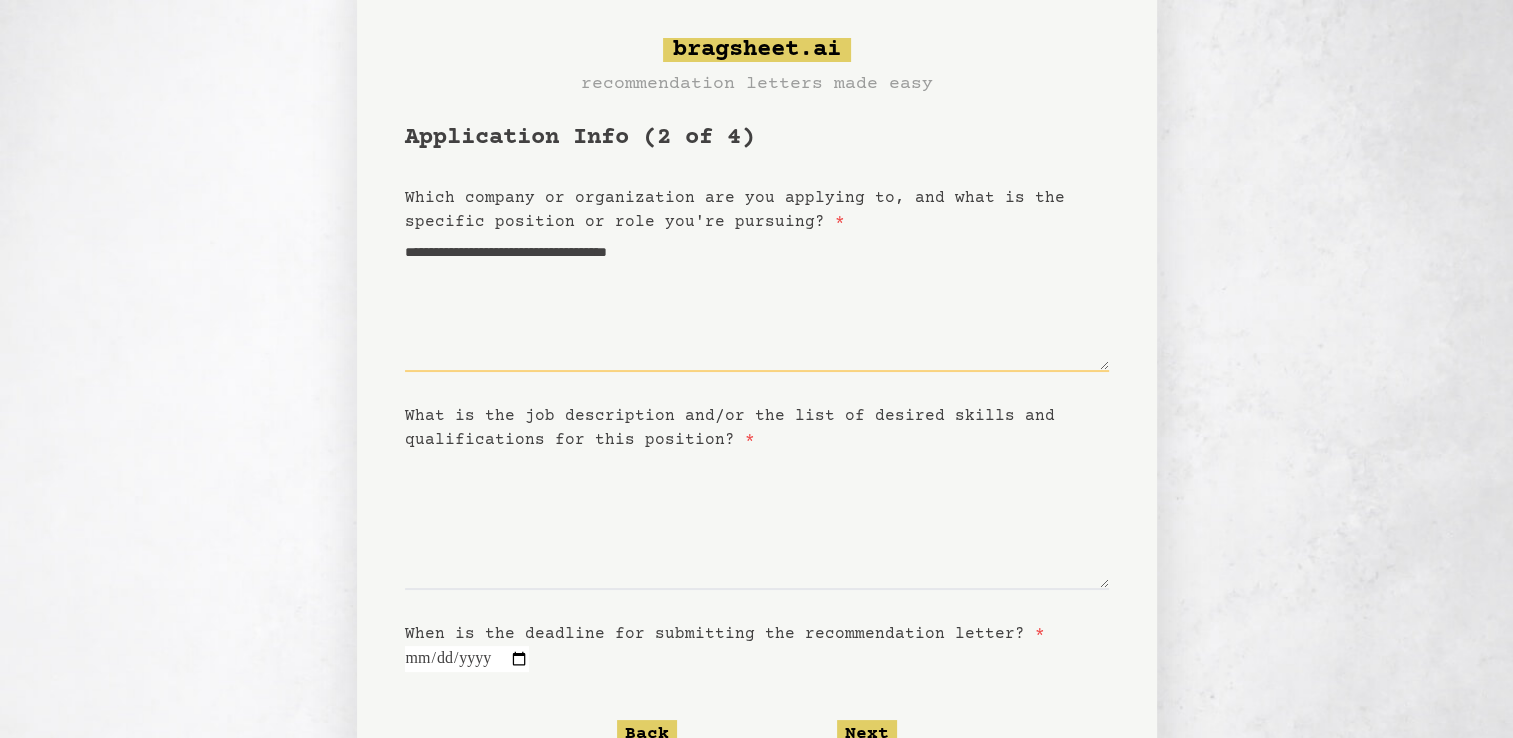 type on "**********" 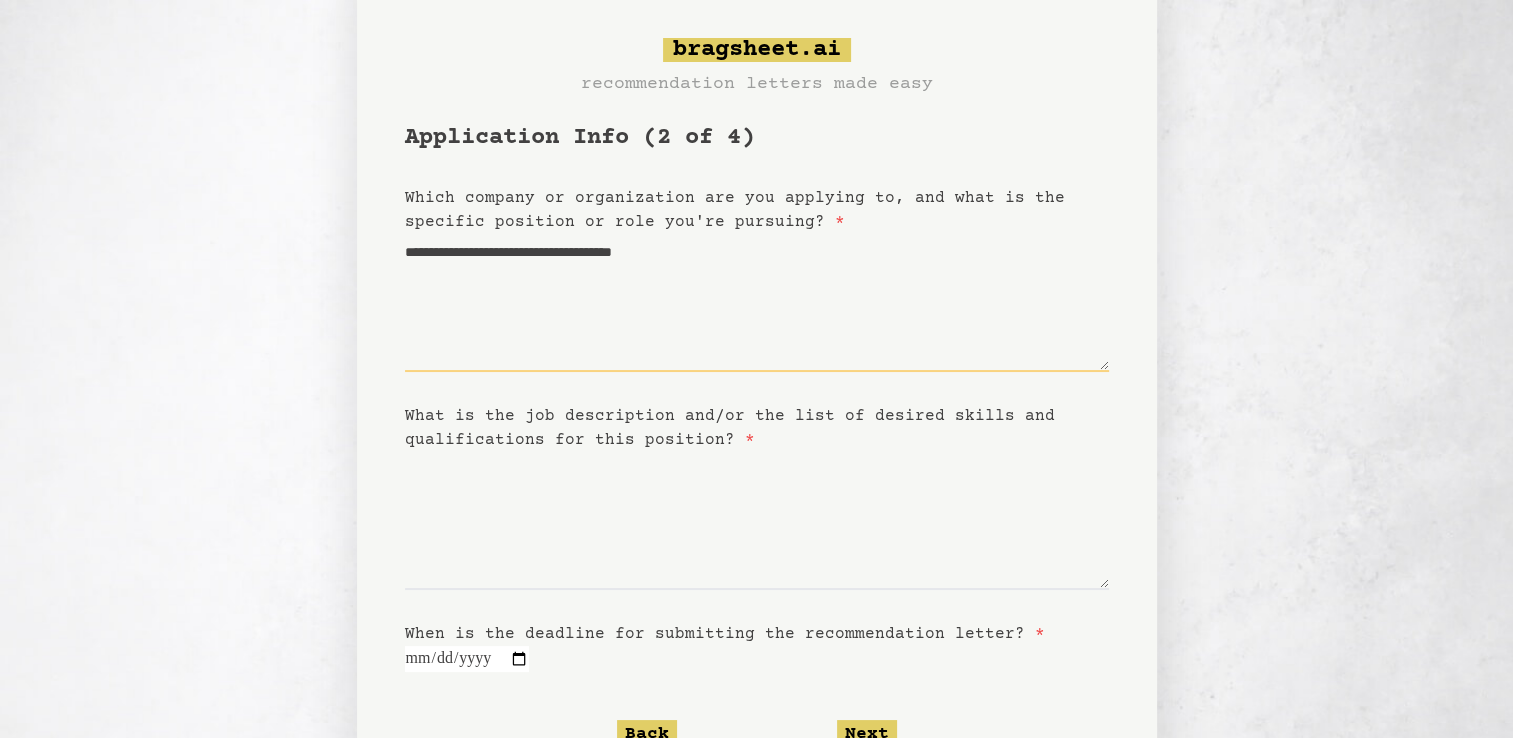 type on "**********" 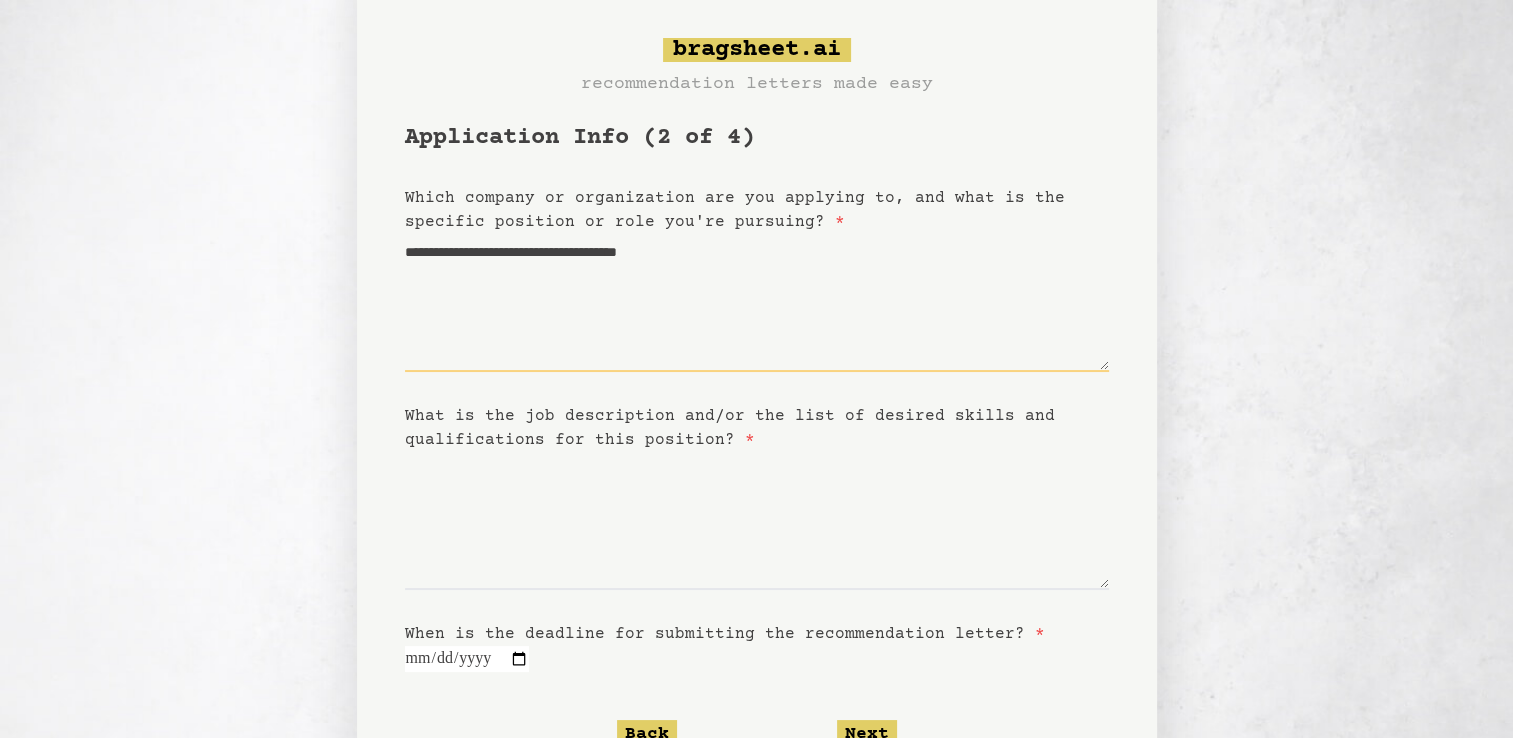 type on "**********" 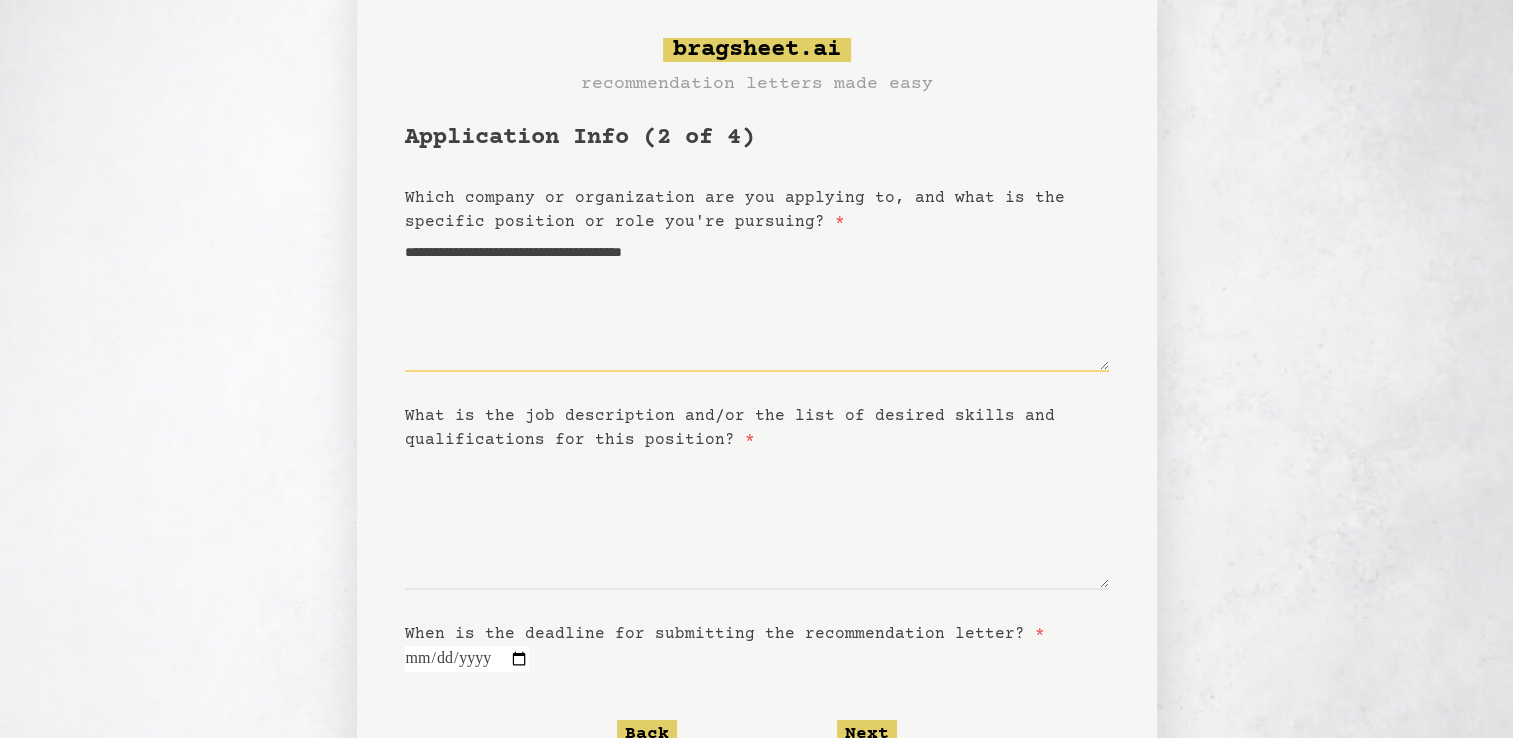 type on "**********" 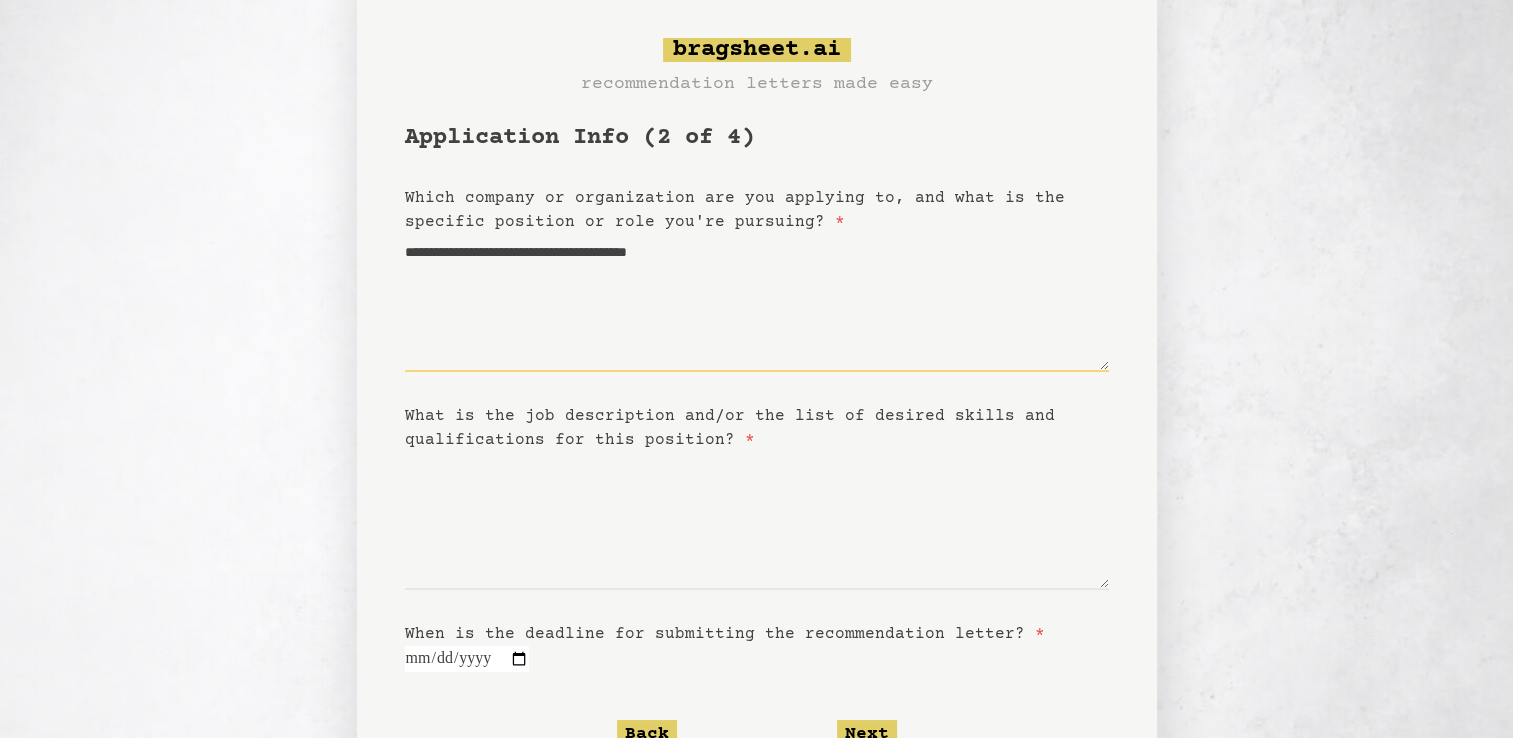 type on "**********" 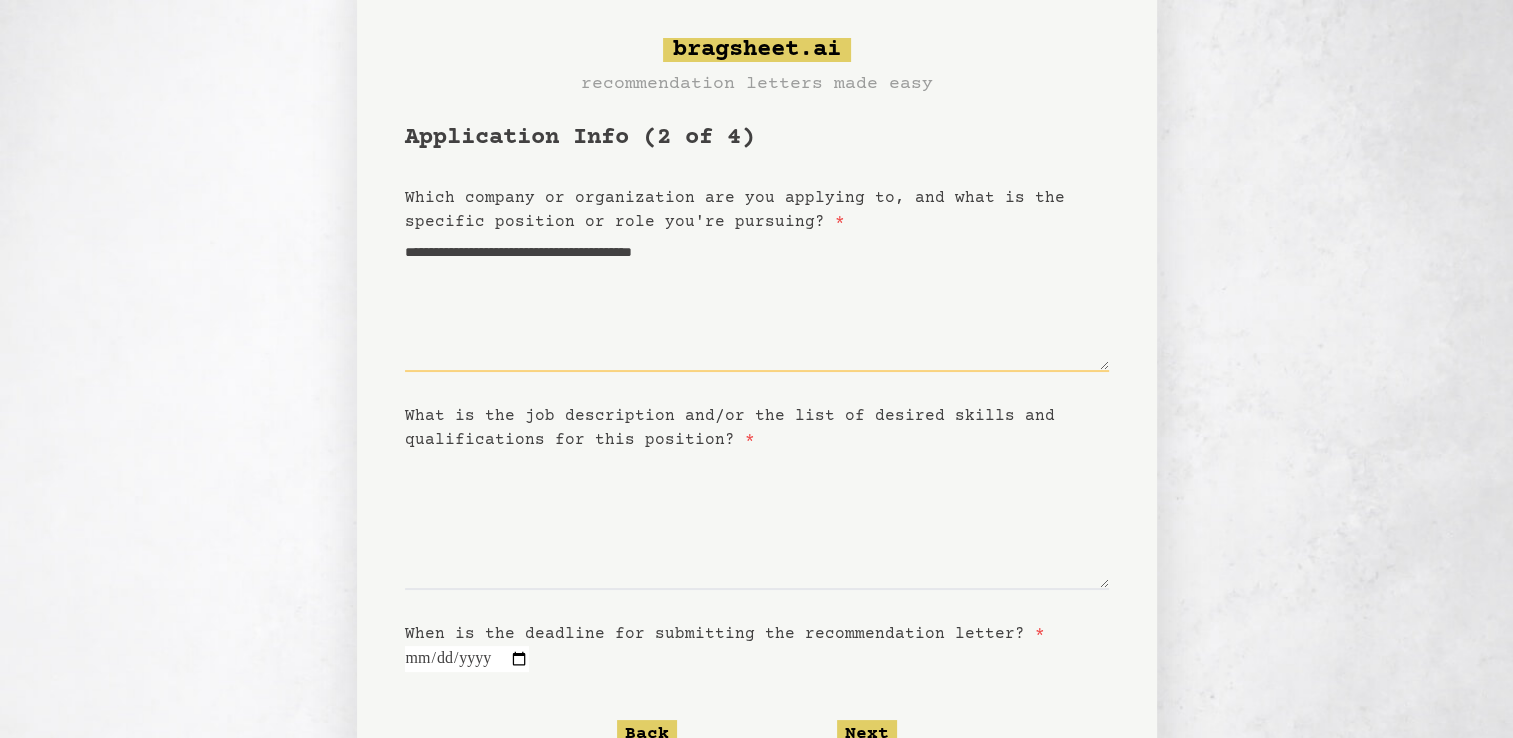 type on "**********" 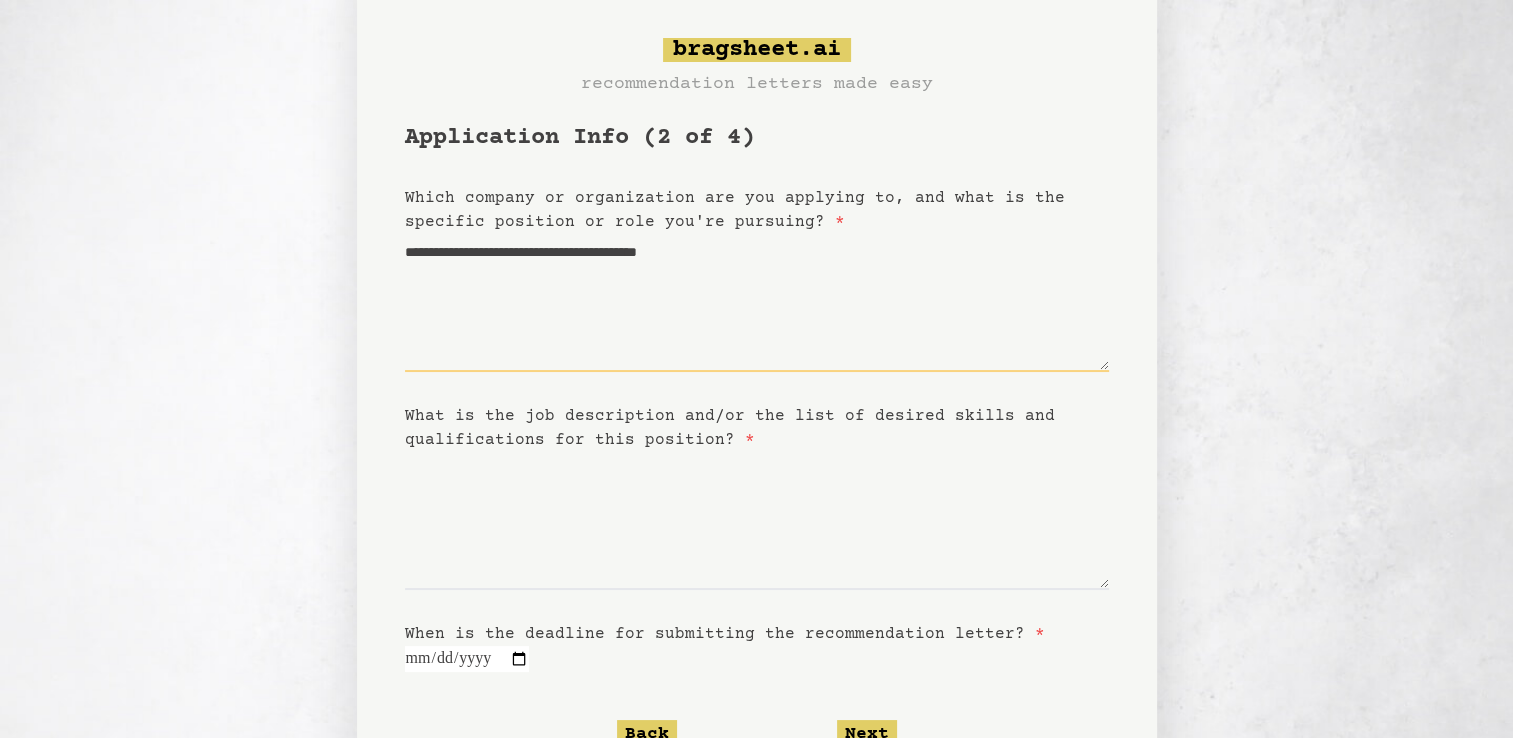 type on "**********" 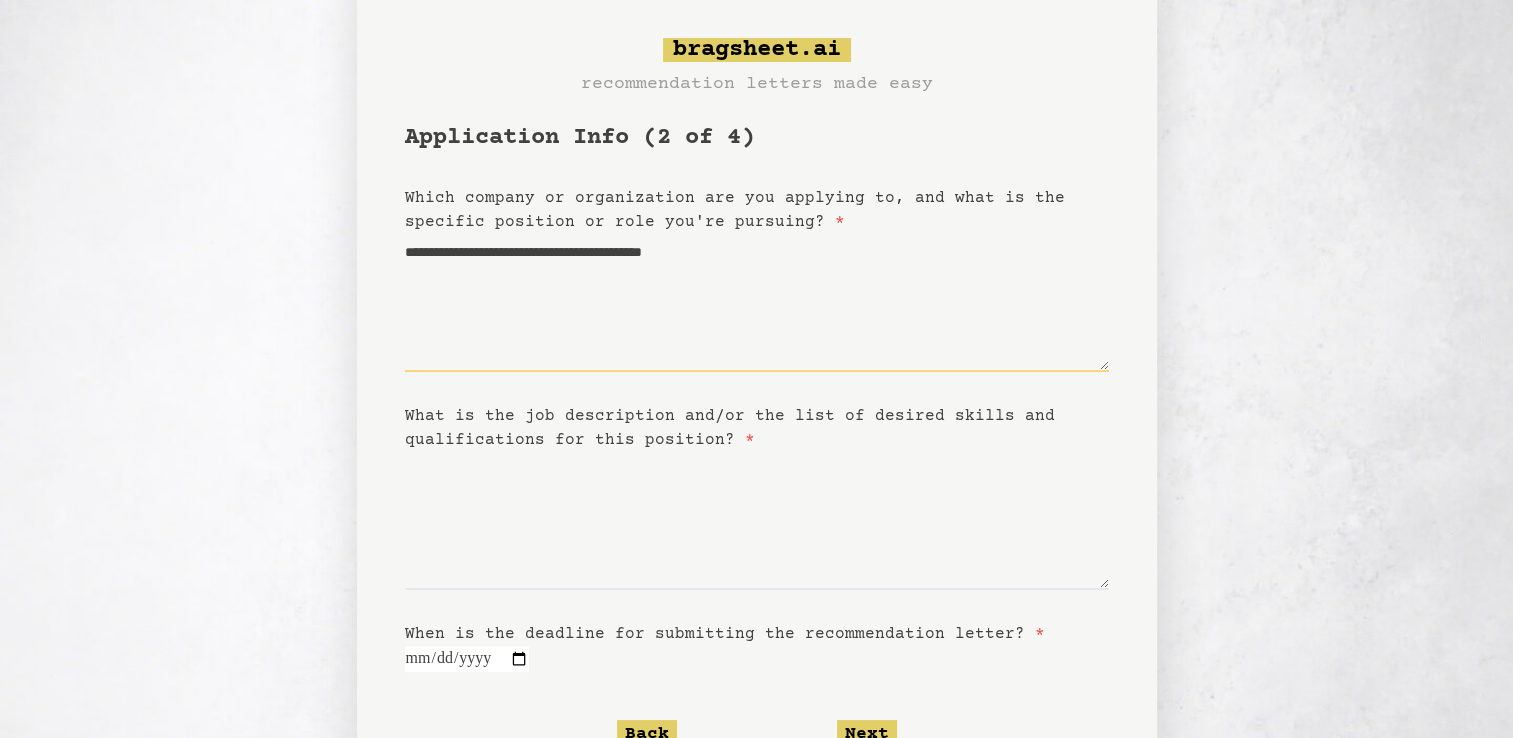 type on "**********" 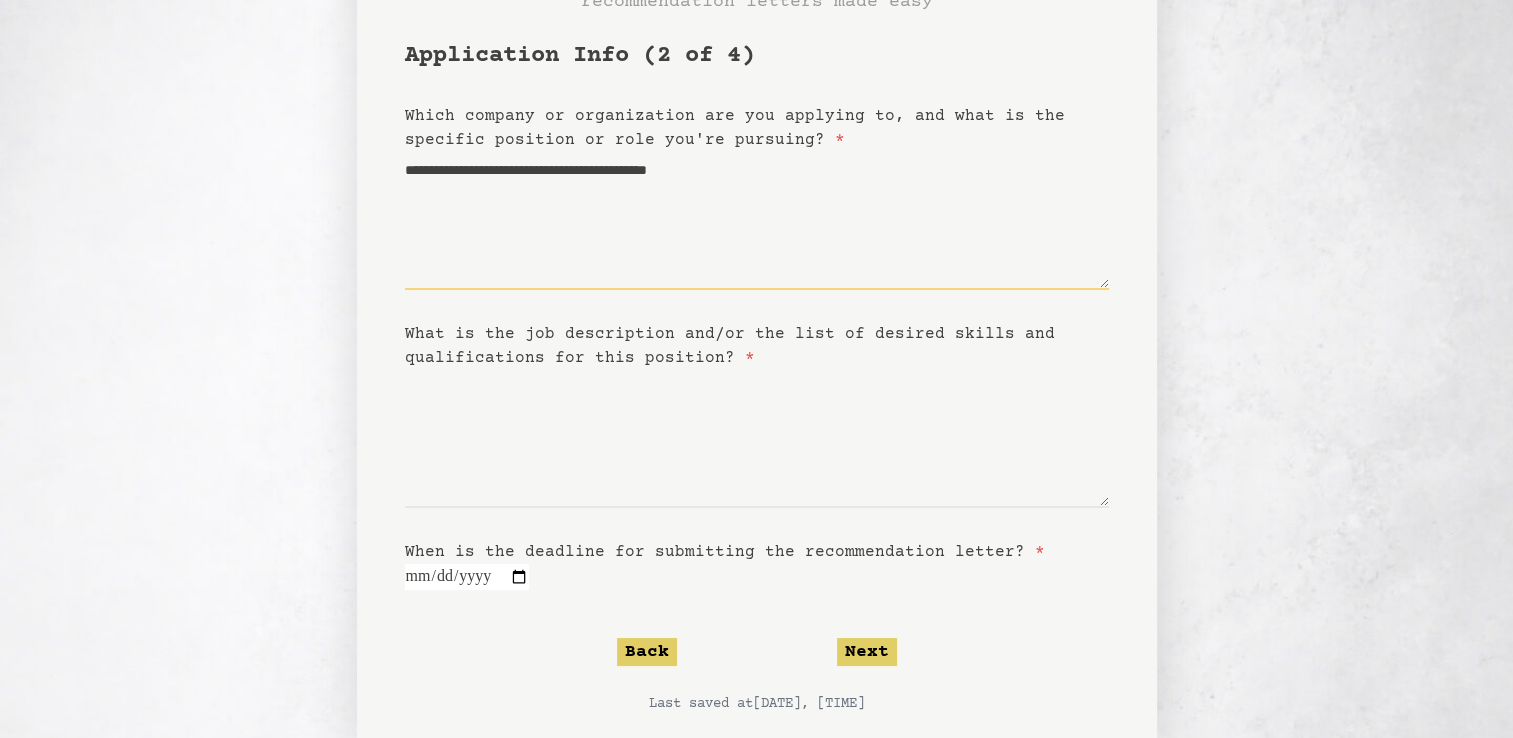scroll, scrollTop: 187, scrollLeft: 0, axis: vertical 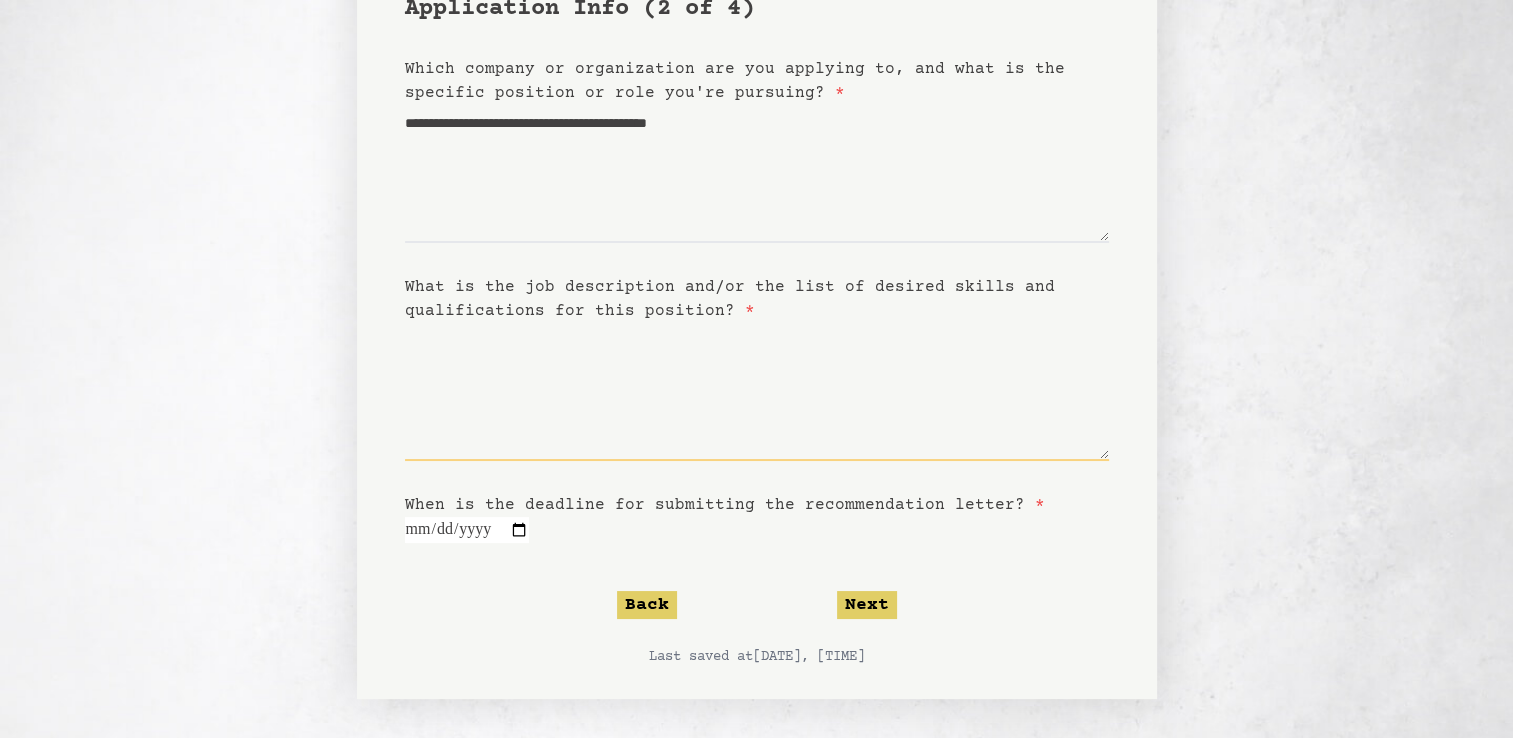 click on "What is the job description and/or the list of desired skills
and qualifications for this position?   *" at bounding box center (757, 392) 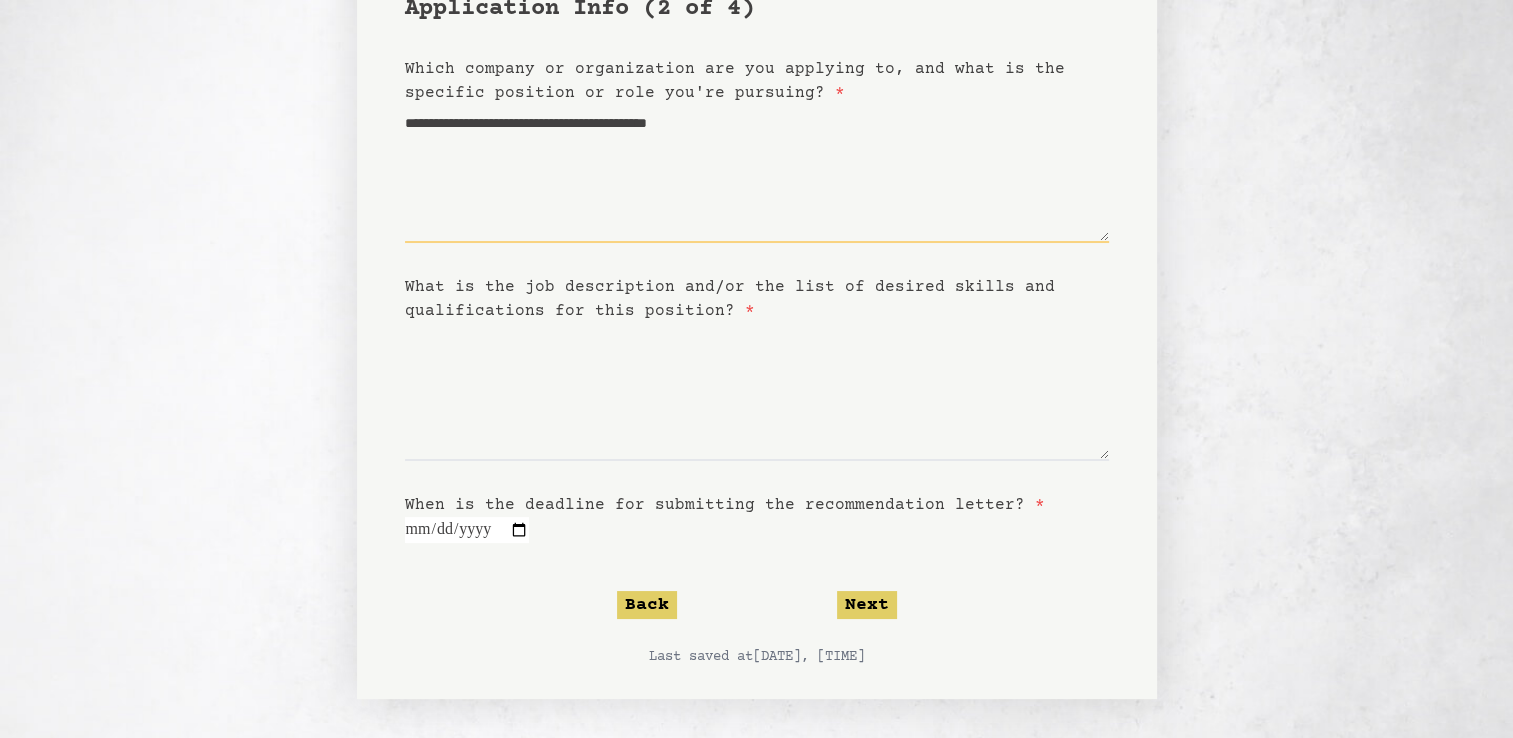 type on "**********" 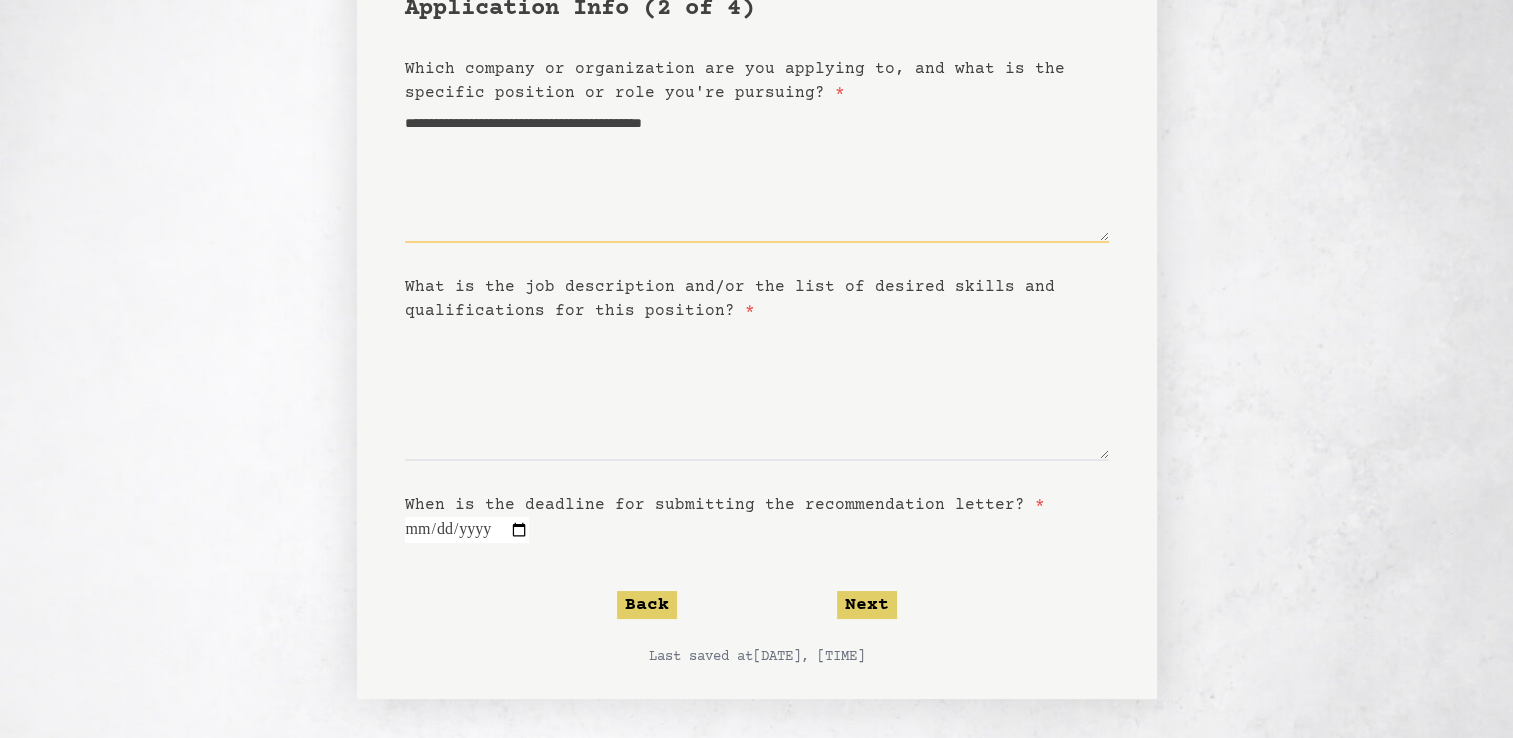 type on "**********" 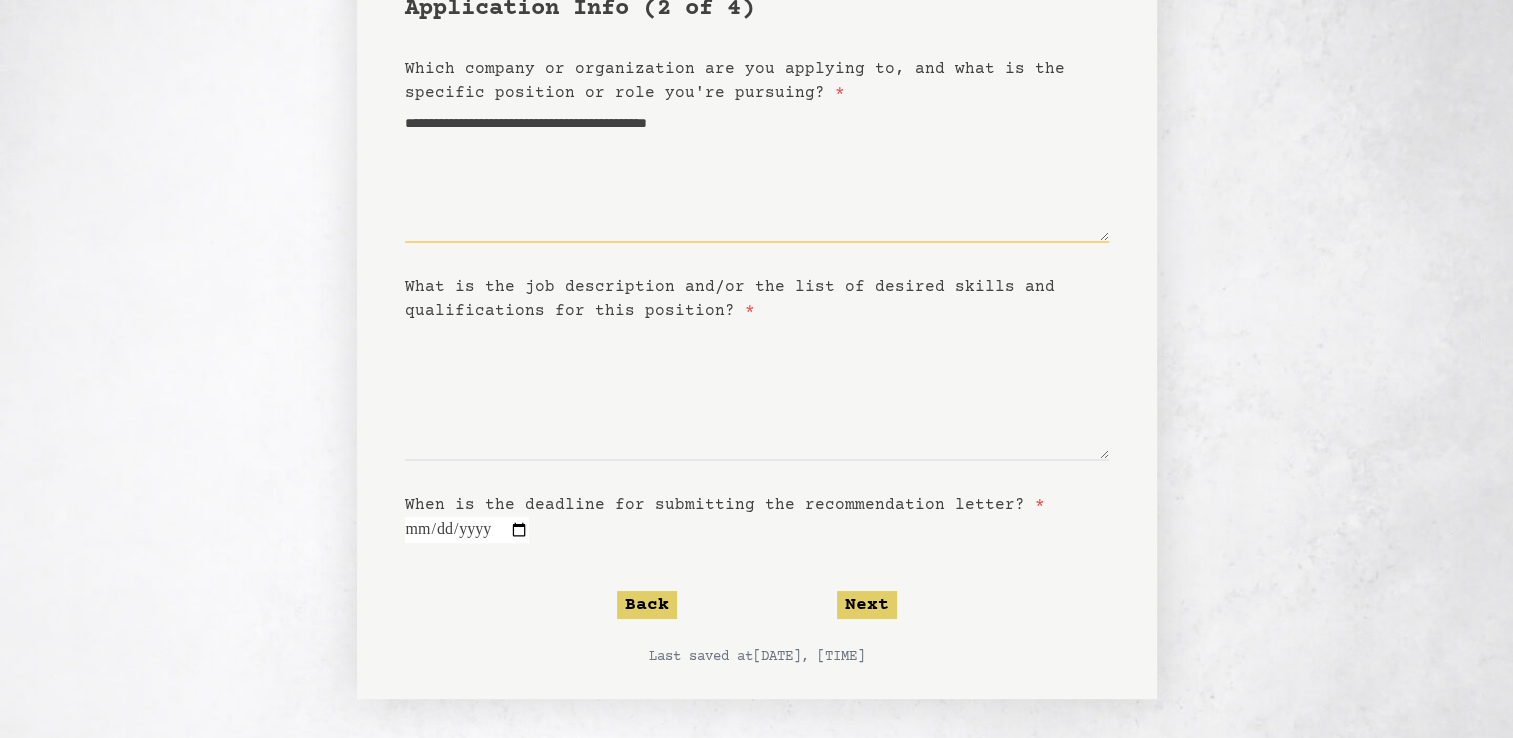 type on "**********" 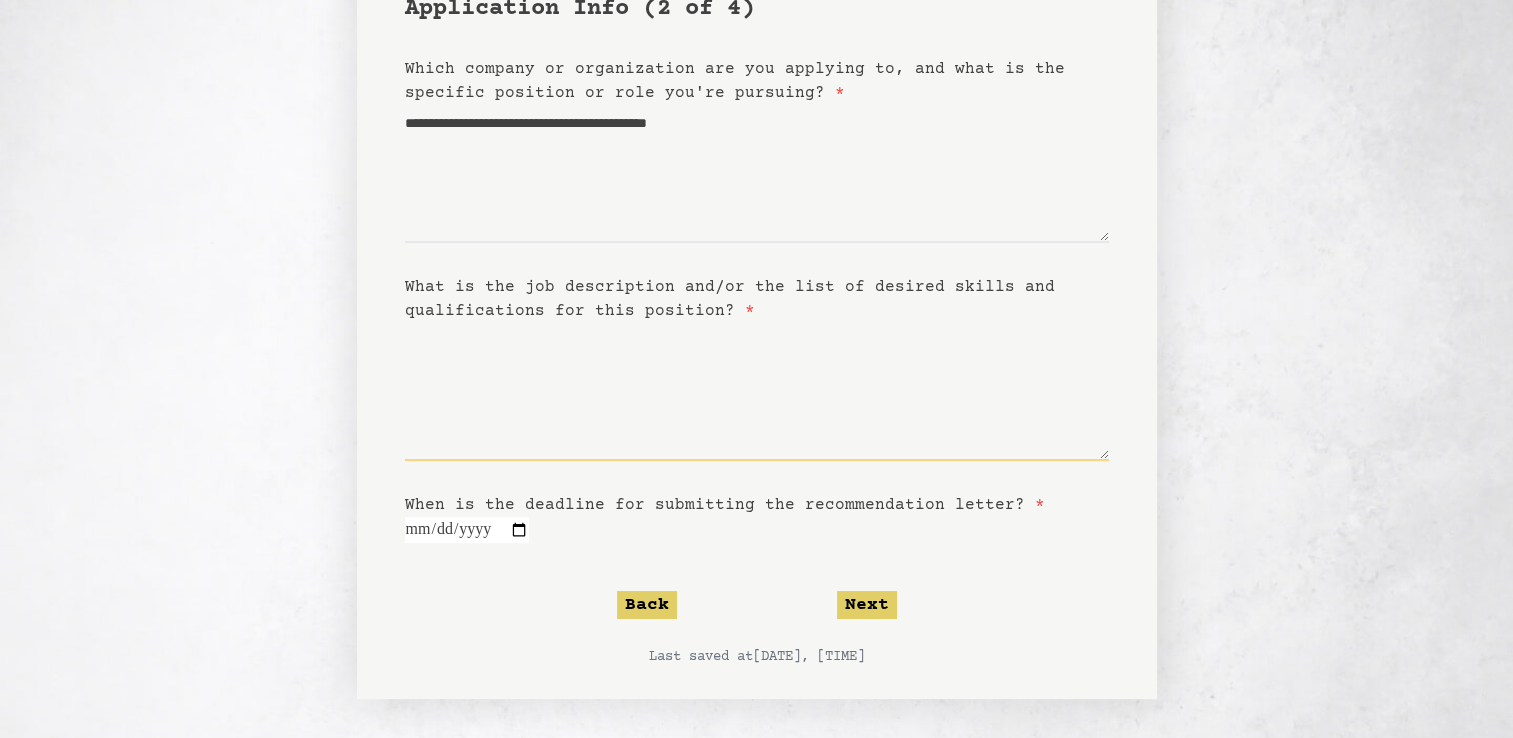 click on "What is the job description and/or the list of desired skills
and qualifications for this position?   *" at bounding box center [757, 392] 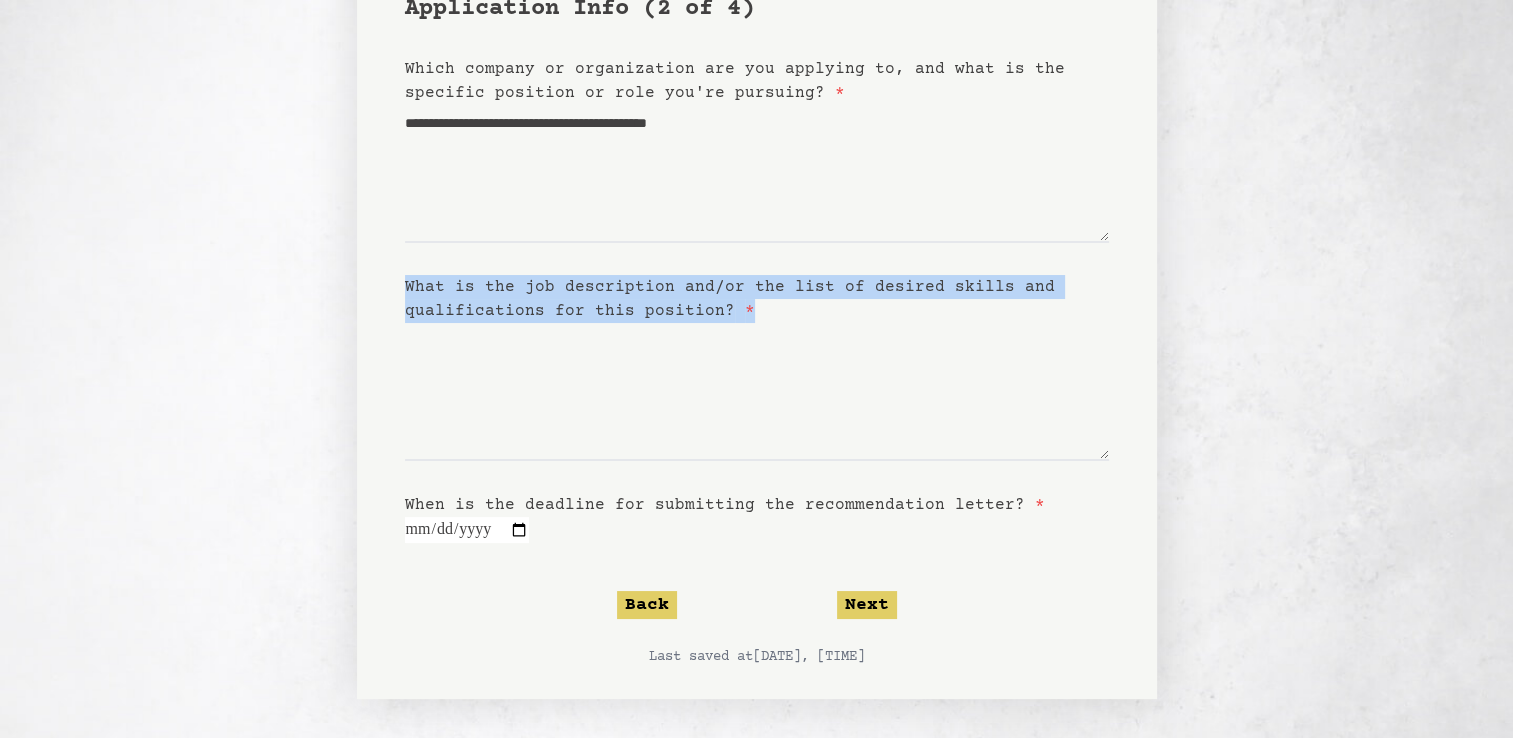 drag, startPoint x: 399, startPoint y: 285, endPoint x: 757, endPoint y: 332, distance: 361.07202 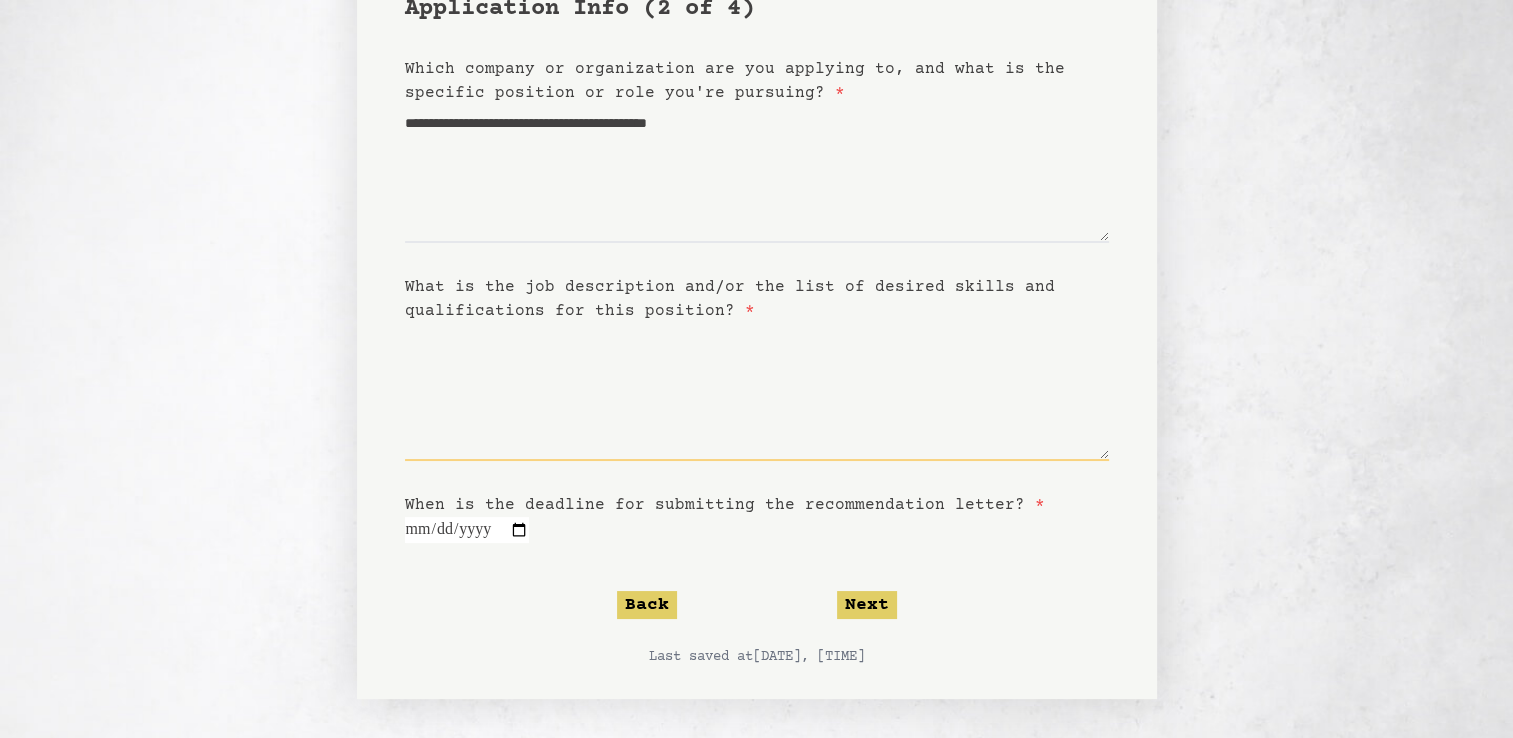 click on "What is the job description and/or the list of desired skills
and qualifications for this position?   *" at bounding box center [757, 392] 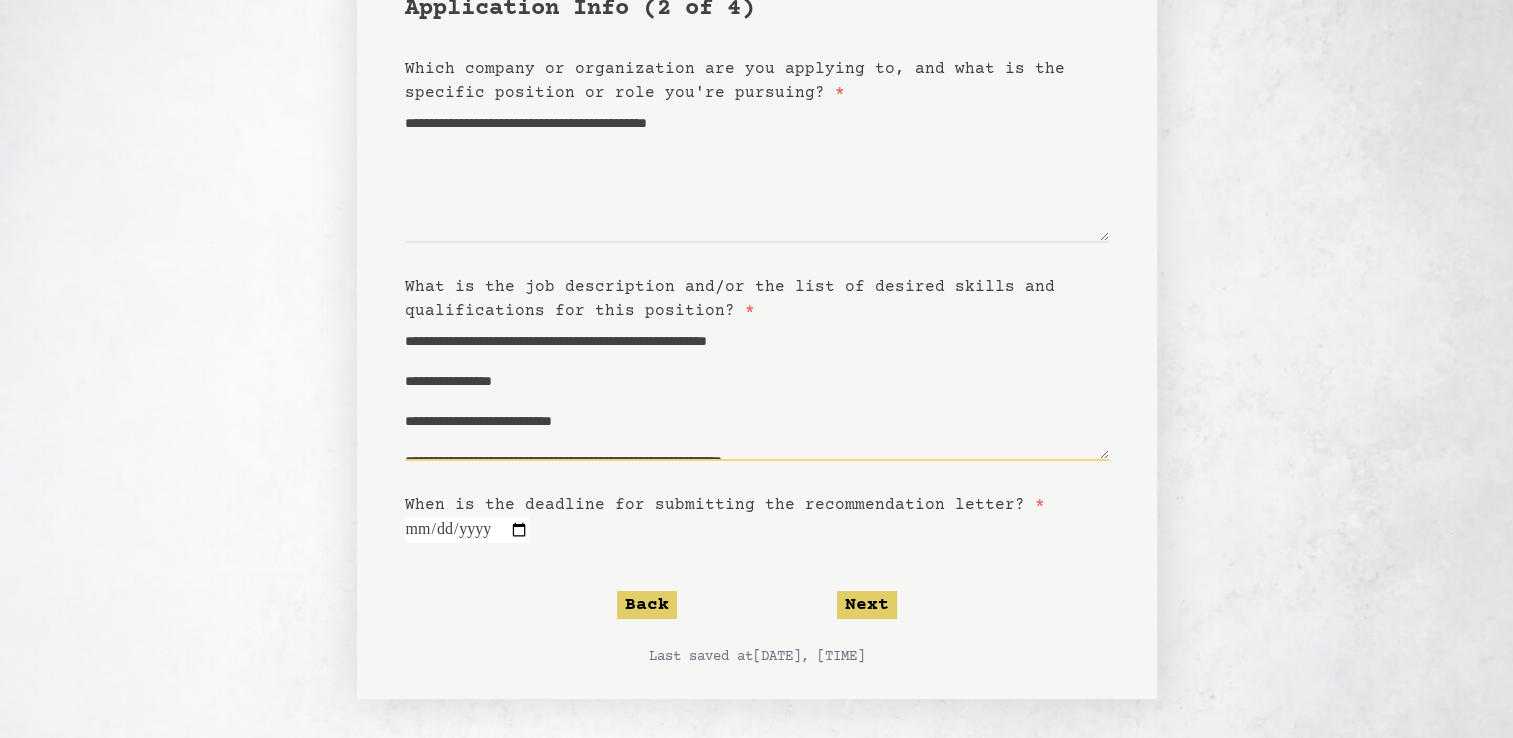 scroll, scrollTop: 789, scrollLeft: 0, axis: vertical 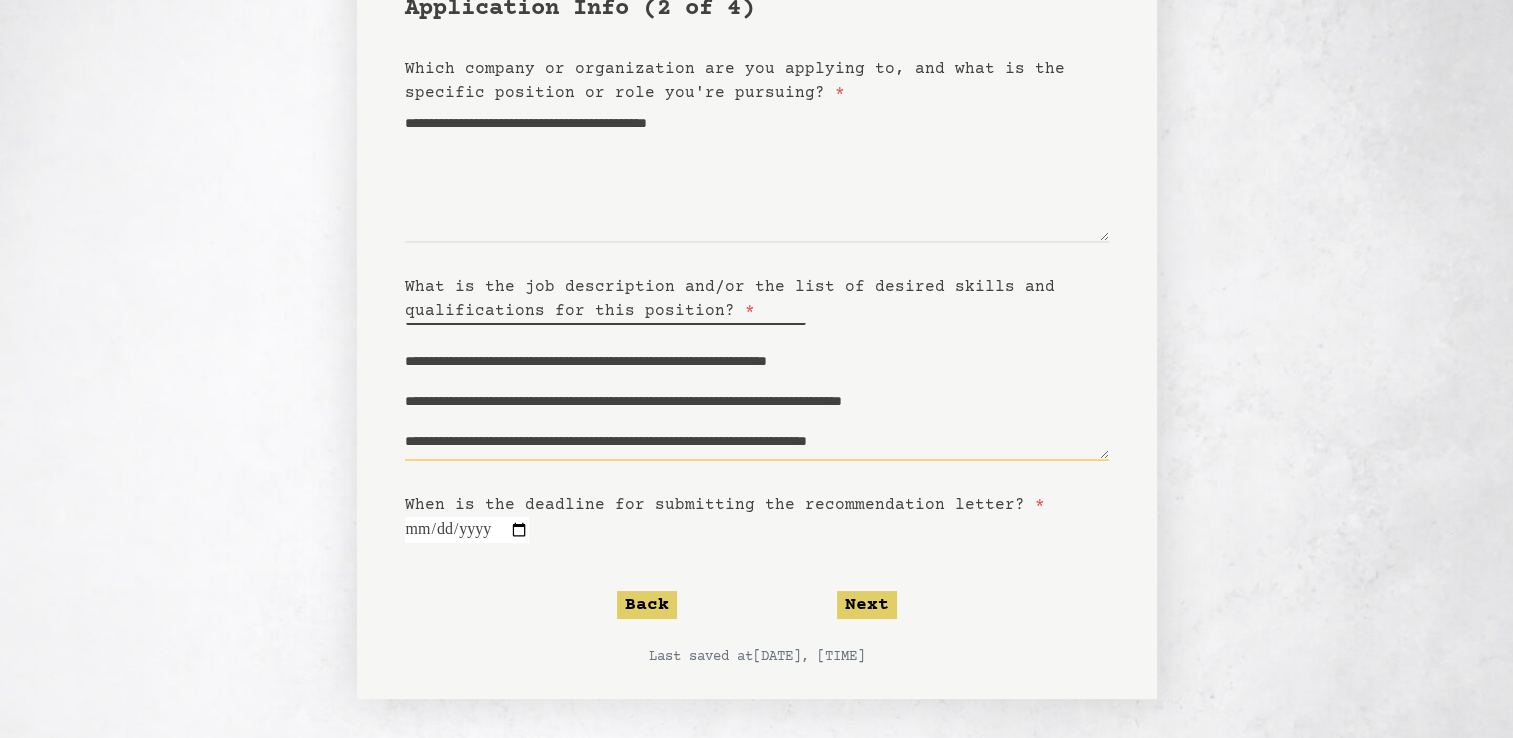 click on "What is the job description and/or the list of desired skills
and qualifications for this position?   *" at bounding box center (757, 392) 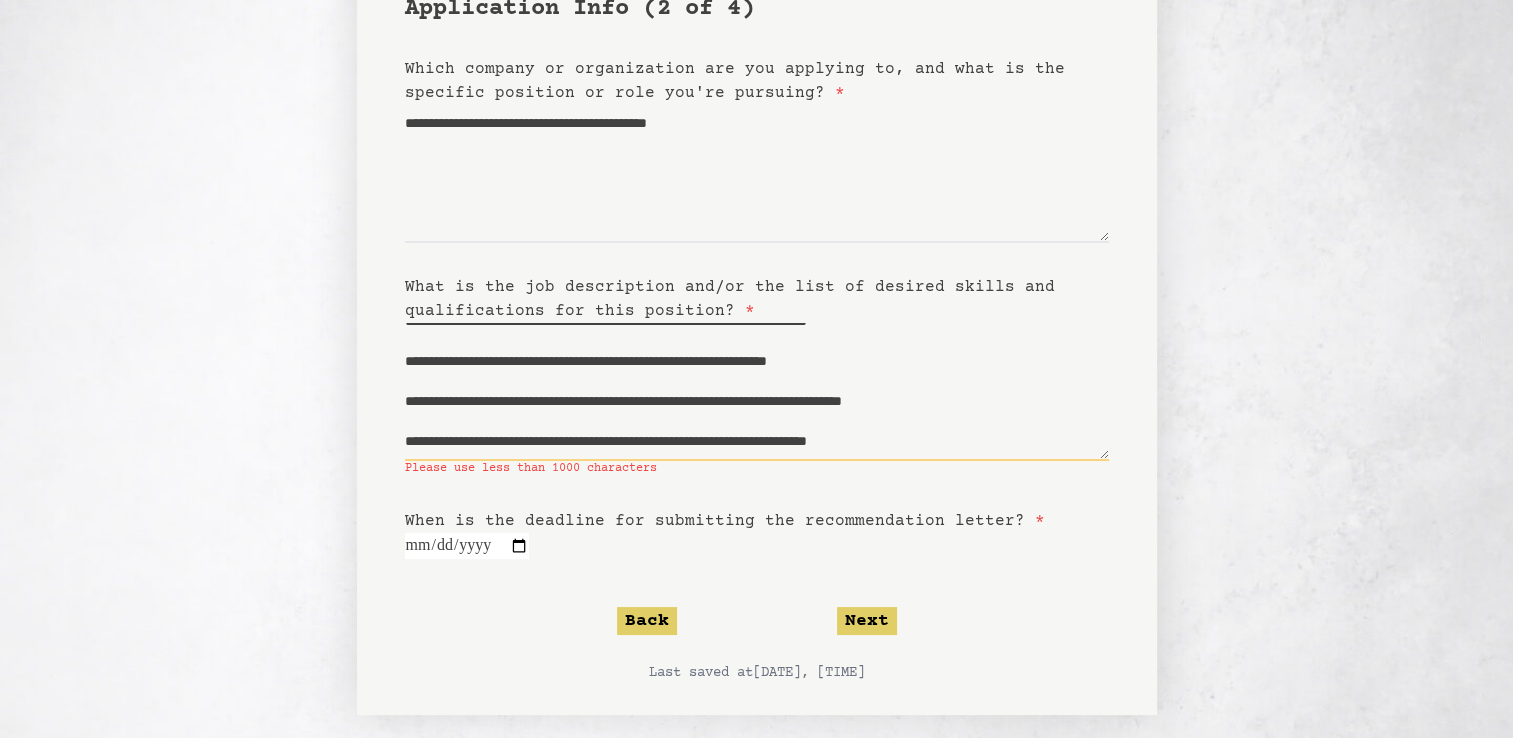 click on "What is the job description and/or the list of desired skills
and qualifications for this position?   *" at bounding box center (757, 392) 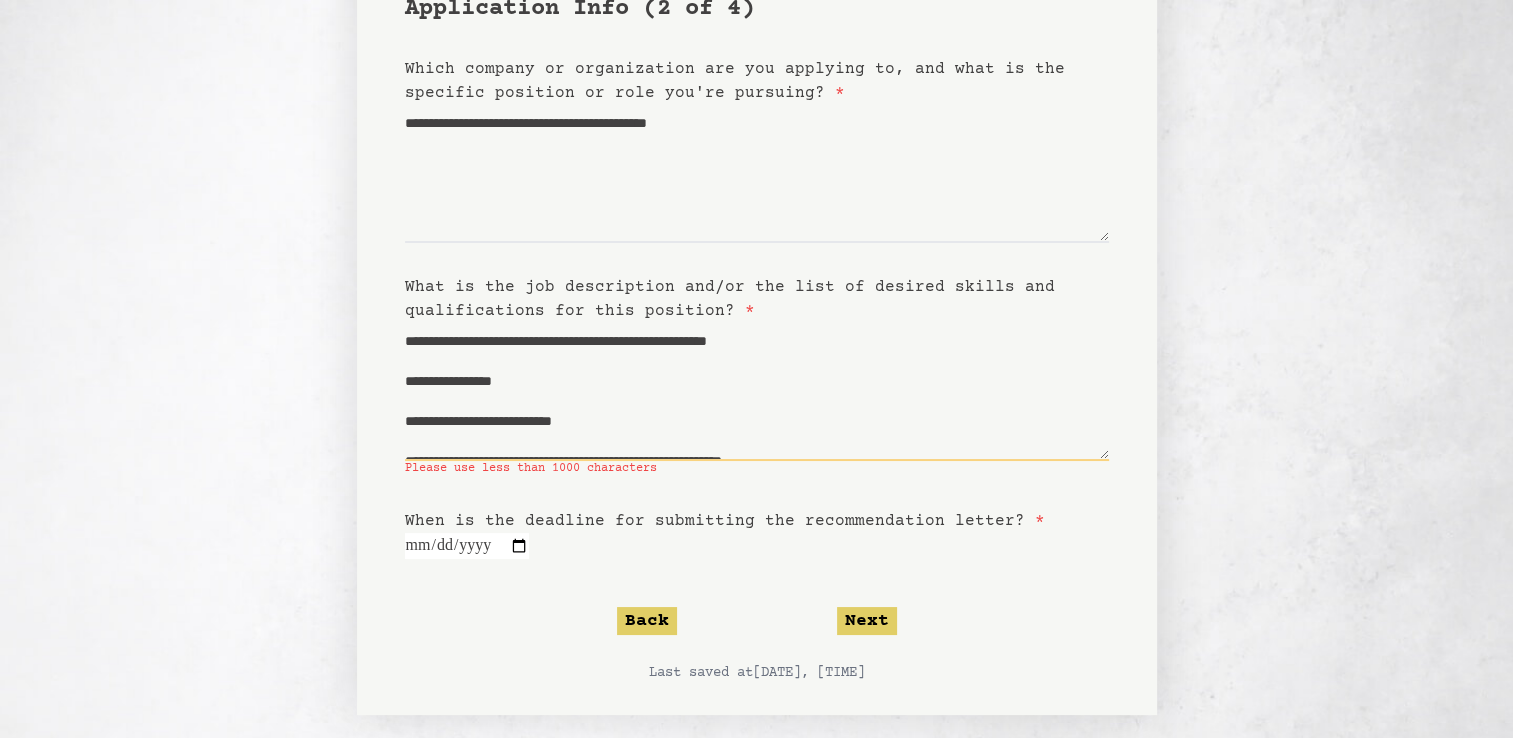 scroll, scrollTop: 800, scrollLeft: 0, axis: vertical 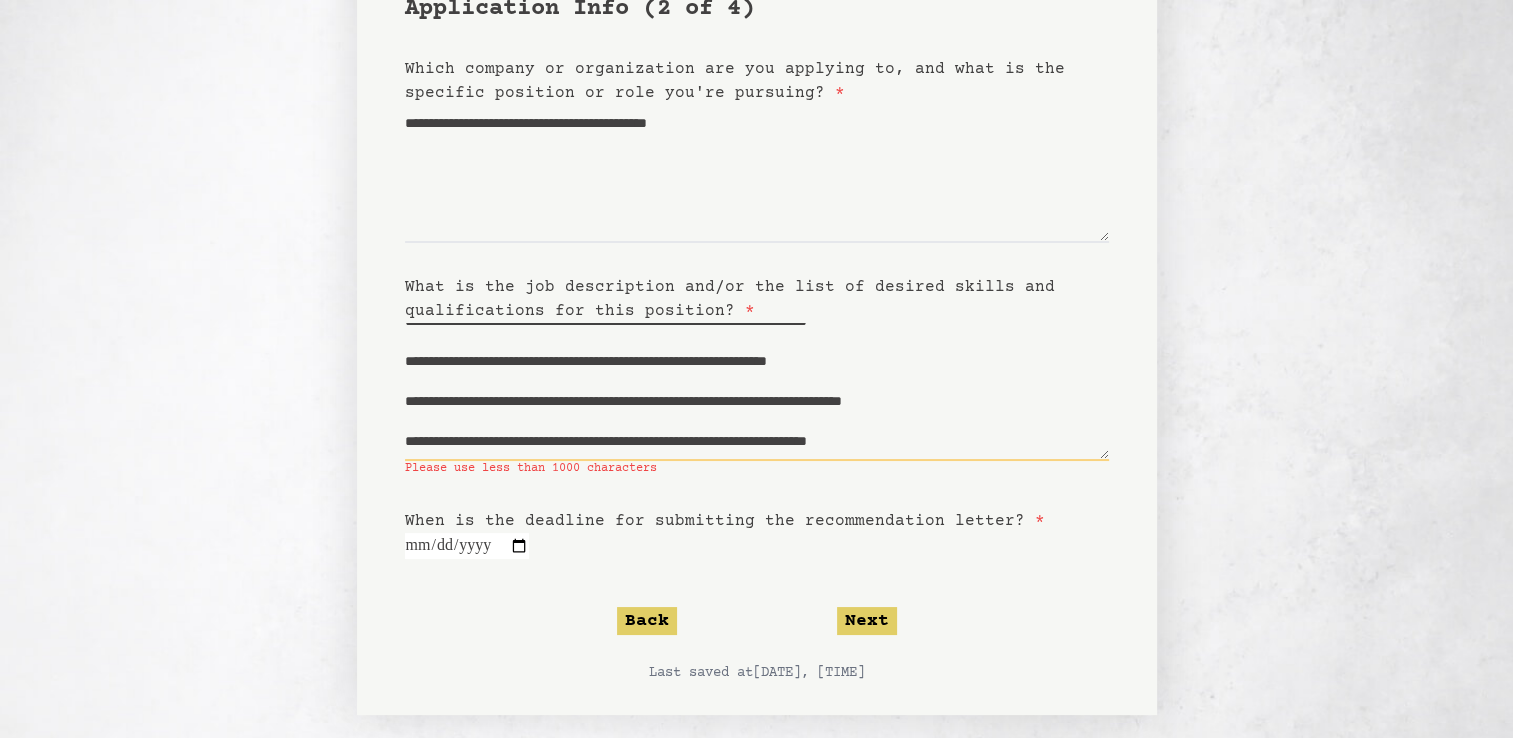 type 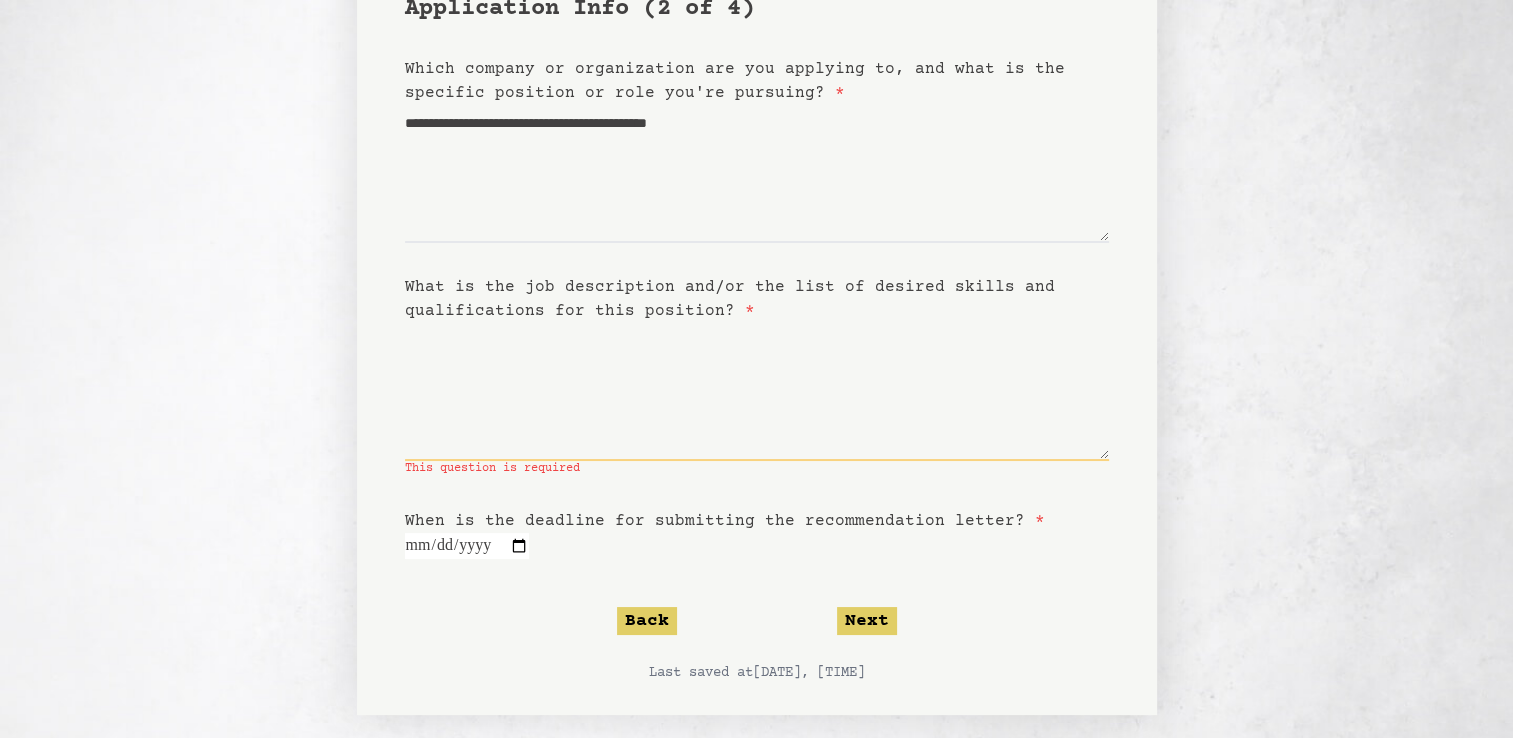 scroll, scrollTop: 0, scrollLeft: 0, axis: both 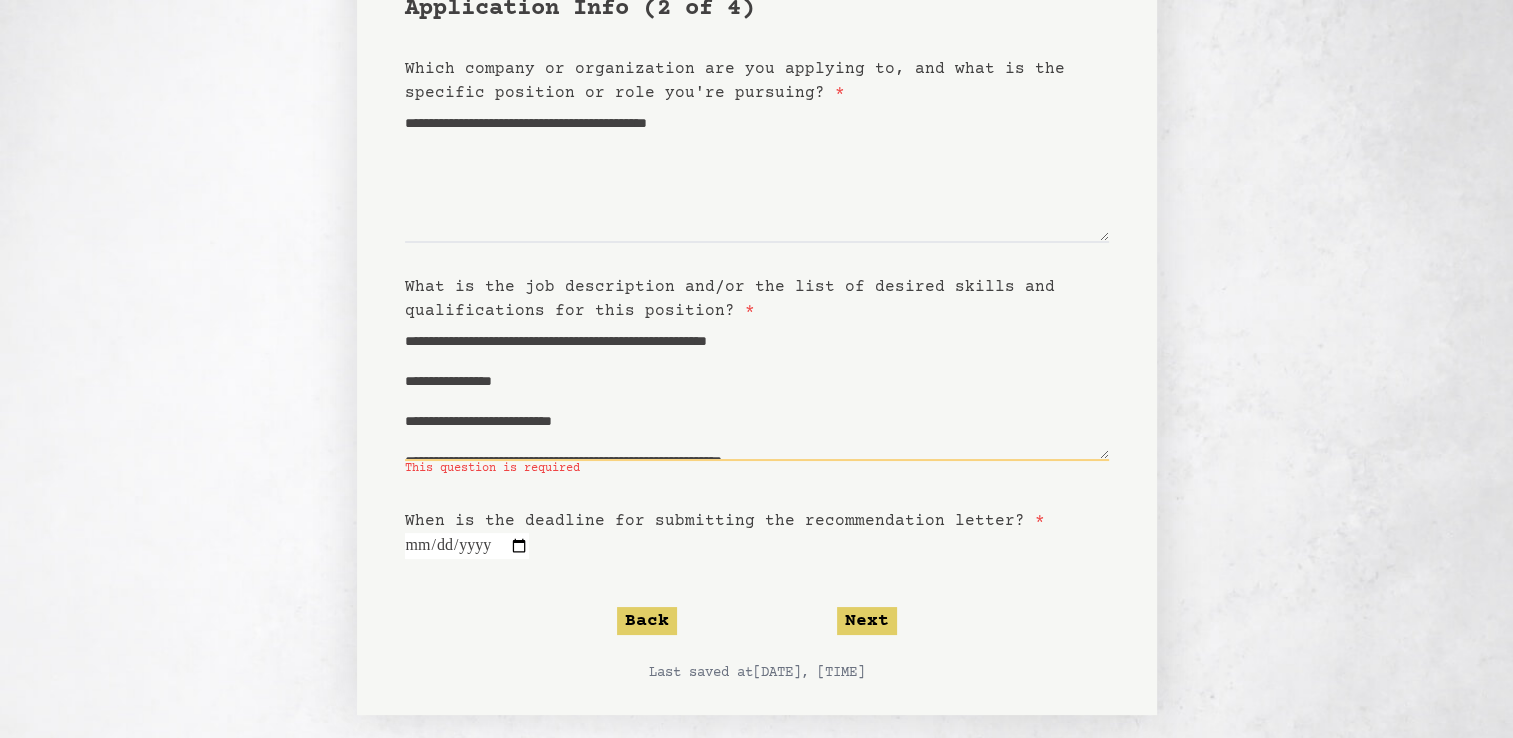 type on "**********" 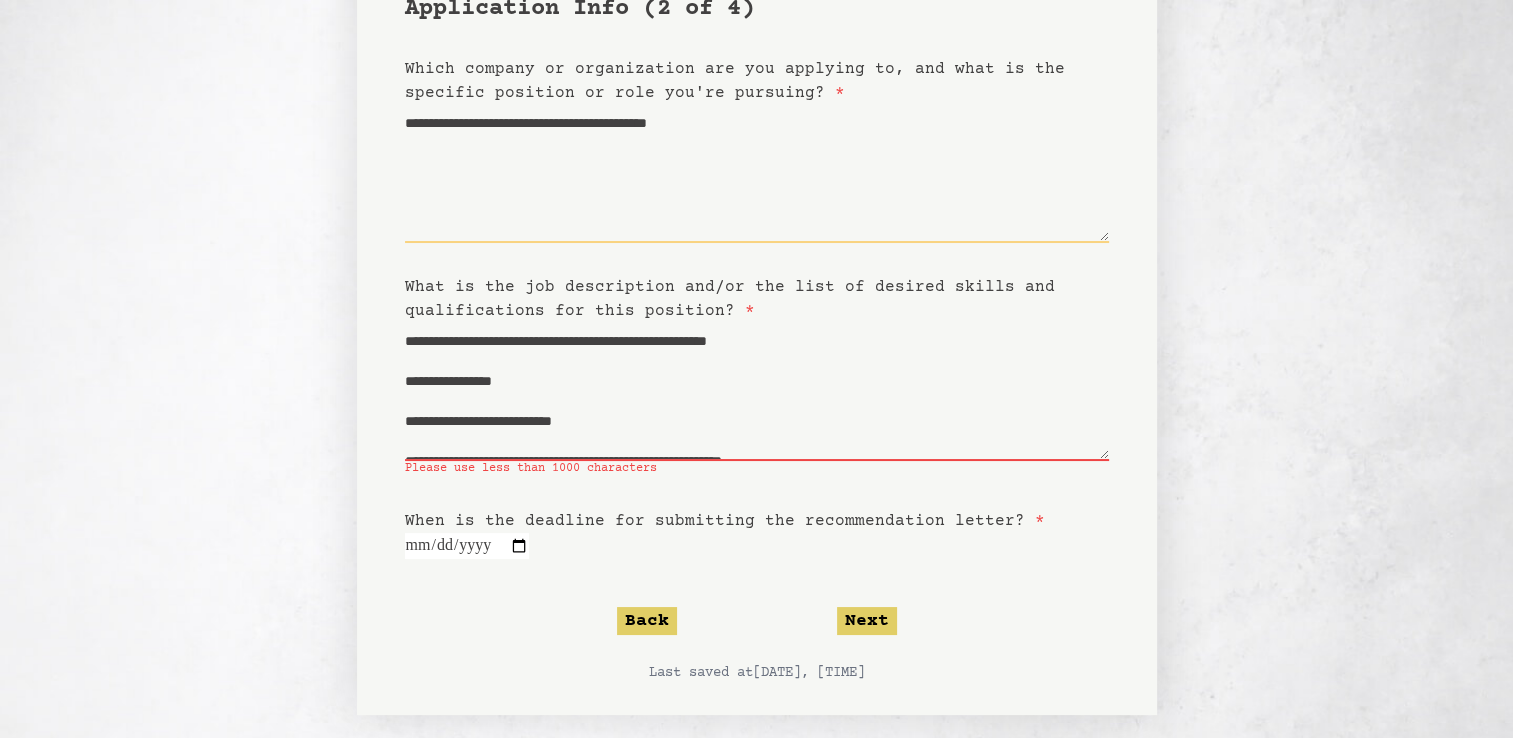 scroll, scrollTop: 509, scrollLeft: 0, axis: vertical 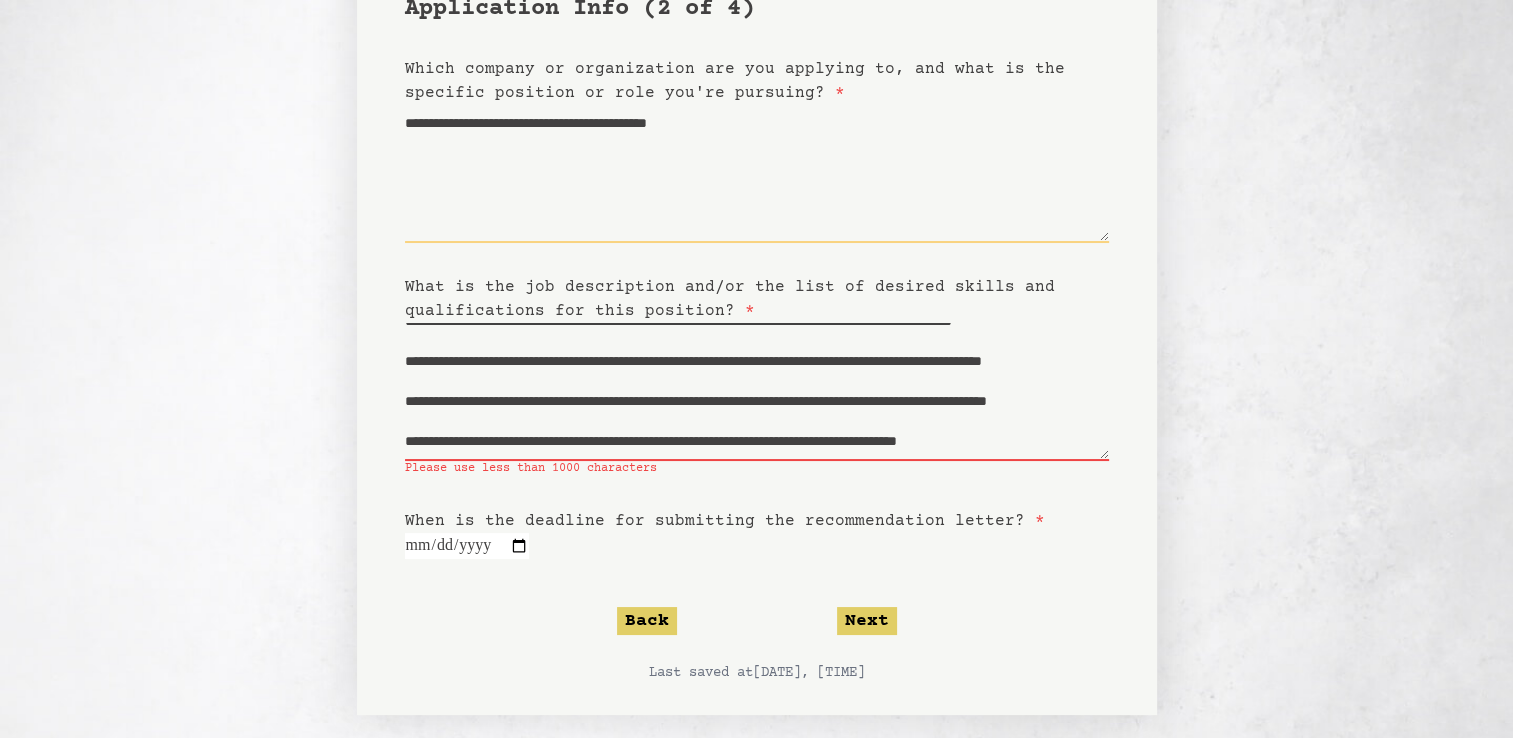 click on "**********" at bounding box center [757, 174] 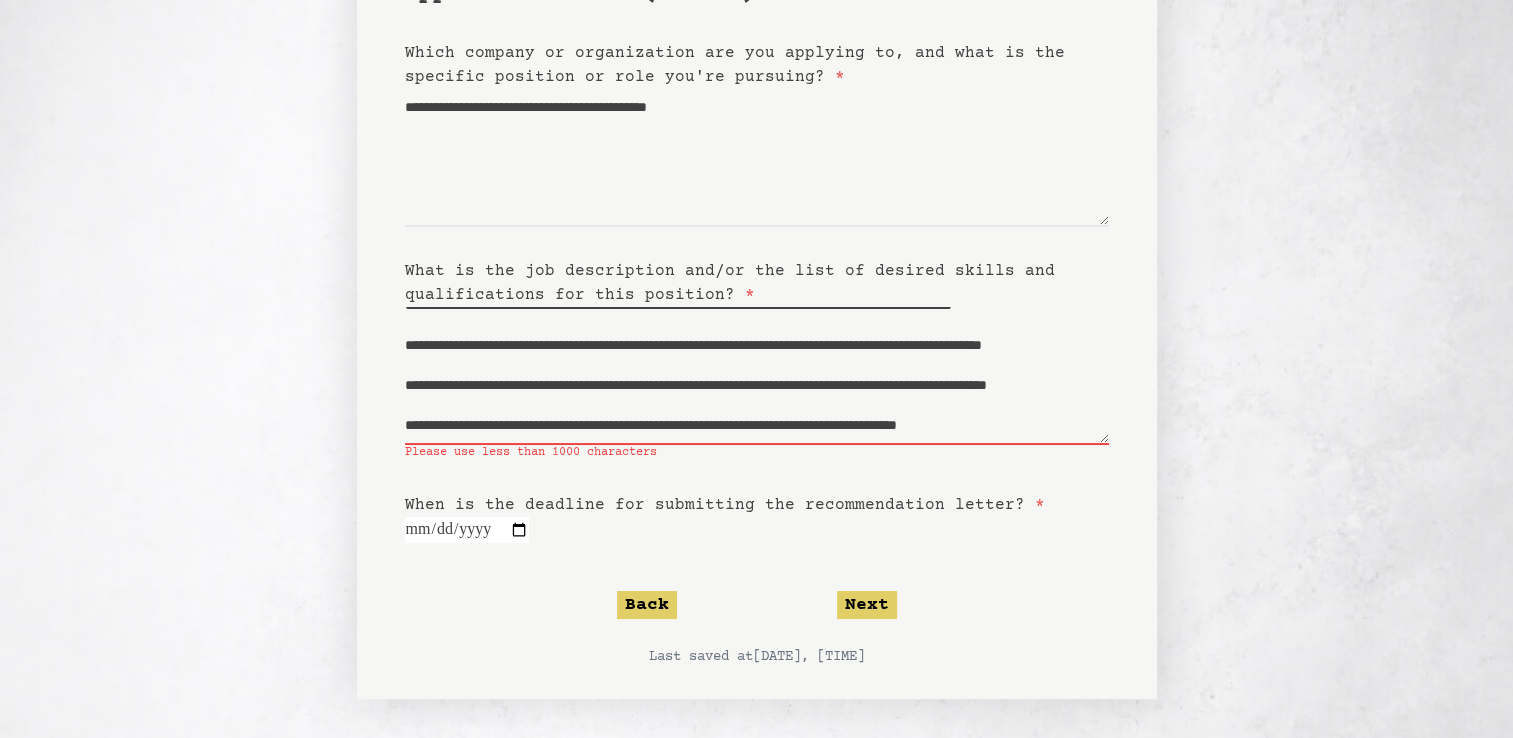 click at bounding box center (467, 530) 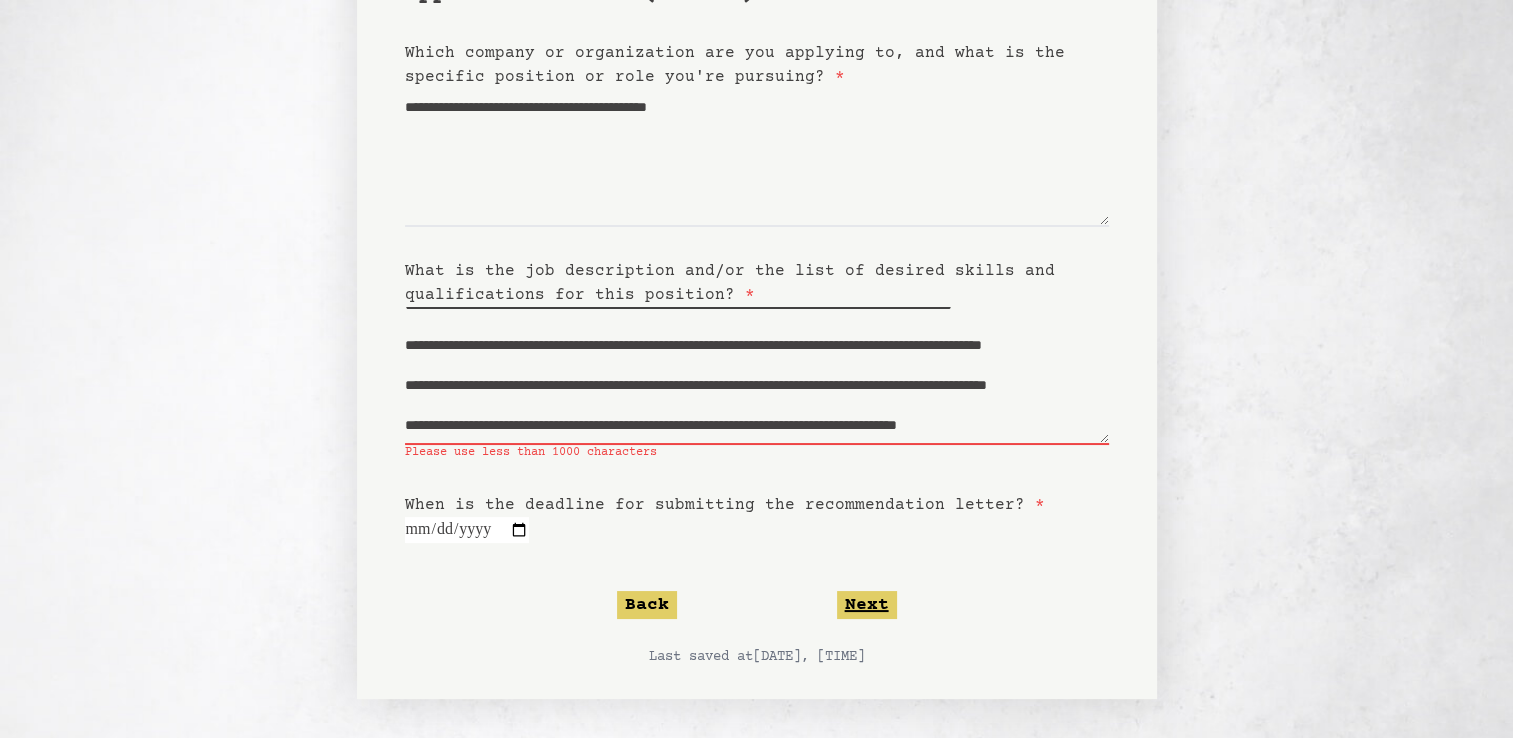 click on "Next" 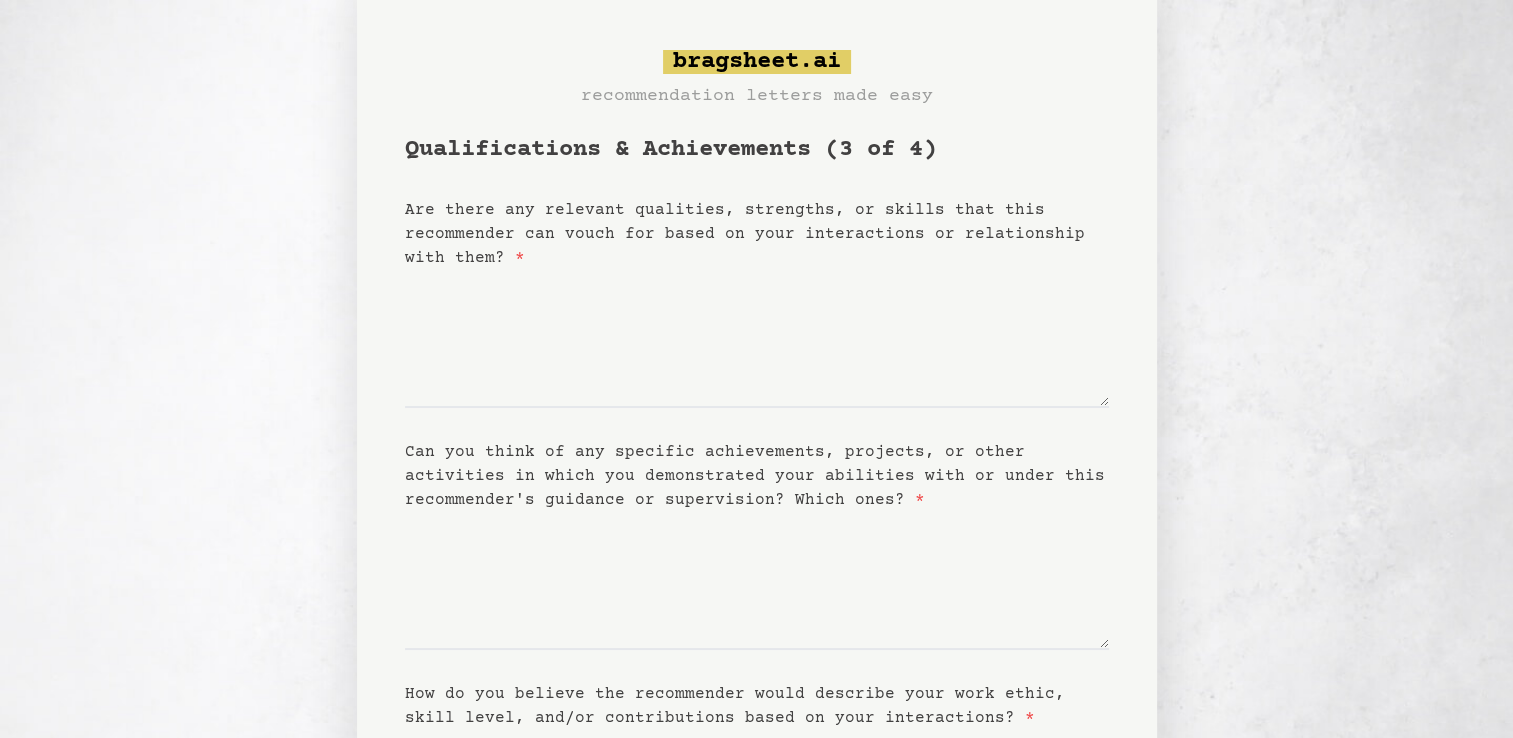 scroll, scrollTop: 47, scrollLeft: 0, axis: vertical 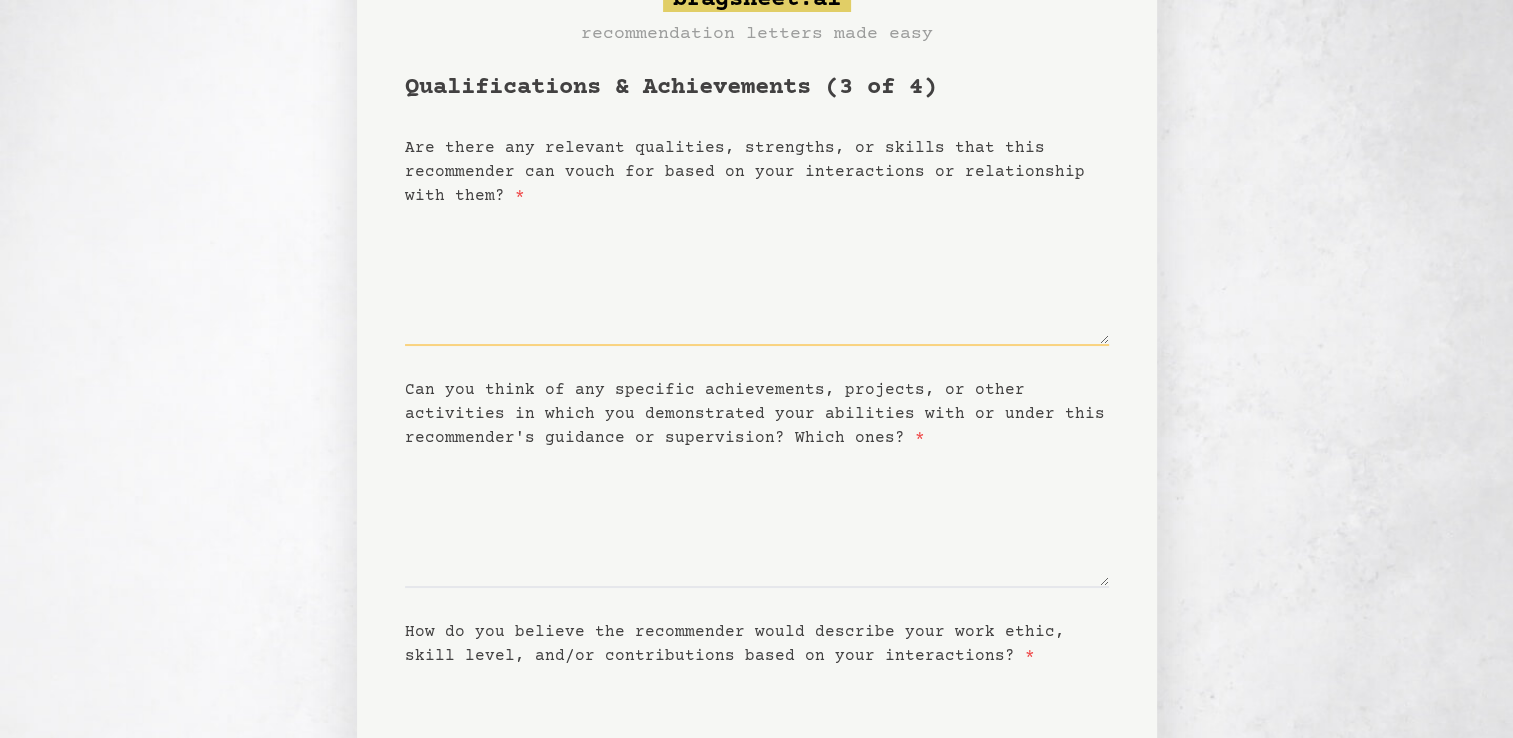 click on "Are there any relevant qualities, strengths, or skills that this
recommender can vouch for based on your interactions or
relationship with them?   *" at bounding box center [757, 277] 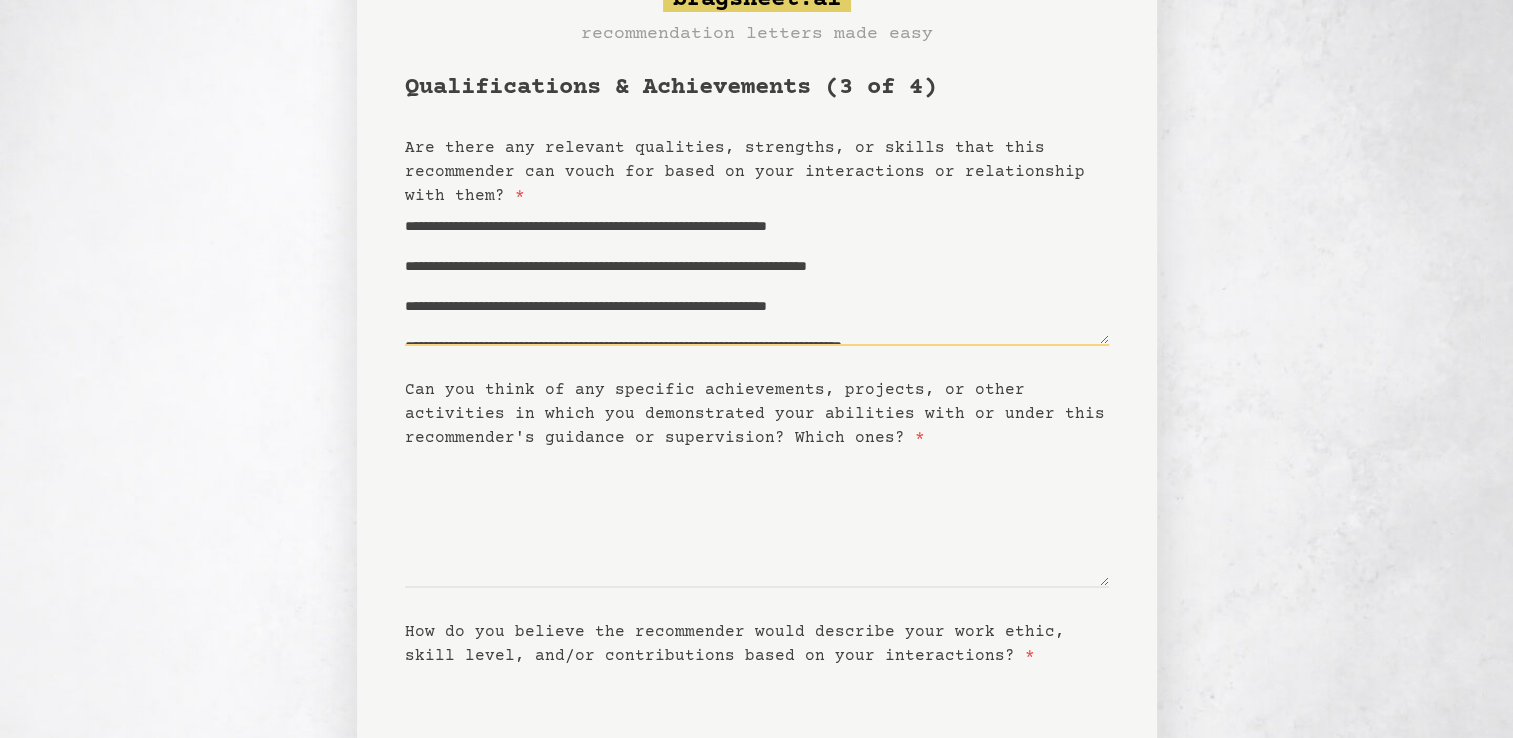 scroll, scrollTop: 69, scrollLeft: 0, axis: vertical 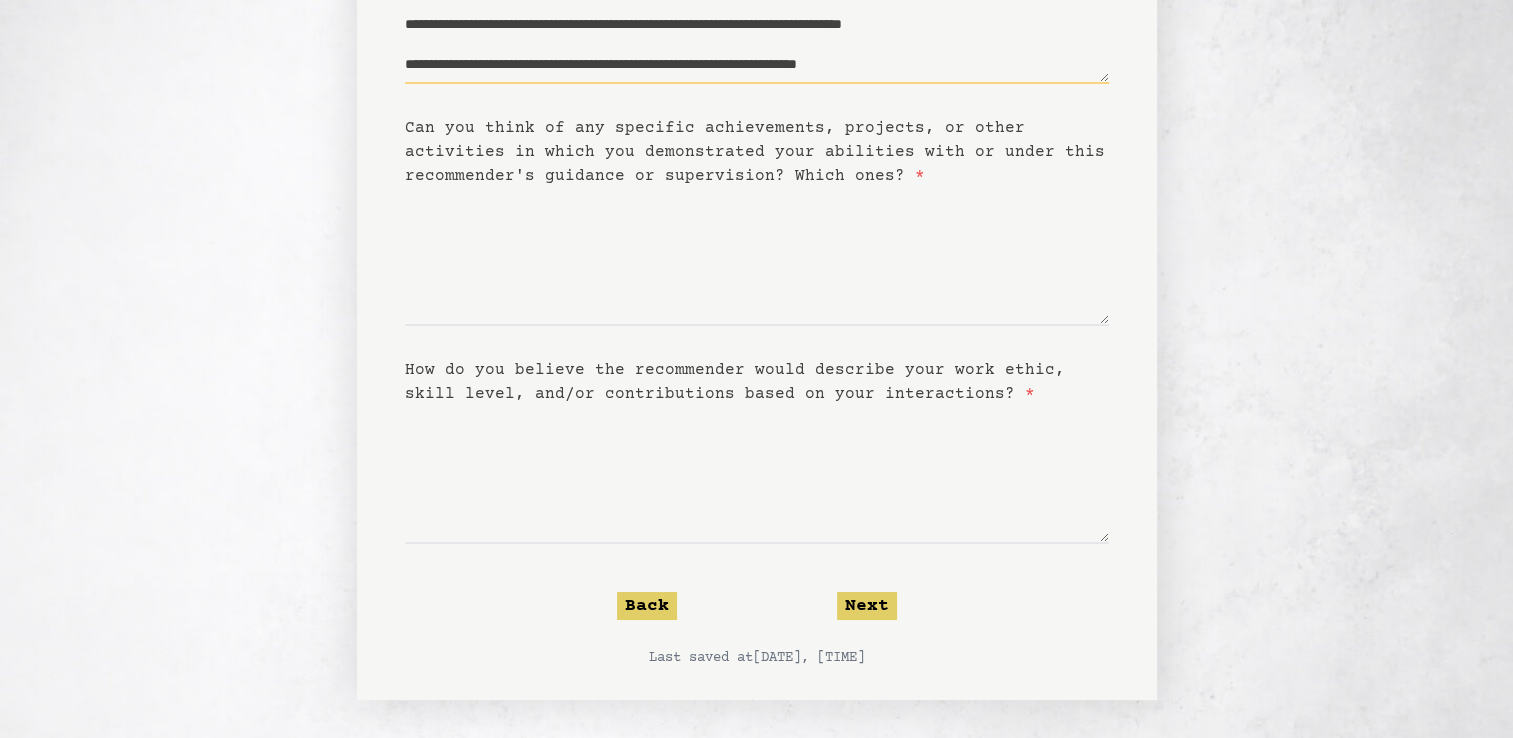 type on "**********" 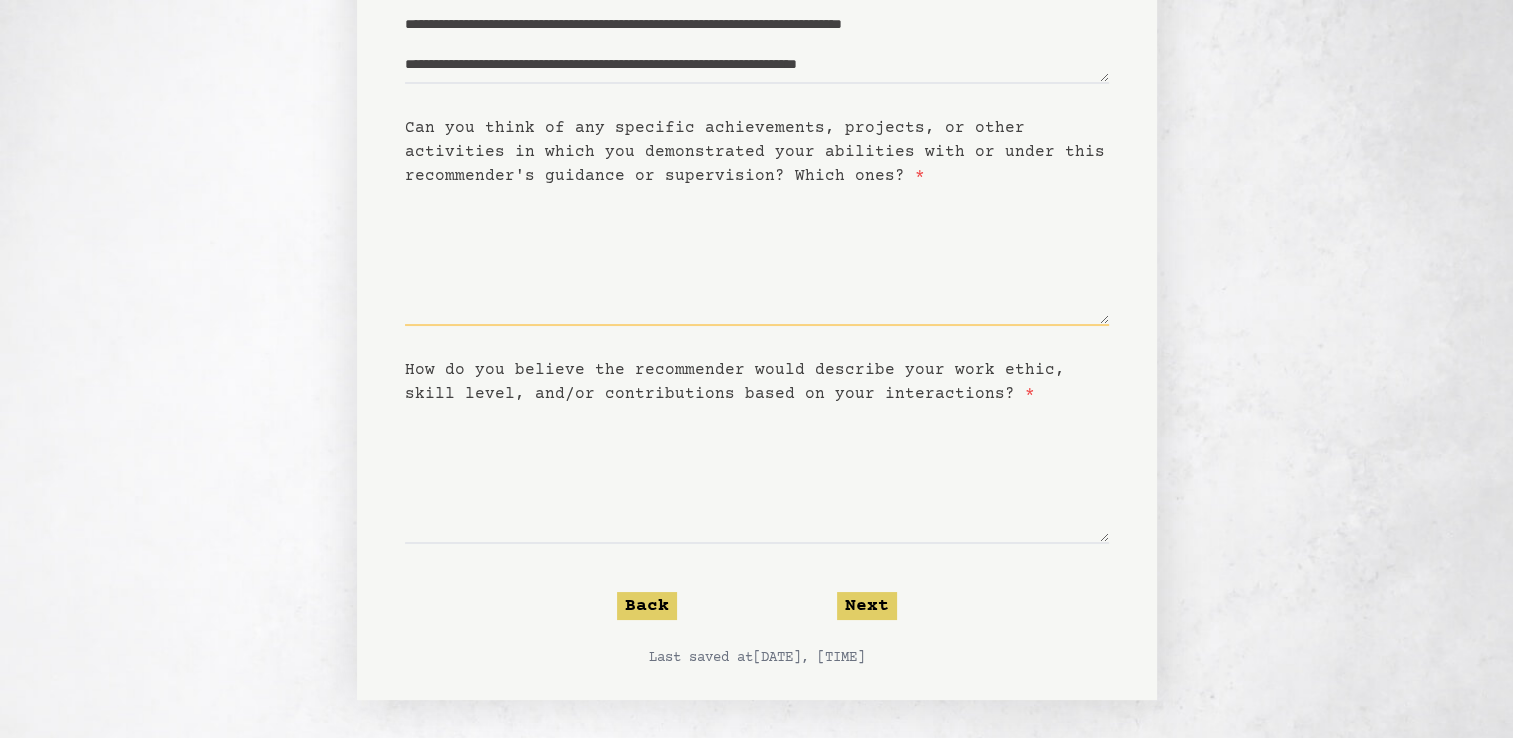 click on "Can you think of any specific achievements, projects, or other
activities in which you demonstrated your abilities with or
under this recommender's guidance or supervision? Which ones?   *" at bounding box center [757, 257] 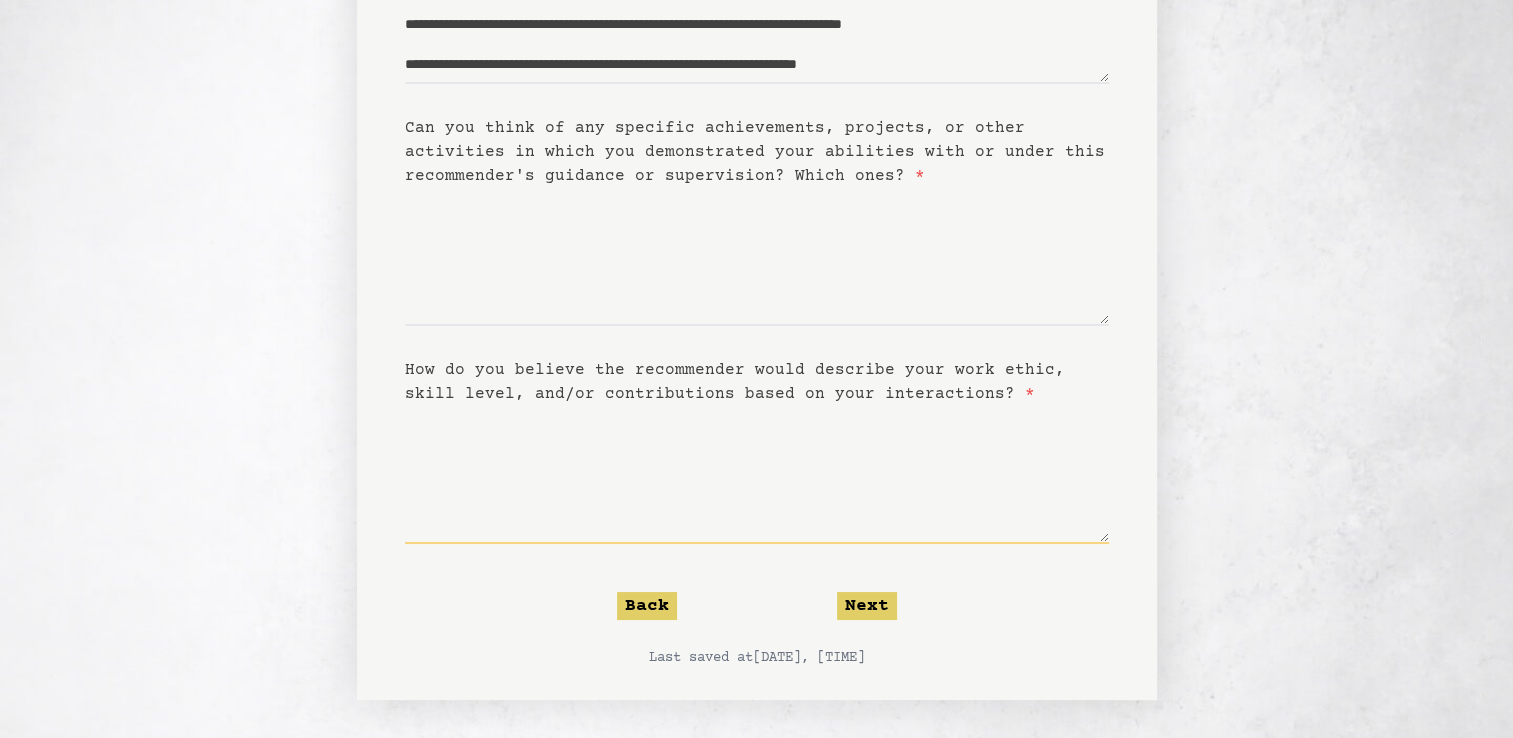click on "How do you believe the recommender would describe your work
ethic, skill level, and/or contributions based on your
interactions?   *" at bounding box center [757, 475] 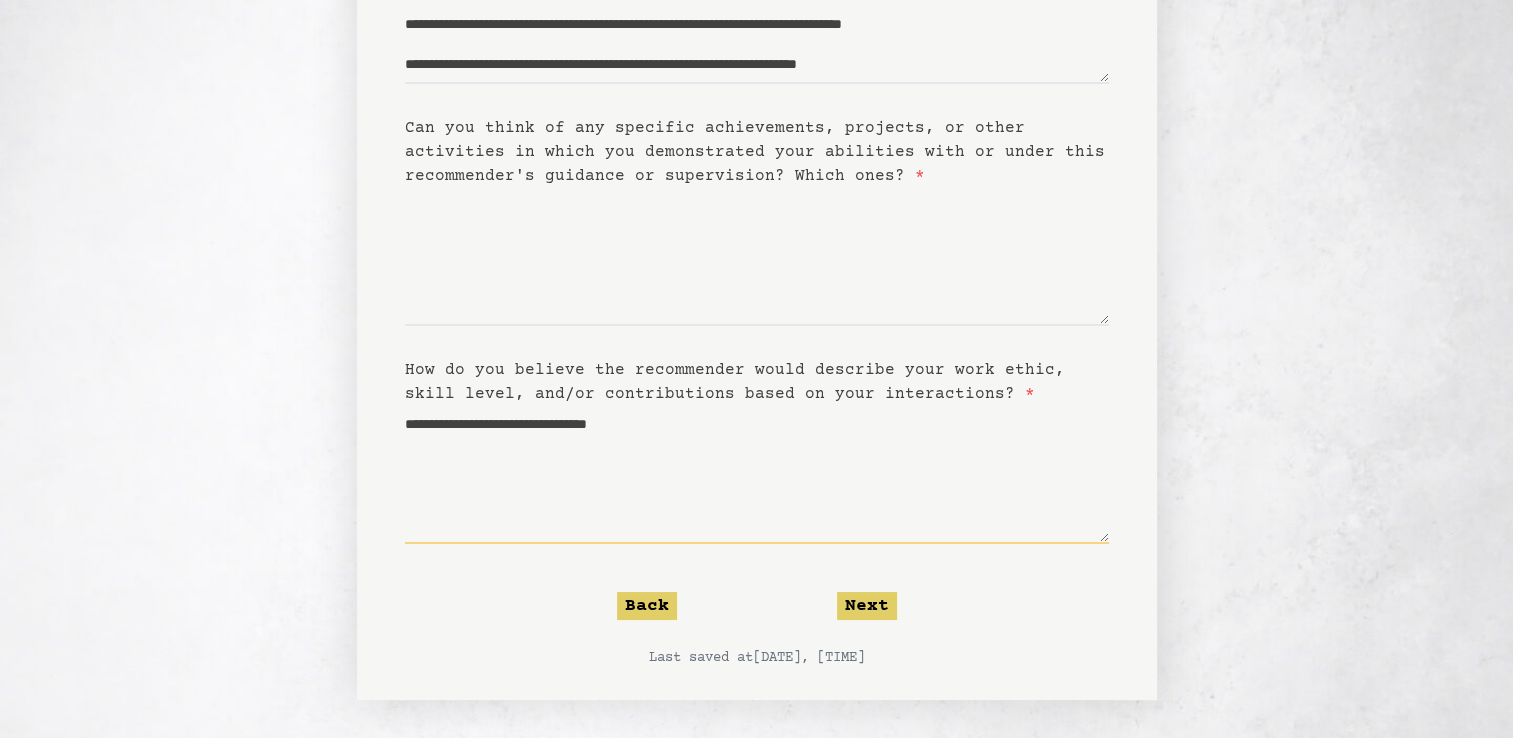 type on "**********" 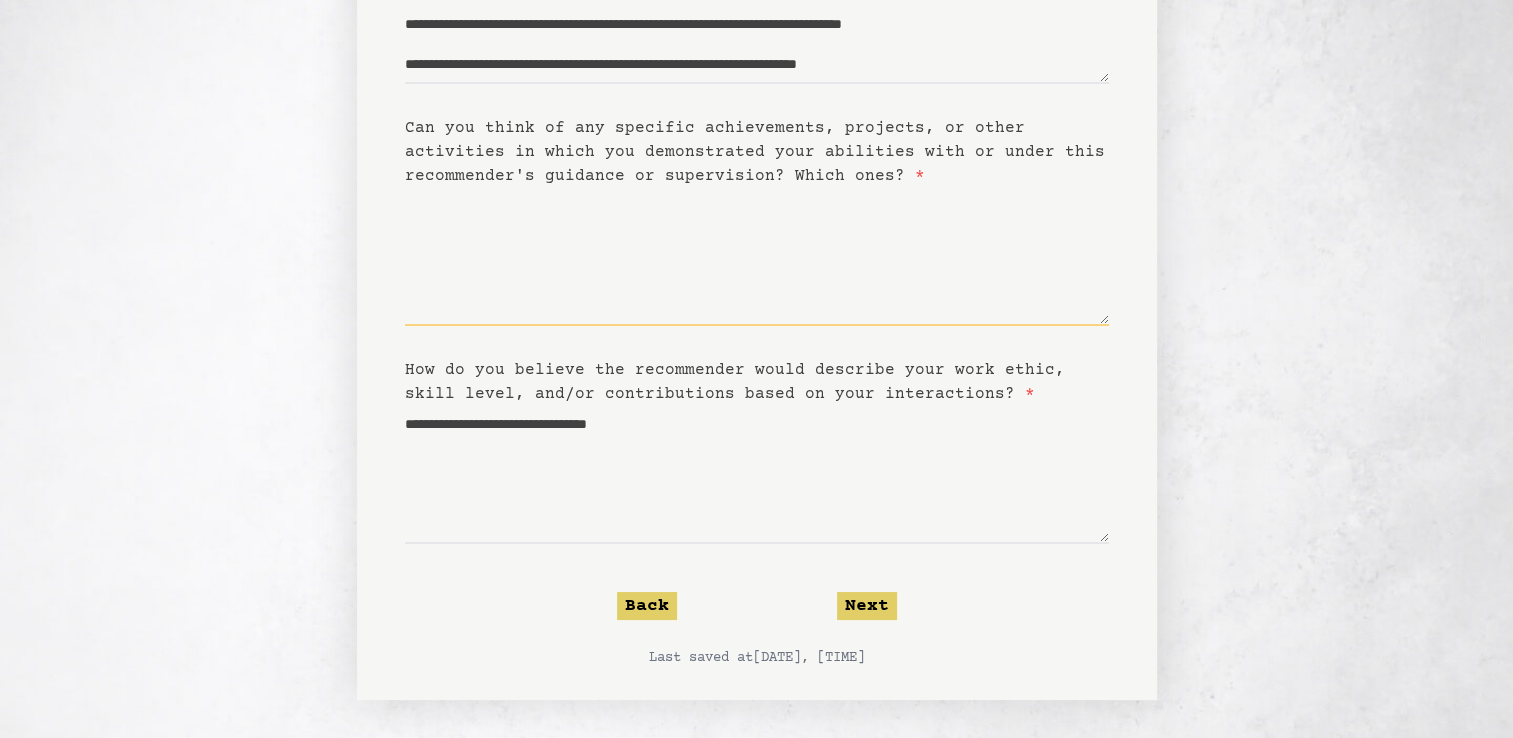 click on "Can you think of any specific achievements, projects, or other
activities in which you demonstrated your abilities with or
under this recommender's guidance or supervision? Which ones?   *" at bounding box center [757, 257] 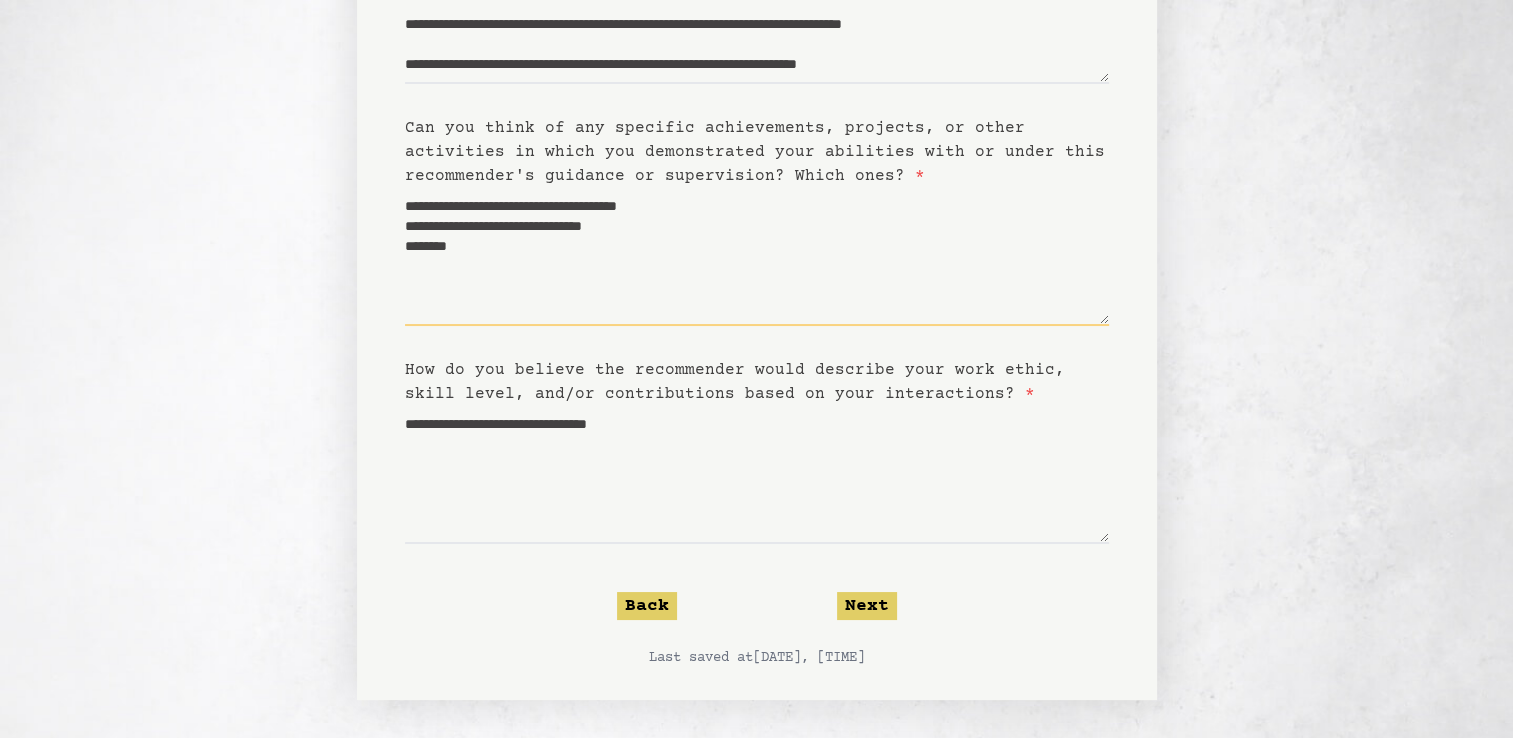 click on "**********" at bounding box center [757, 257] 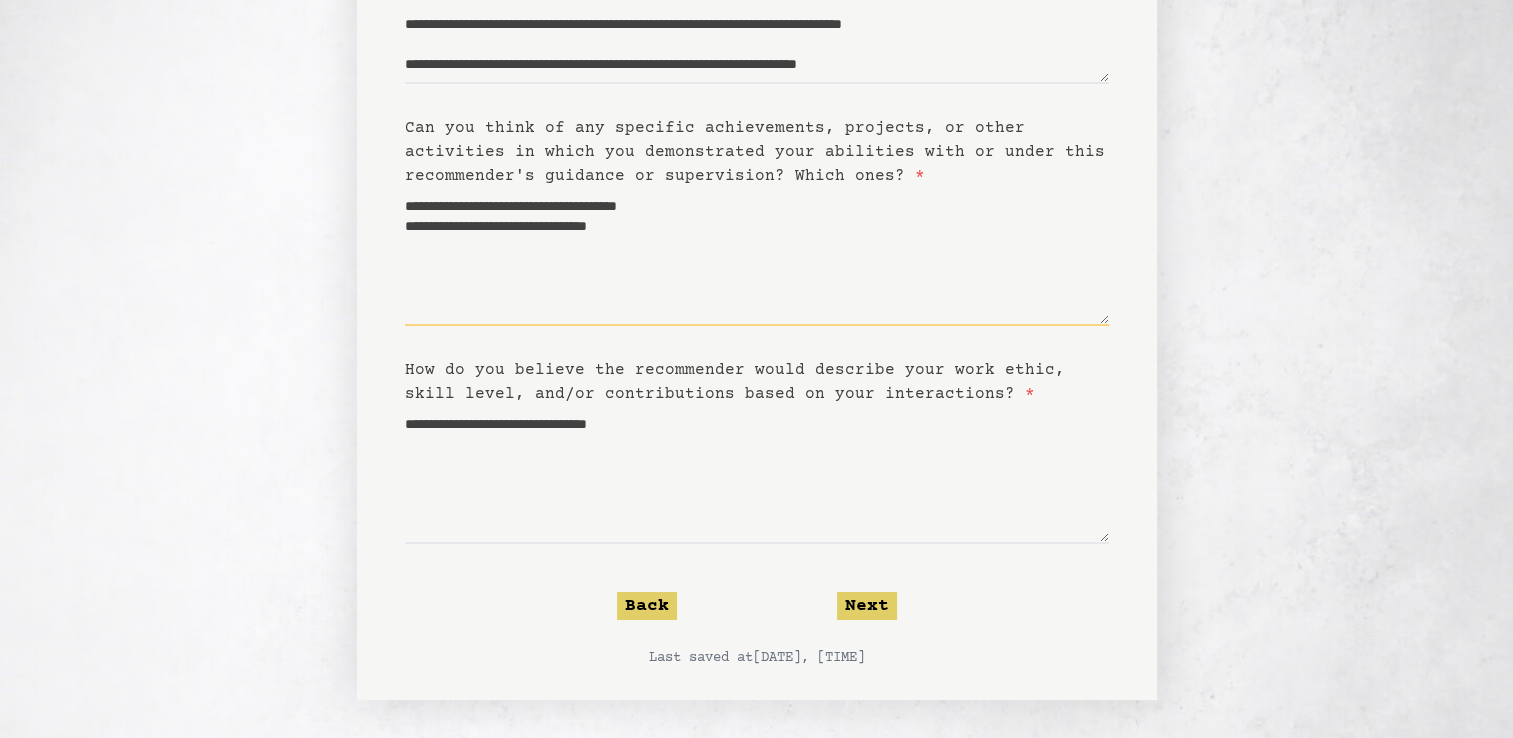 type on "**********" 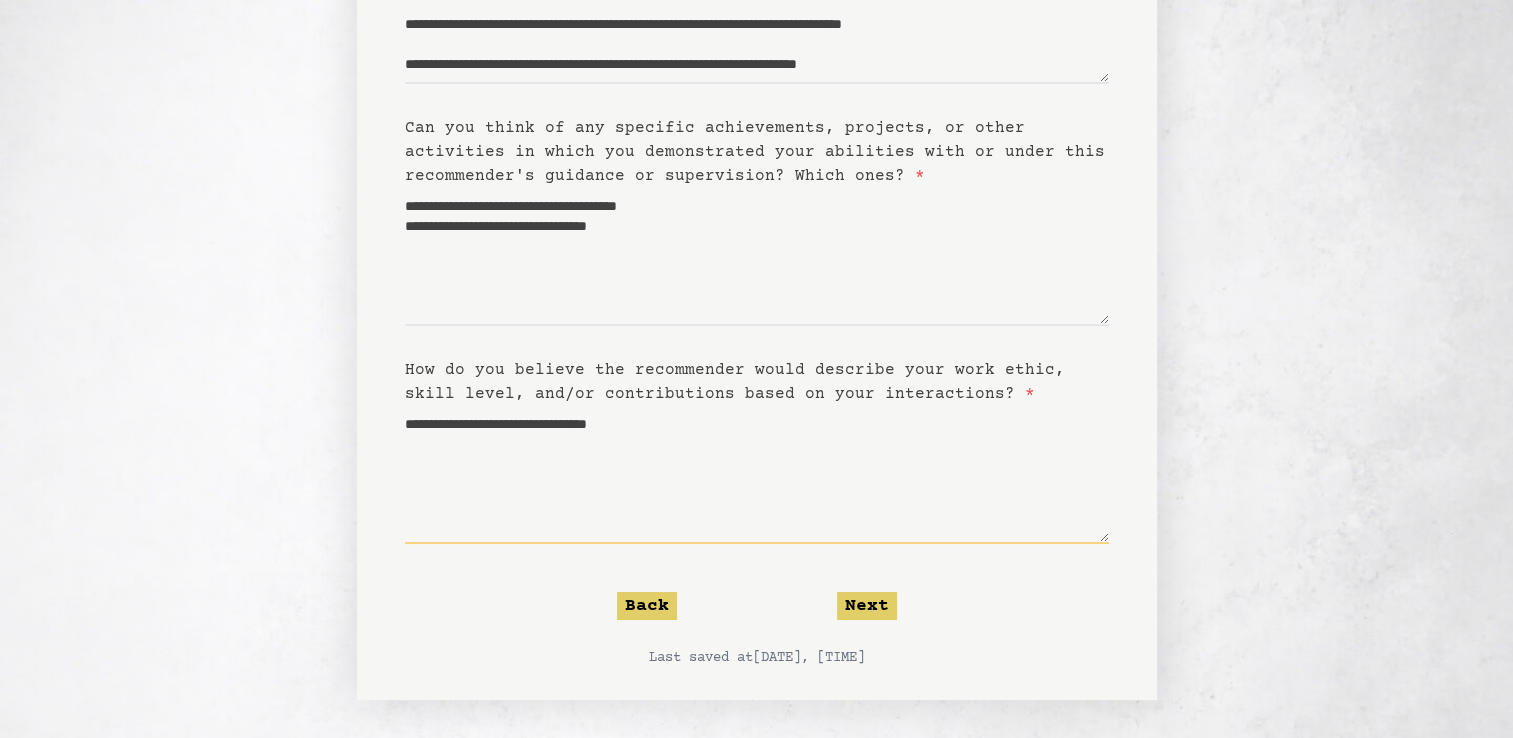 click on "**********" at bounding box center [757, 475] 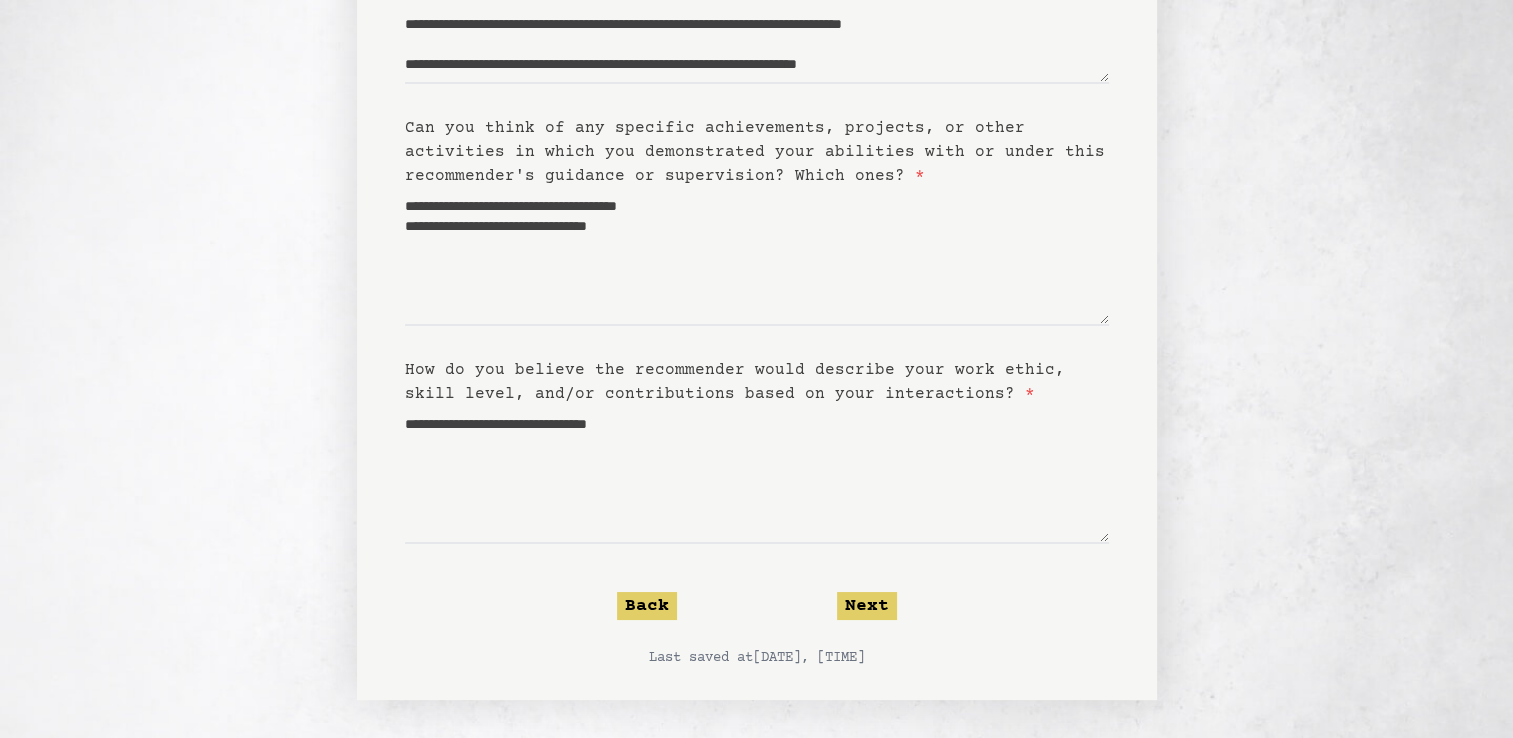 click on "**********" at bounding box center [757, 239] 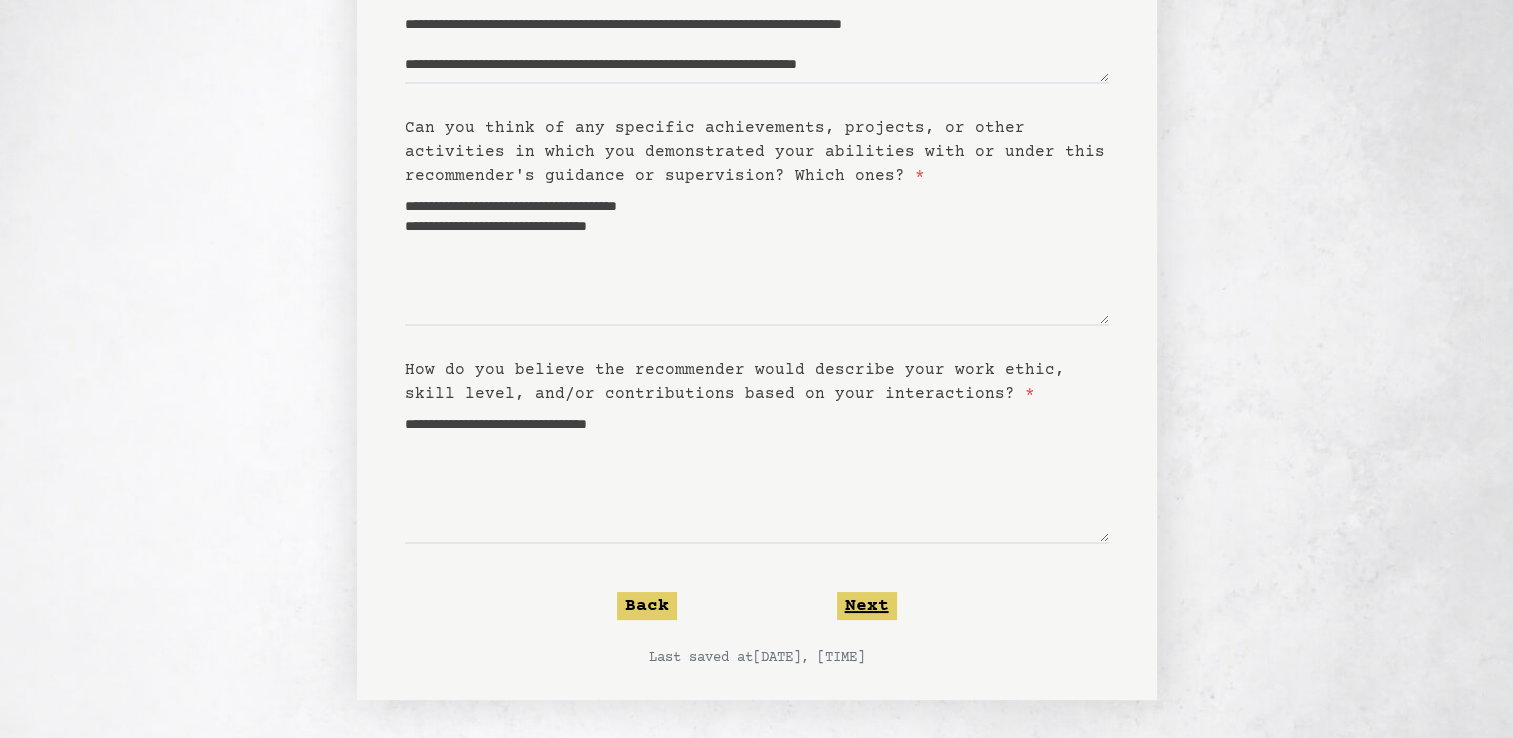 click on "Next" 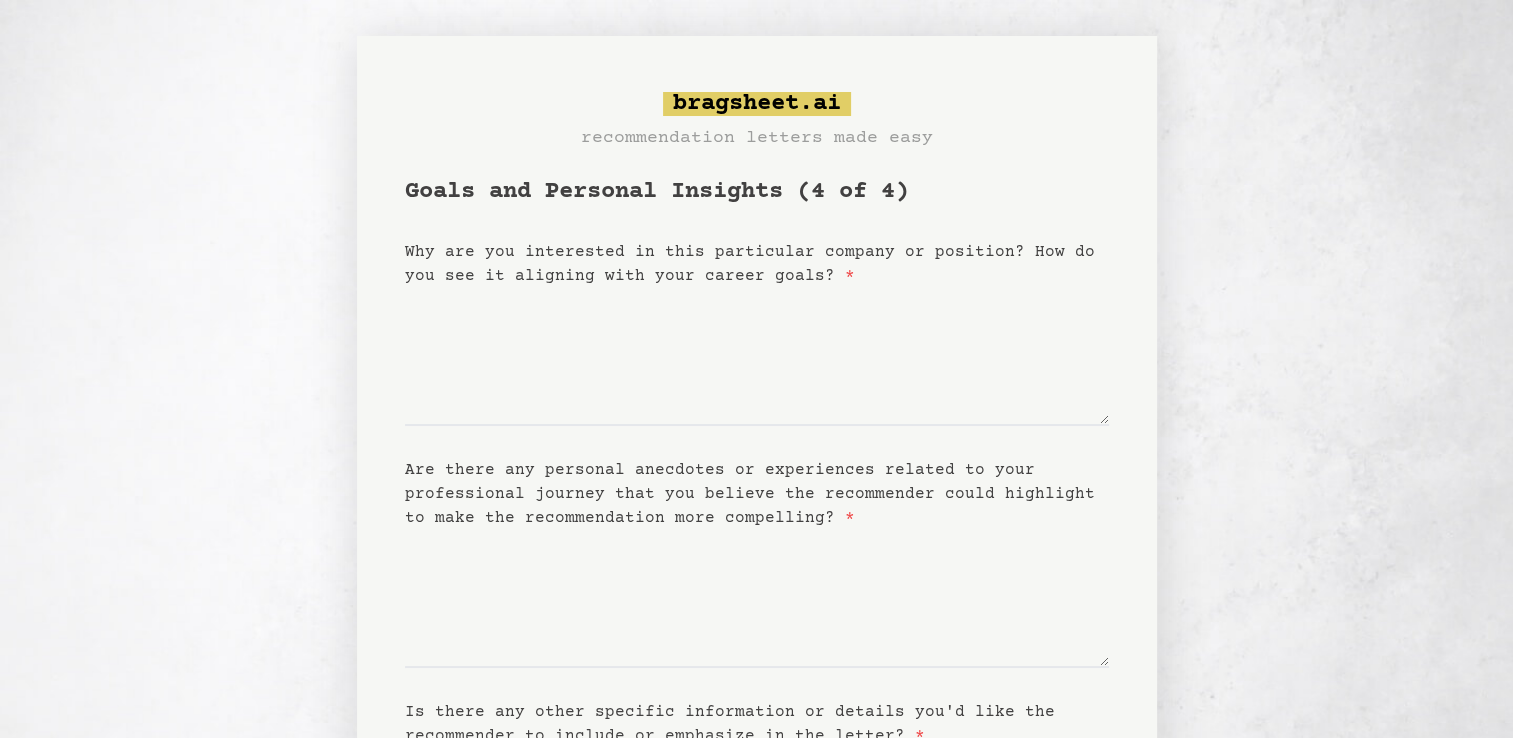 scroll, scrollTop: 0, scrollLeft: 0, axis: both 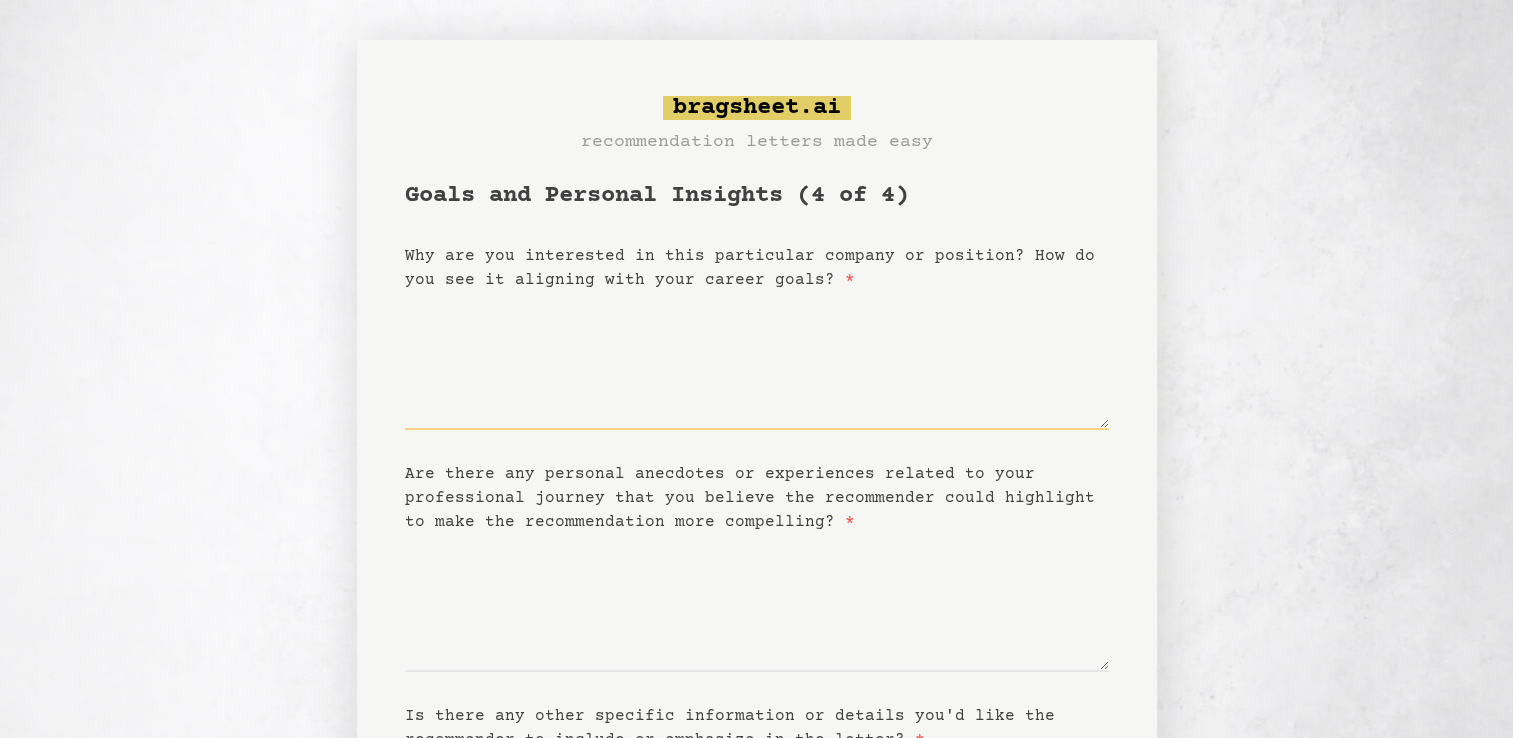 click on "Why are you interested in this particular company or position?
How do you see it aligning with your career goals?   *" at bounding box center (757, 361) 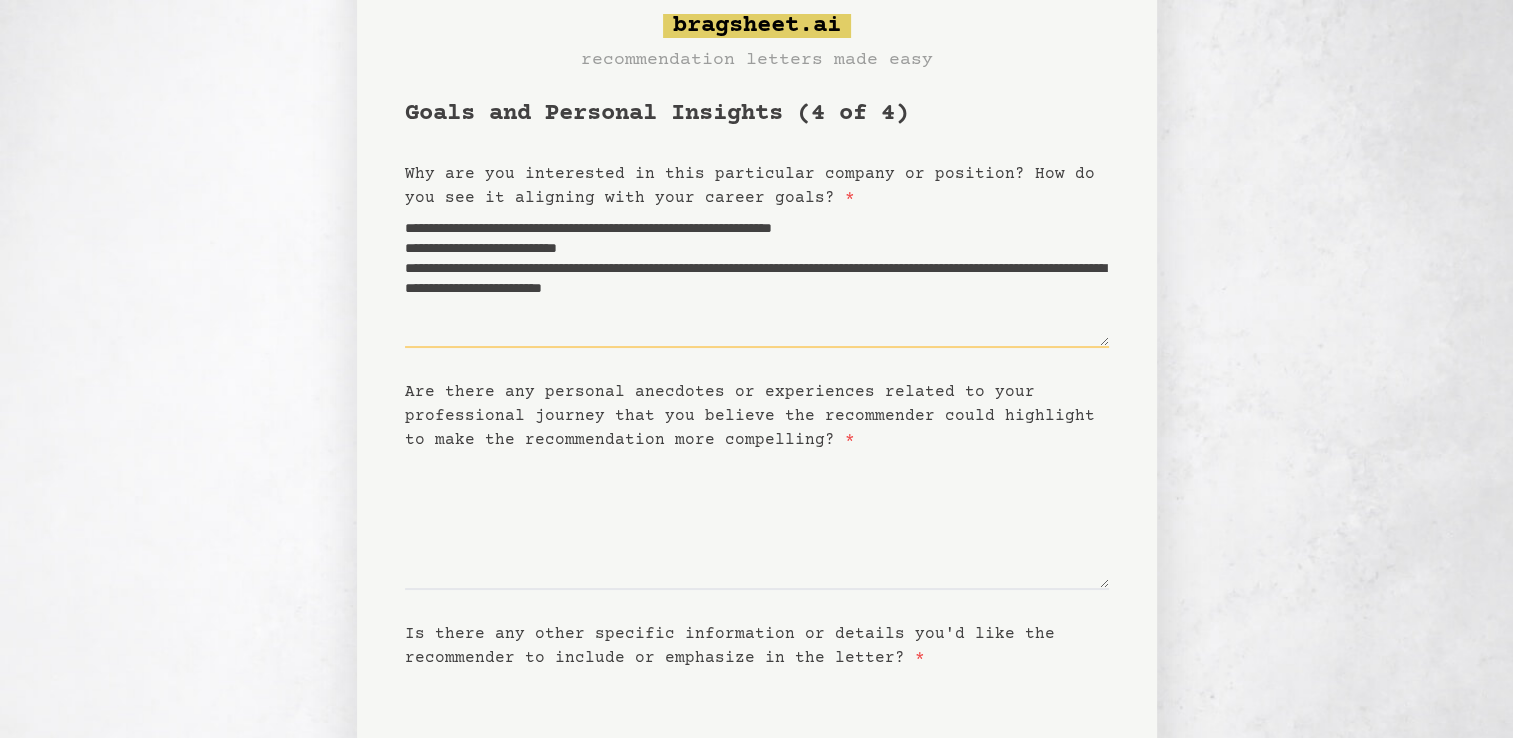 scroll, scrollTop: 84, scrollLeft: 0, axis: vertical 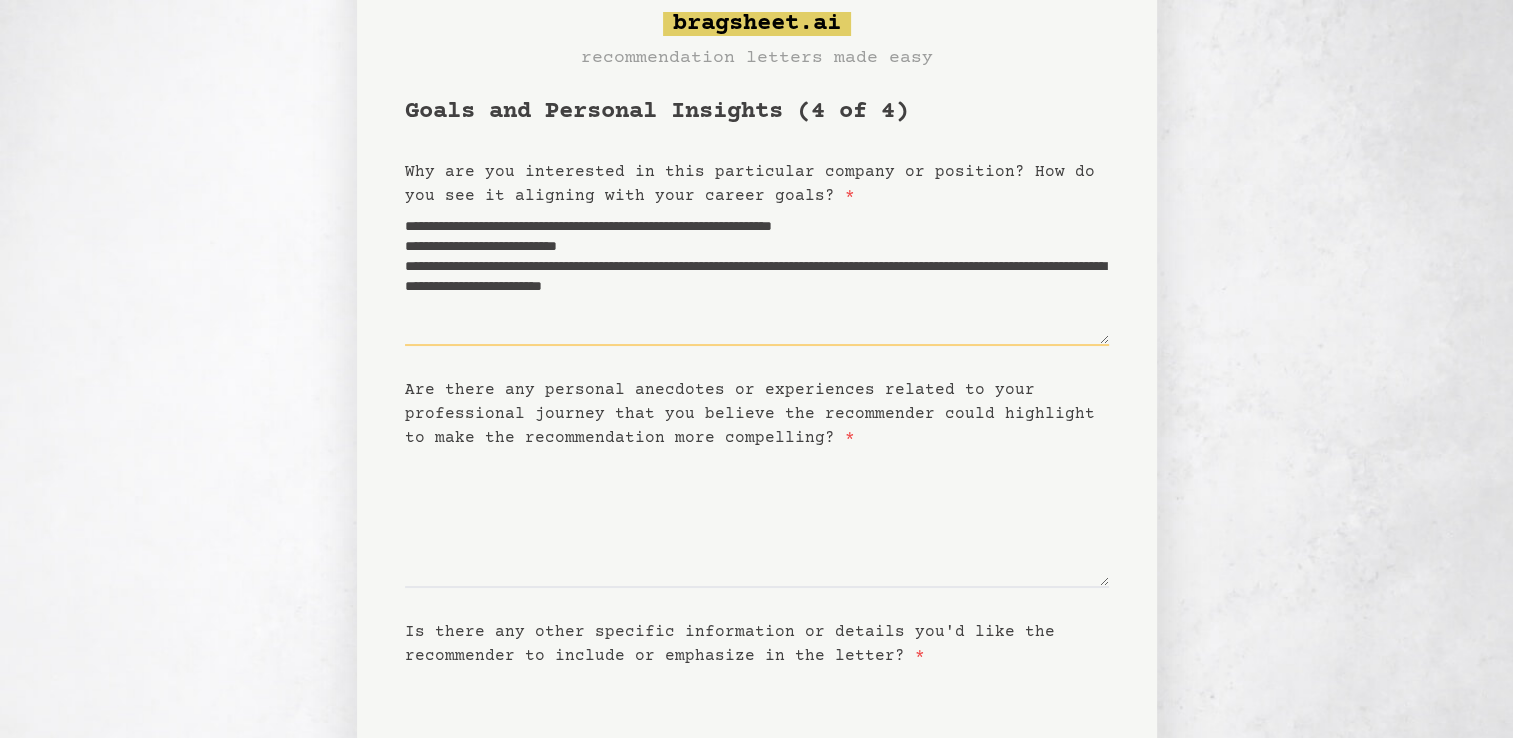 type on "**********" 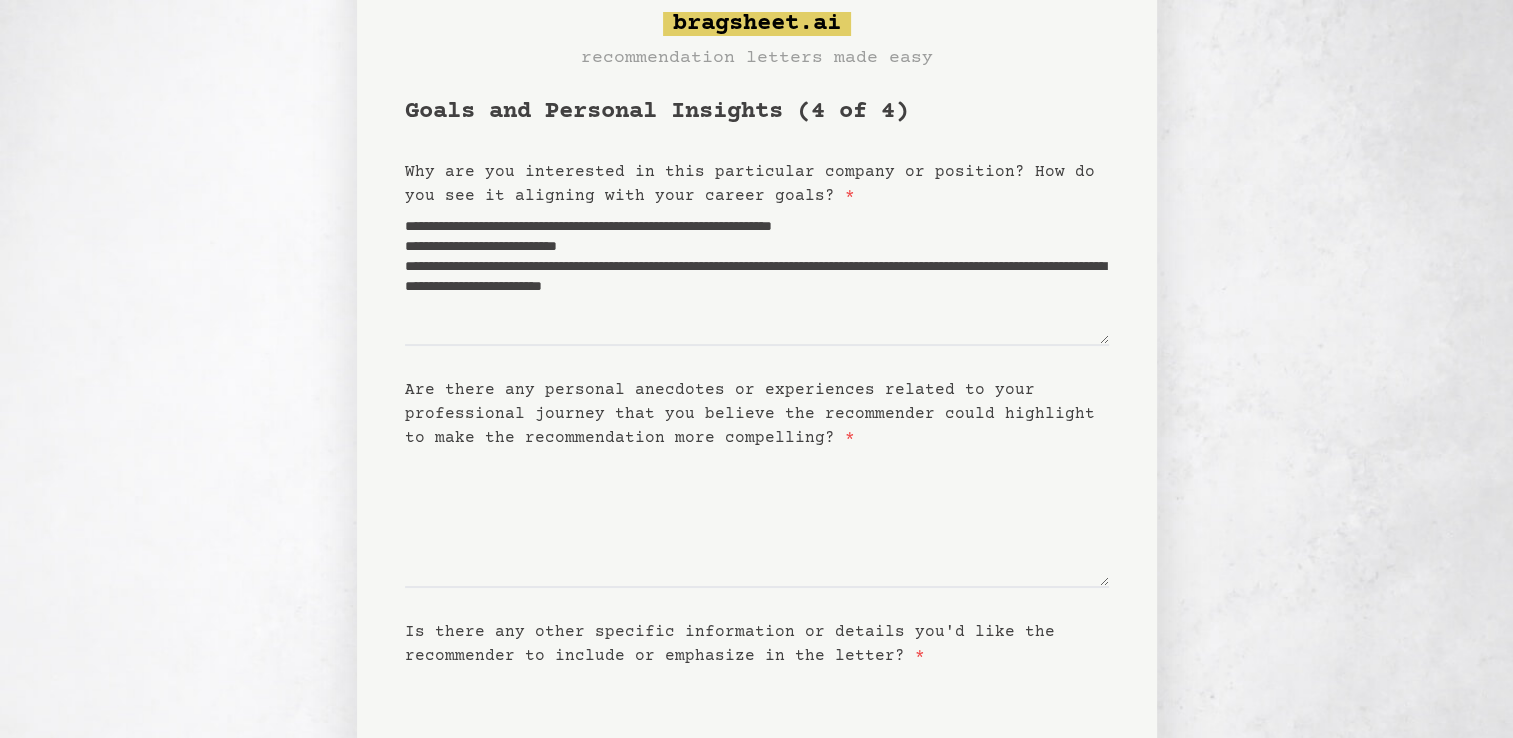 click on "Are there any personal anecdotes or experiences related to your
professional journey that you believe the recommender could
highlight to make the recommendation more compelling?   *" at bounding box center [750, 414] 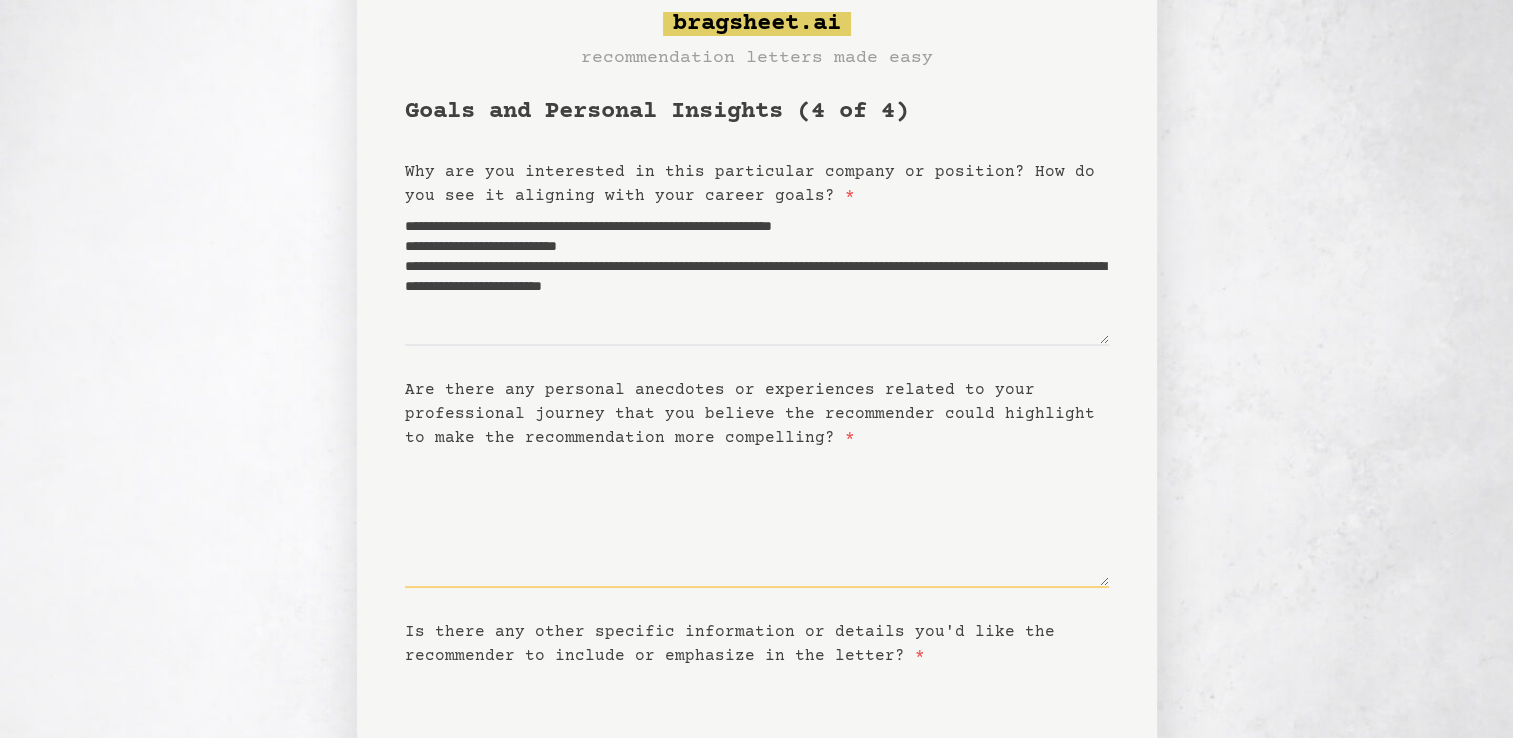 click on "Are there any personal anecdotes or experiences related to your
professional journey that you believe the recommender could
highlight to make the recommendation more compelling?   *" at bounding box center [757, 519] 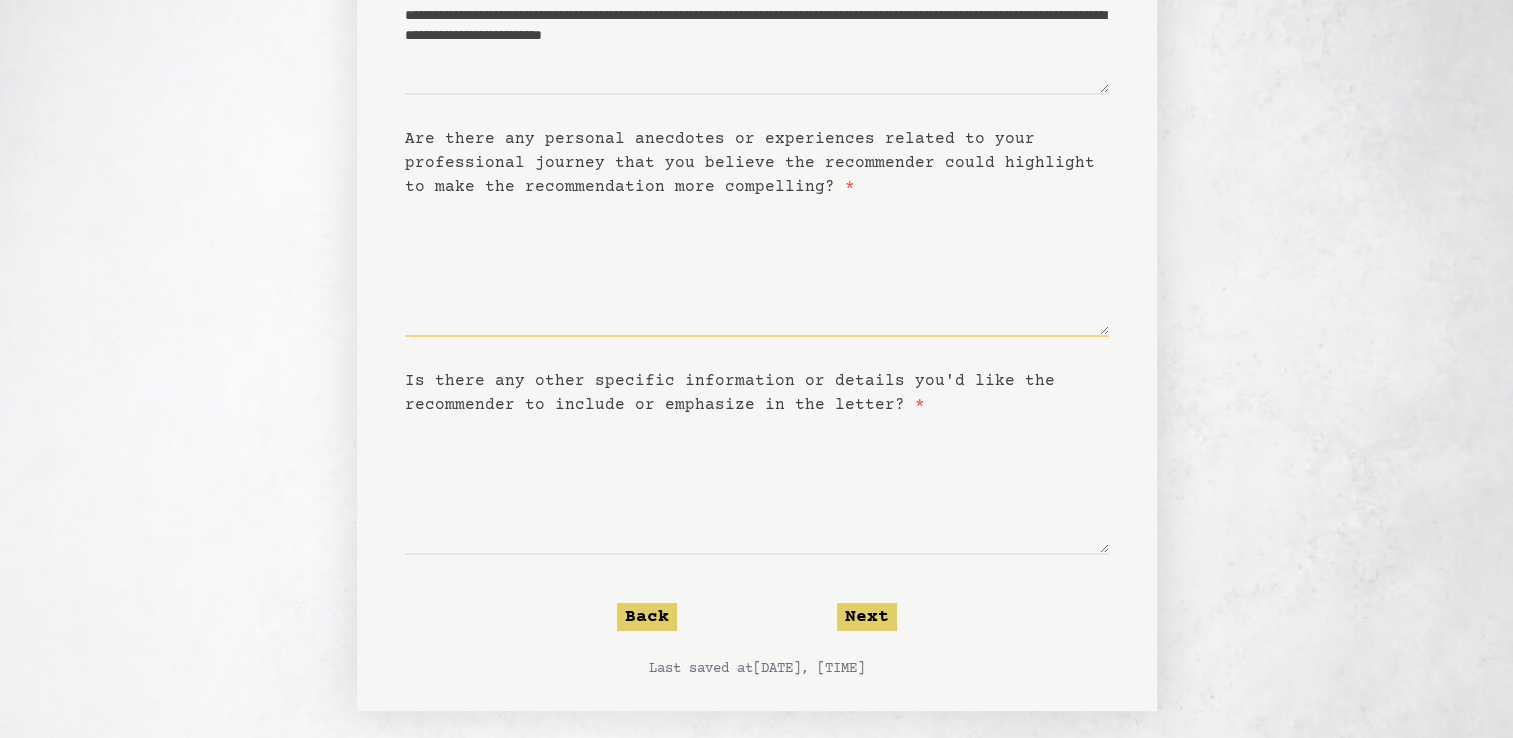 scroll, scrollTop: 336, scrollLeft: 0, axis: vertical 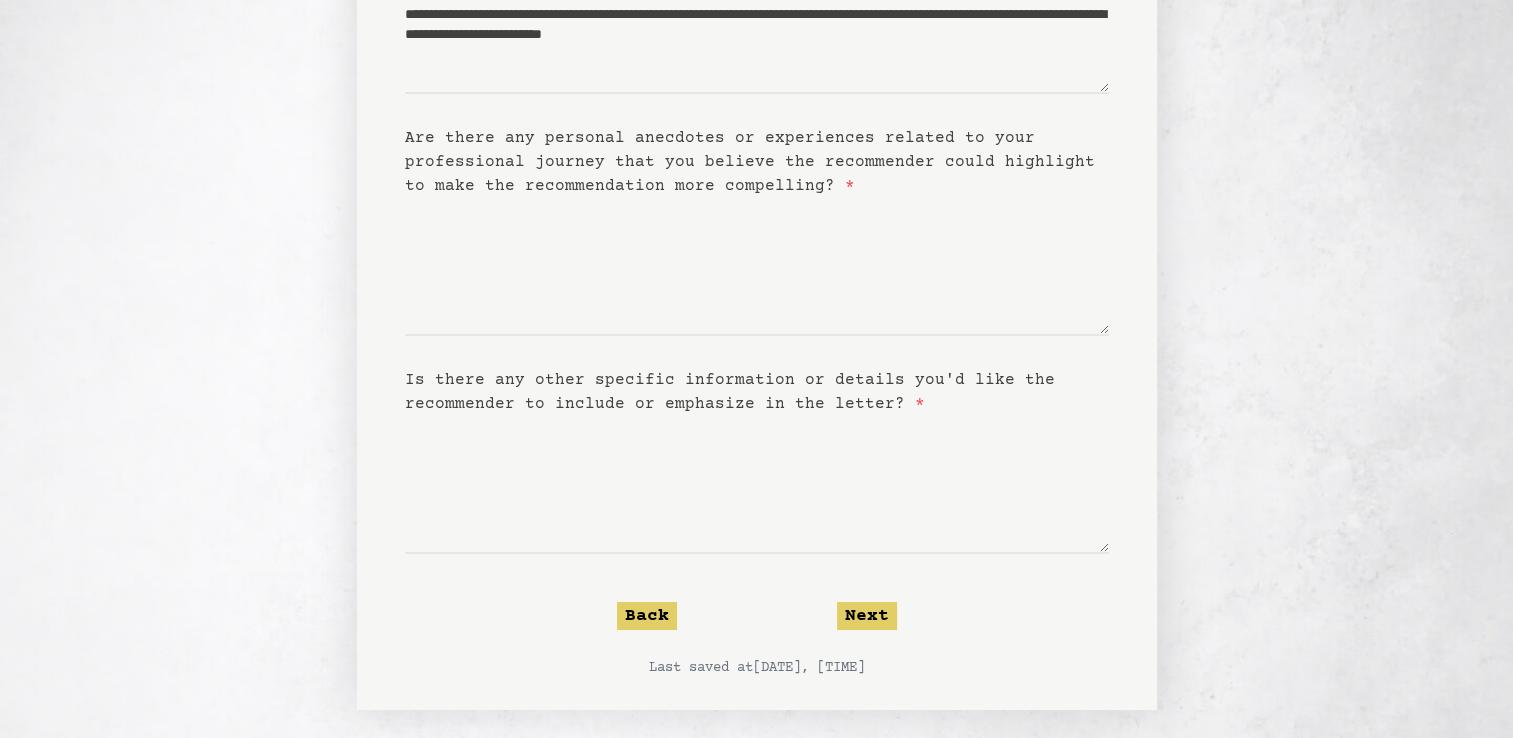 click on "**********" at bounding box center [757, 207] 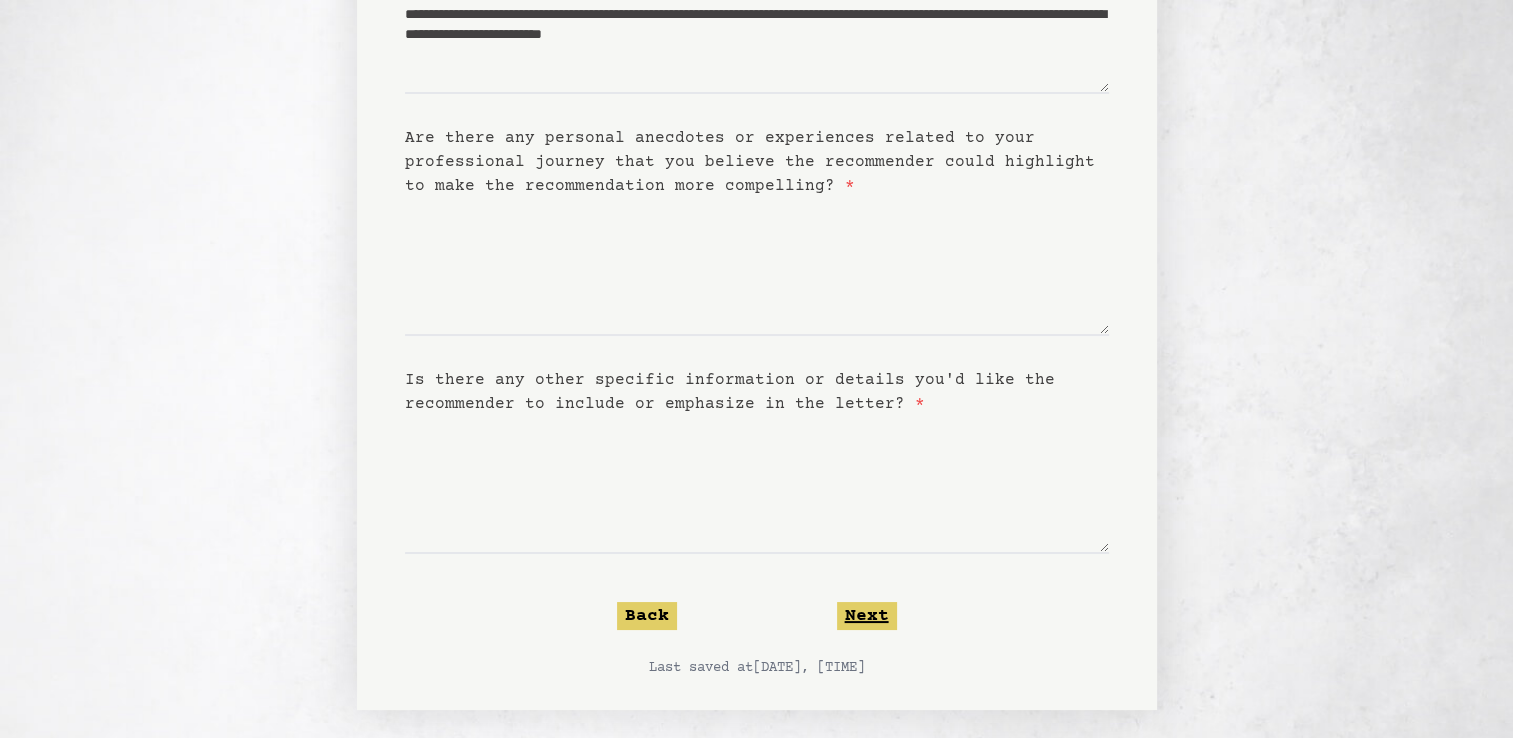 click on "Next" 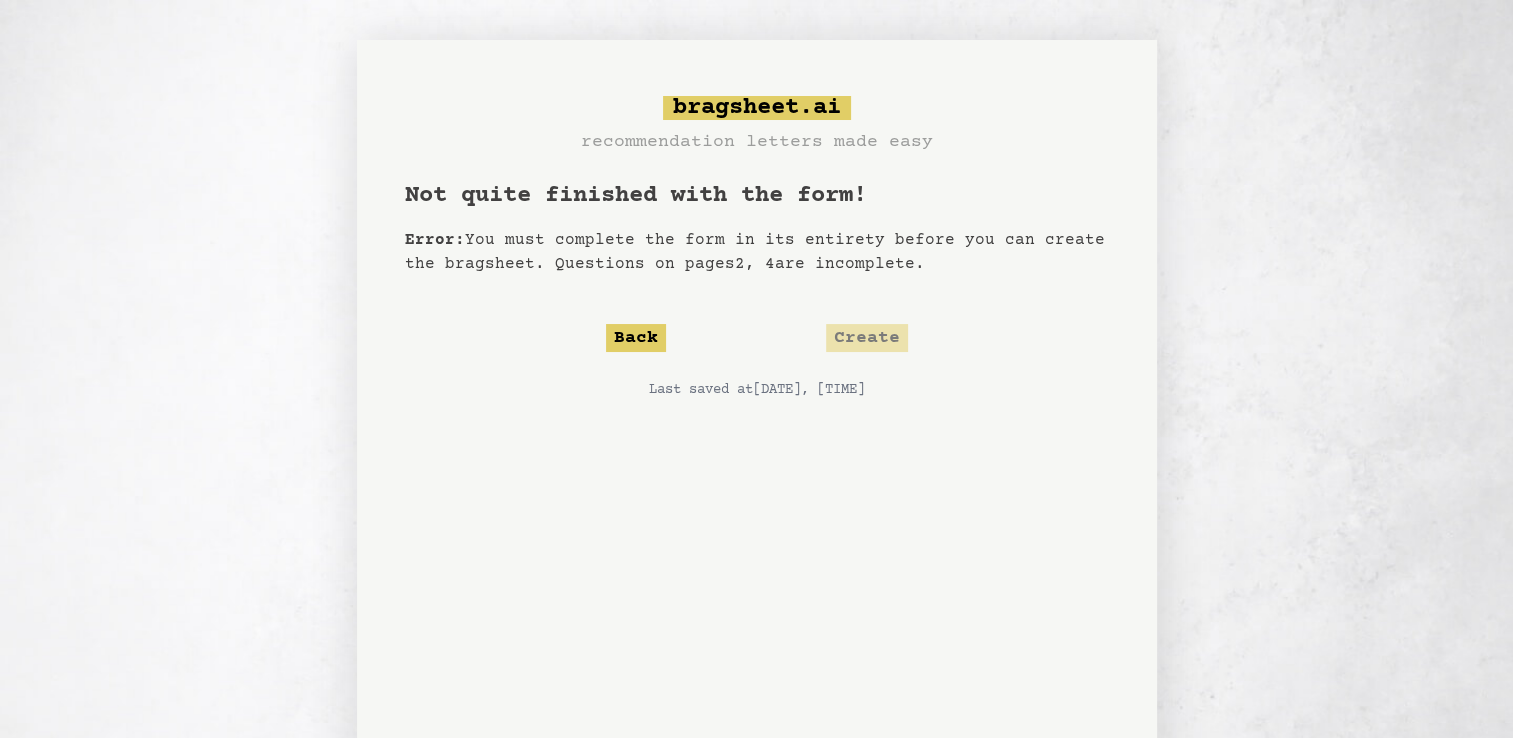 click on "Back   Create" at bounding box center (757, 338) 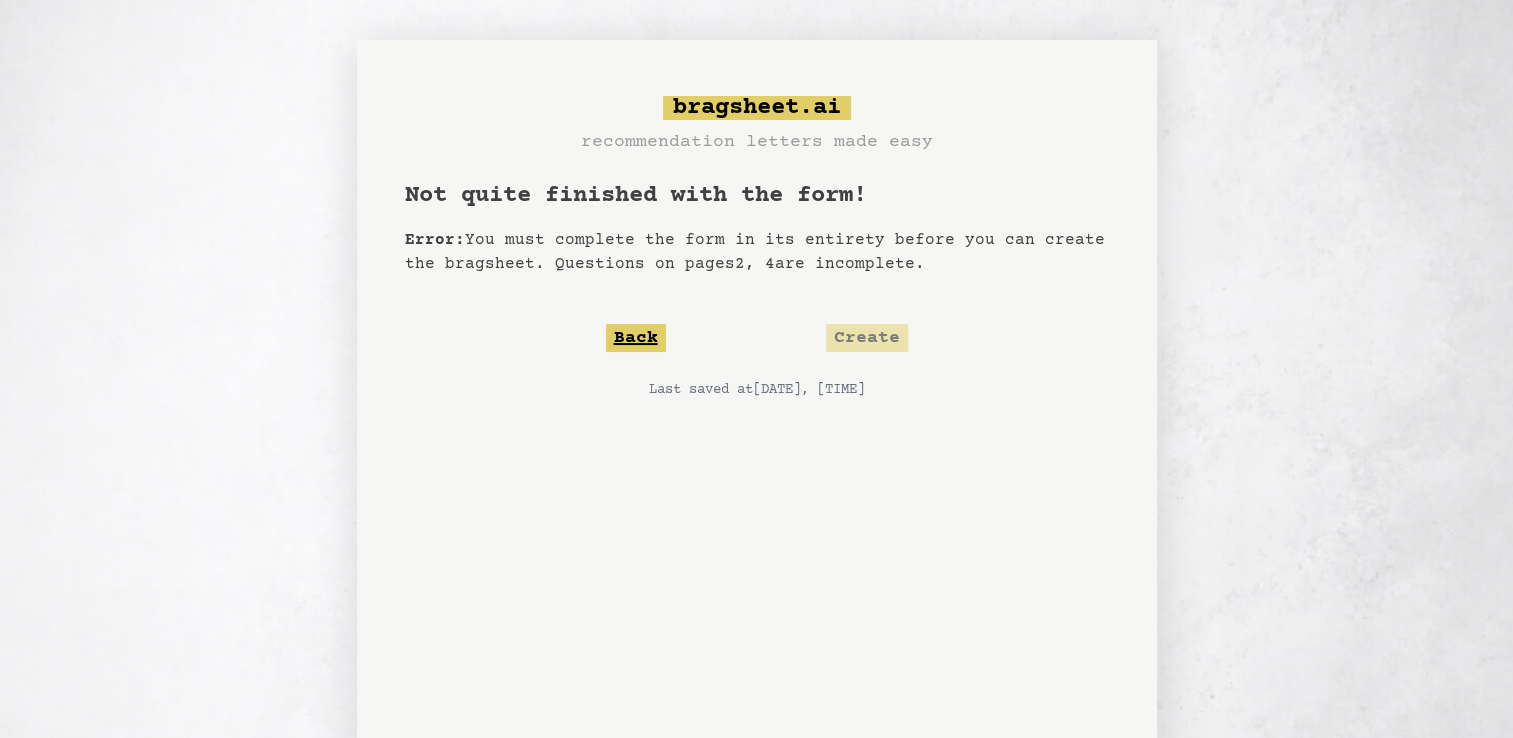 click on "Back" at bounding box center (636, 338) 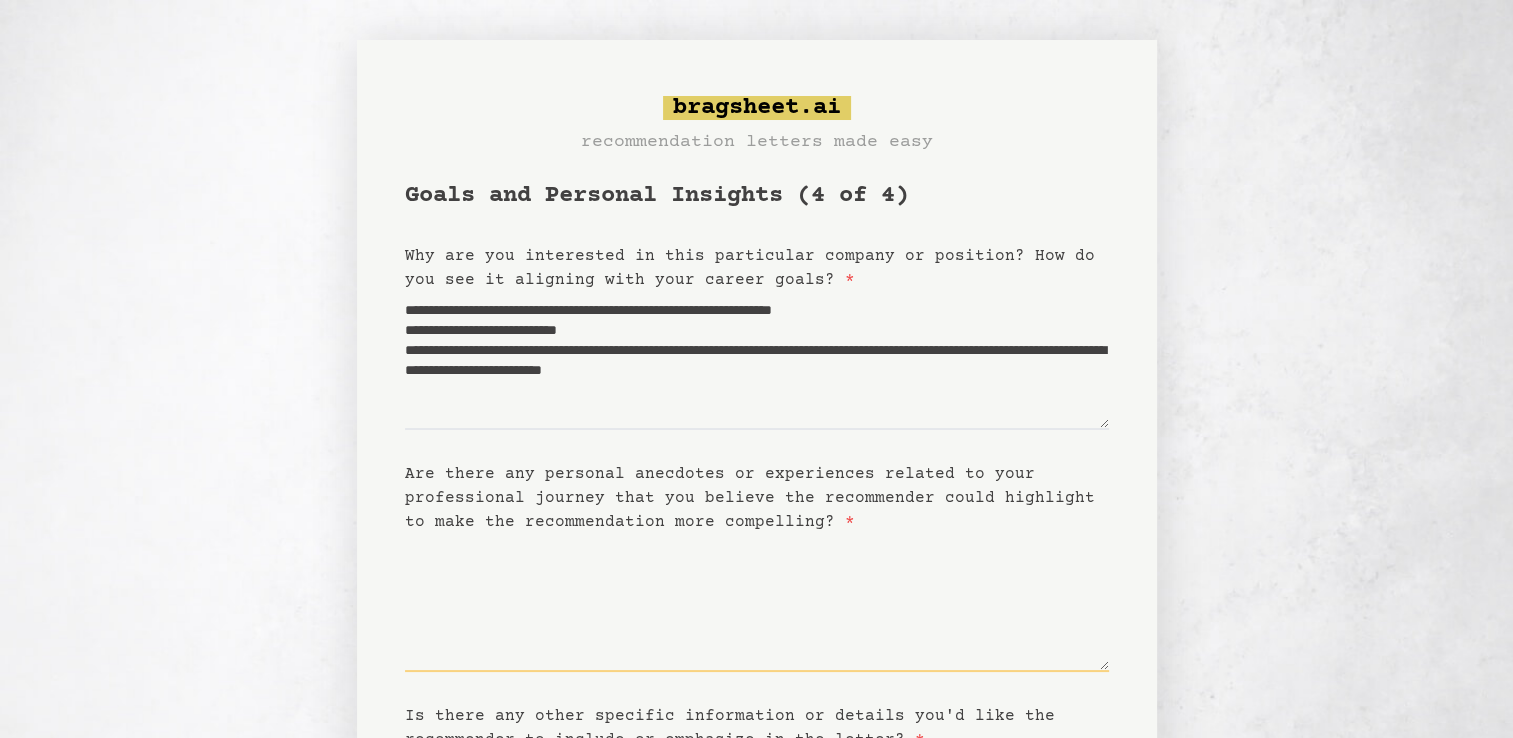 click on "Are there any personal anecdotes or experiences related to your
professional journey that you believe the recommender could
highlight to make the recommendation more compelling?   *" at bounding box center [757, 603] 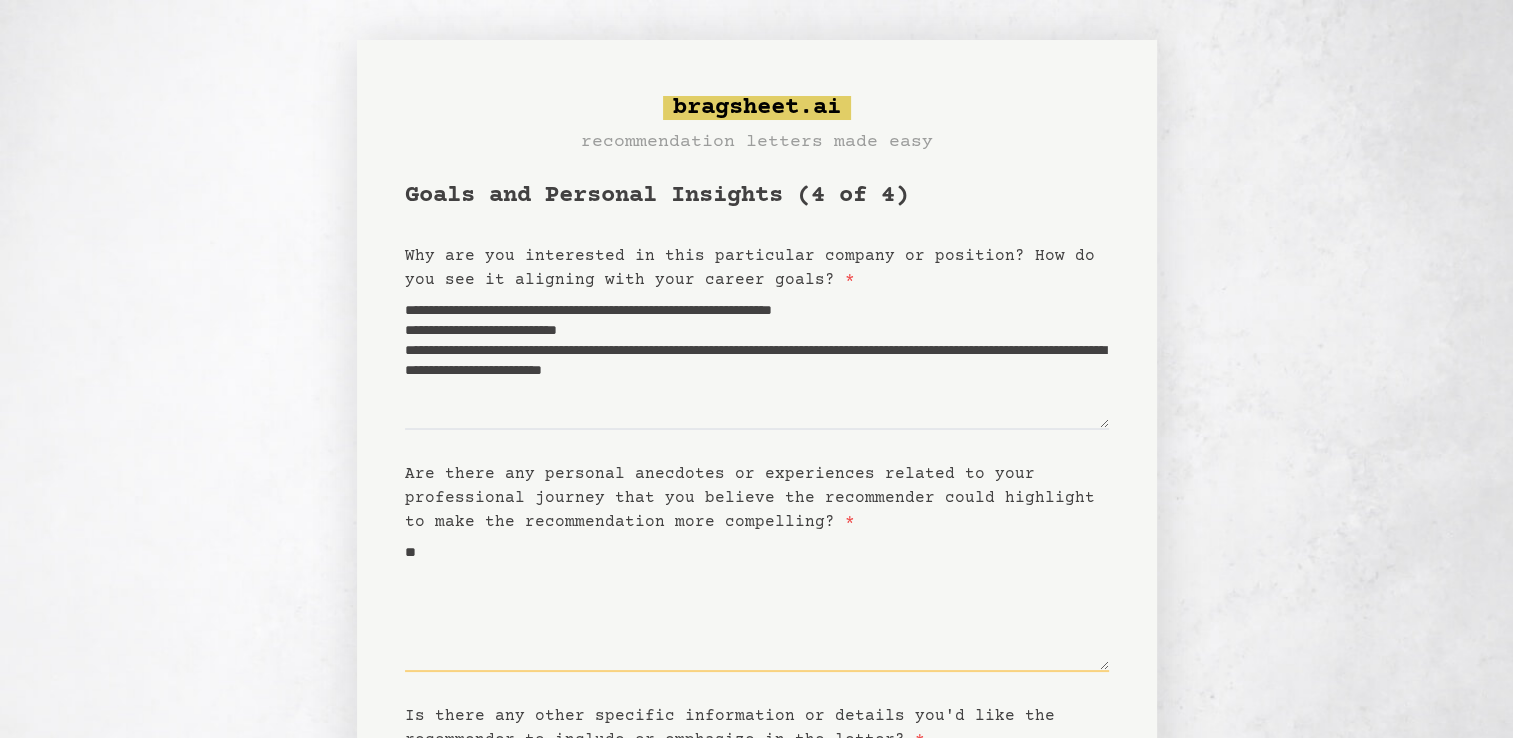 scroll, scrollTop: 346, scrollLeft: 0, axis: vertical 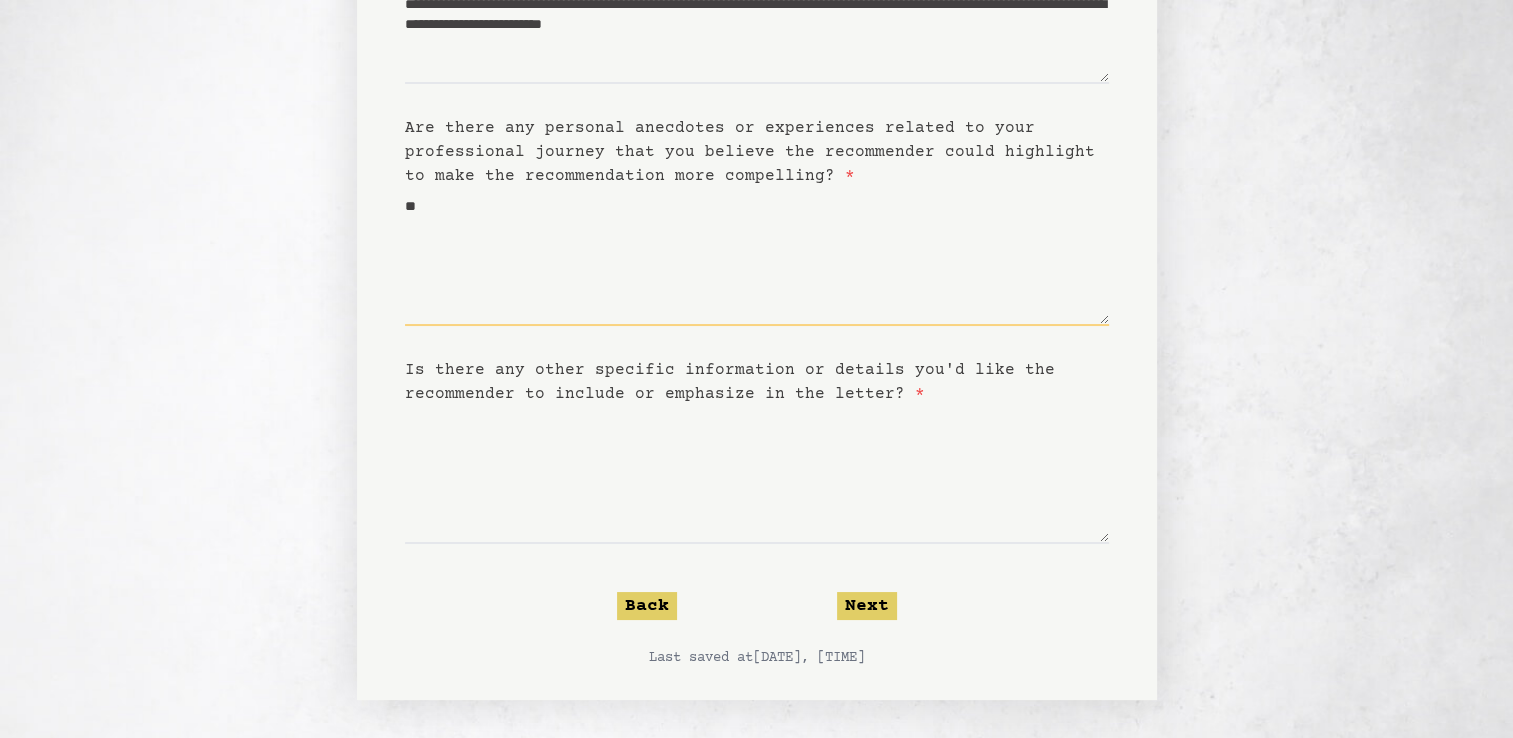 type on "**" 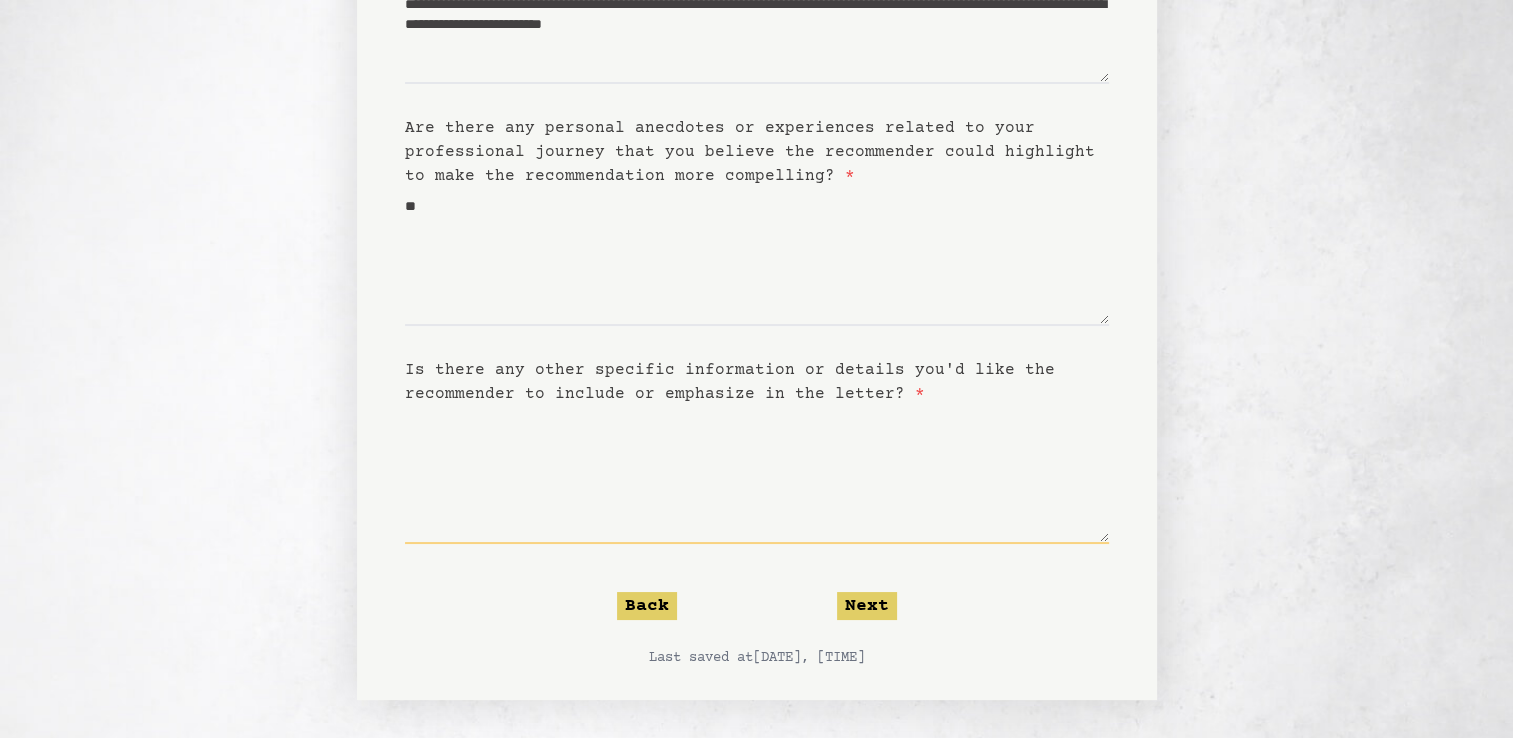 click on "Is there any other specific information or details you'd like
the recommender to include or emphasize in the letter?   *" at bounding box center (757, 475) 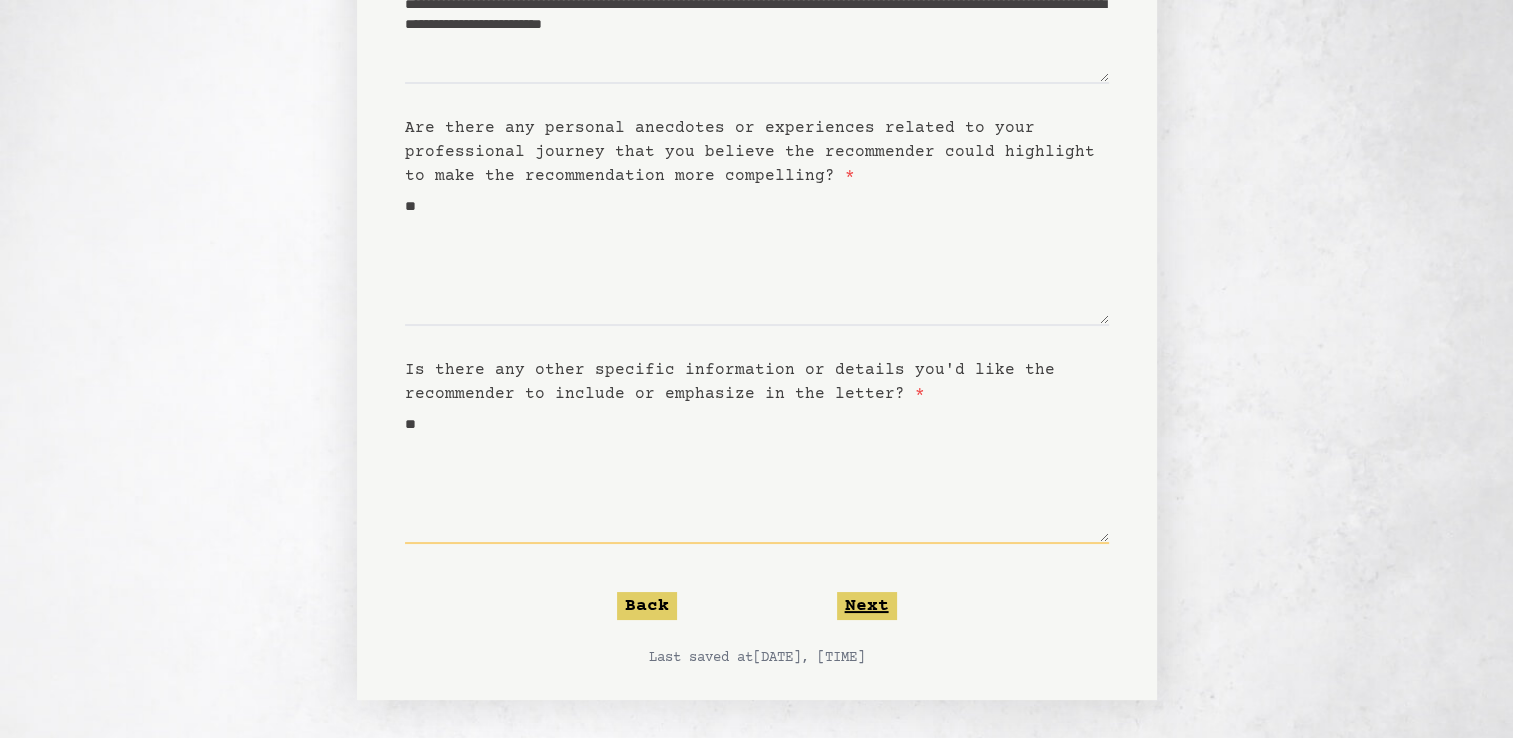 type on "**" 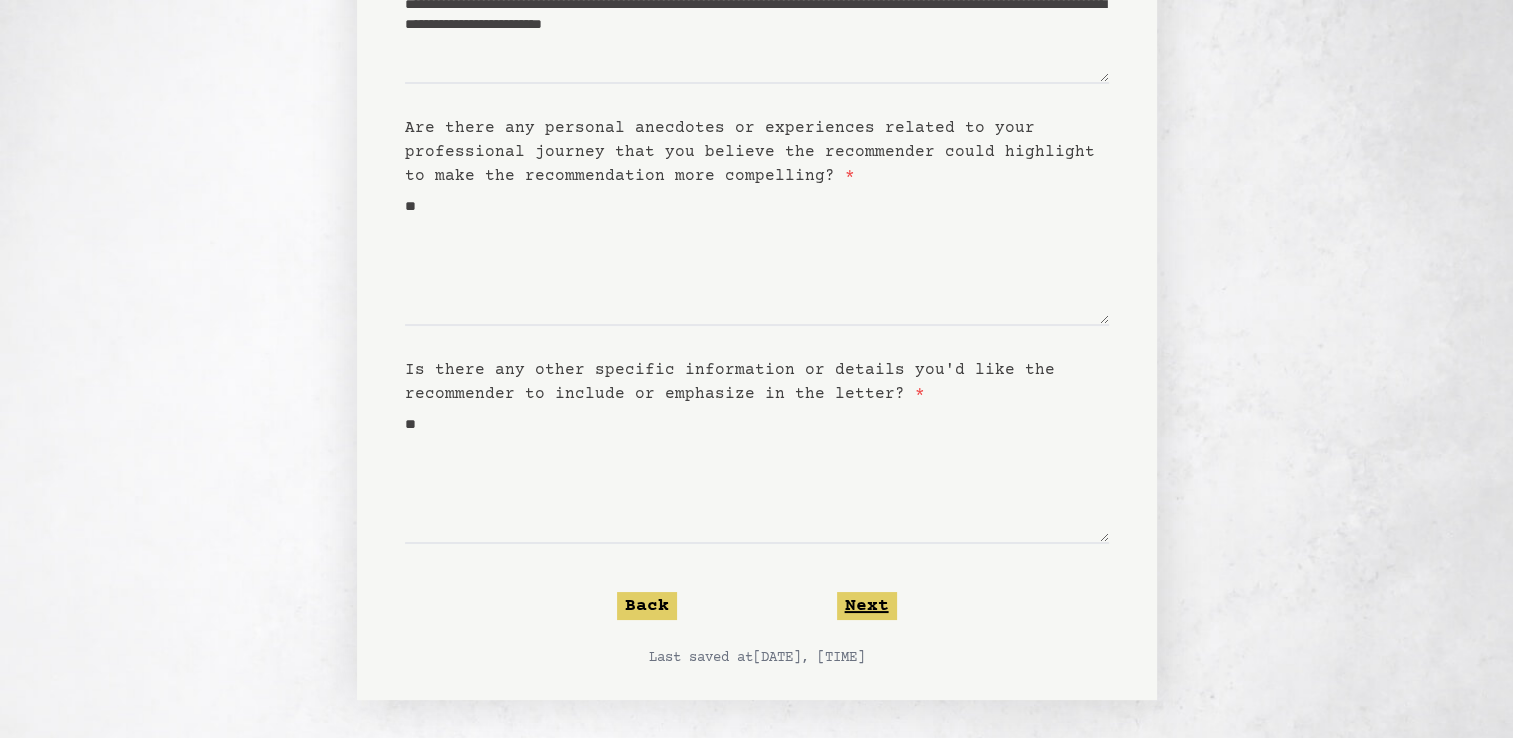 click on "Next" 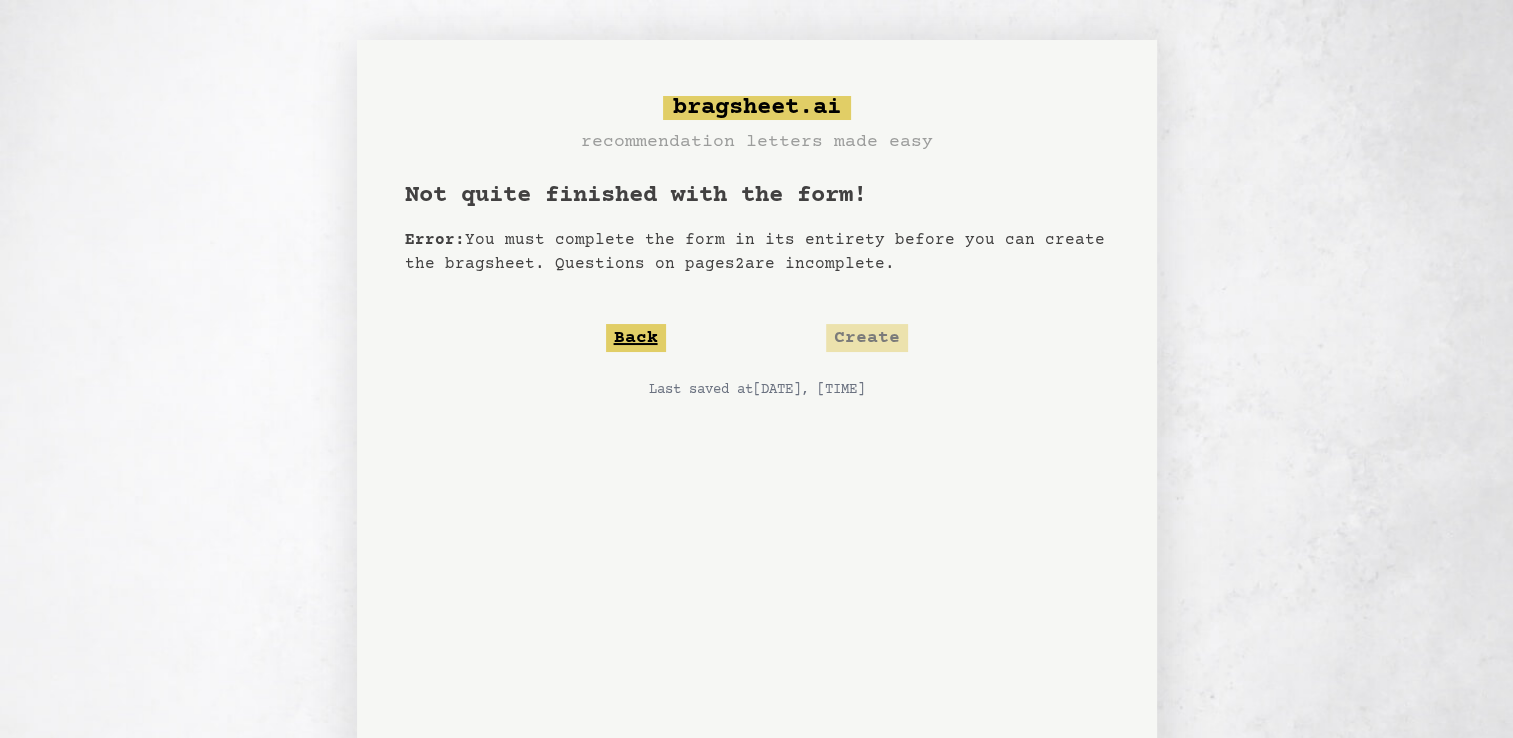 click on "Back" at bounding box center [636, 338] 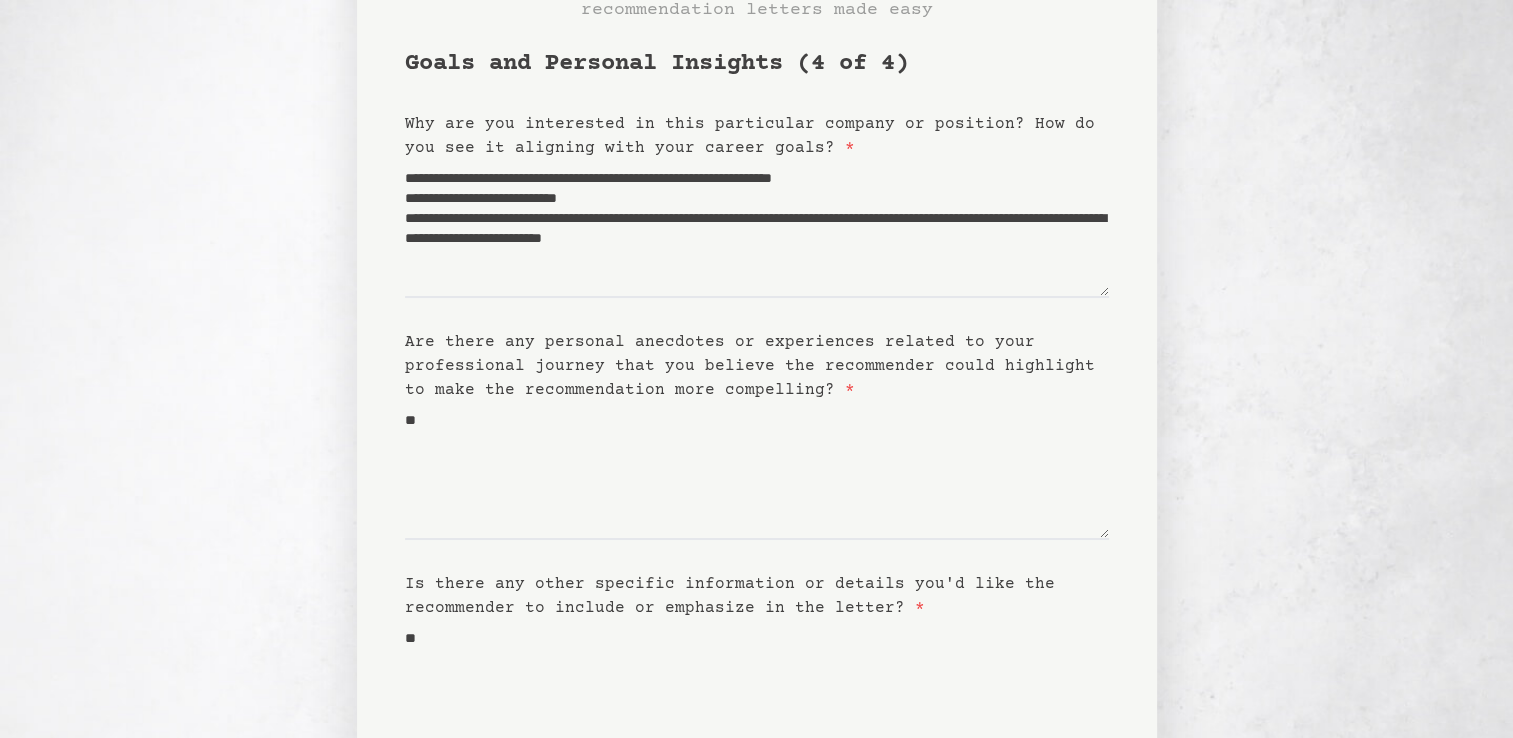 scroll, scrollTop: 346, scrollLeft: 0, axis: vertical 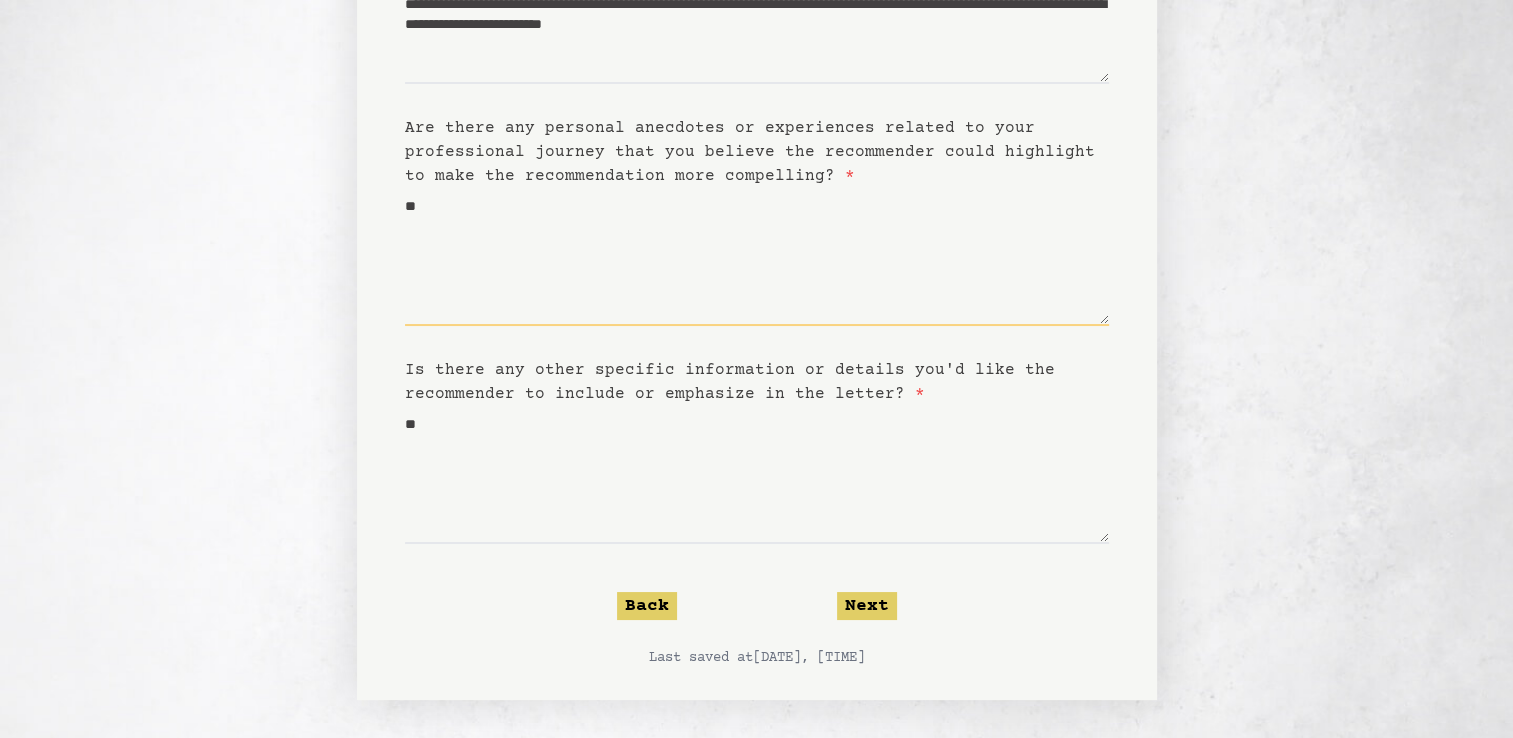 click on "**" at bounding box center (757, 257) 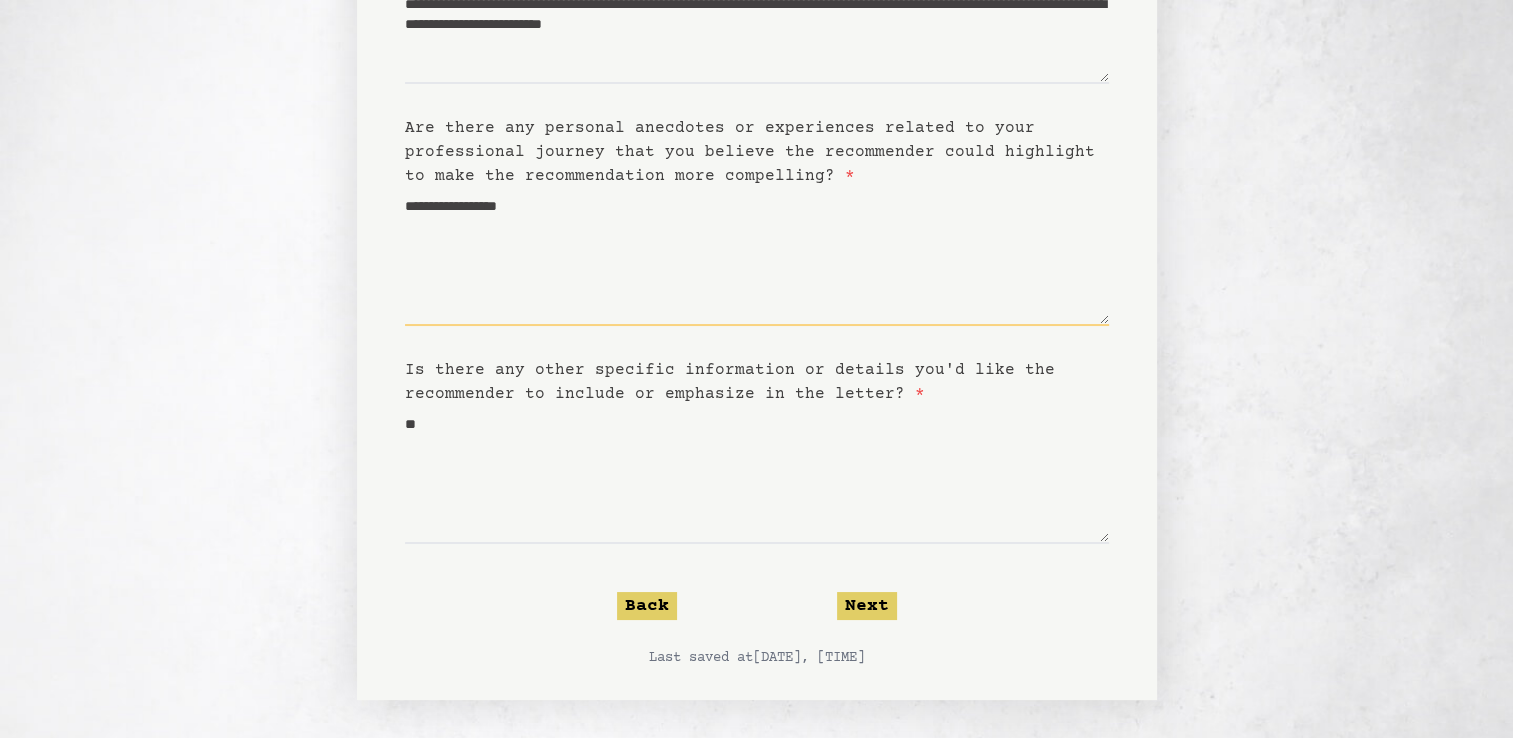 type on "**********" 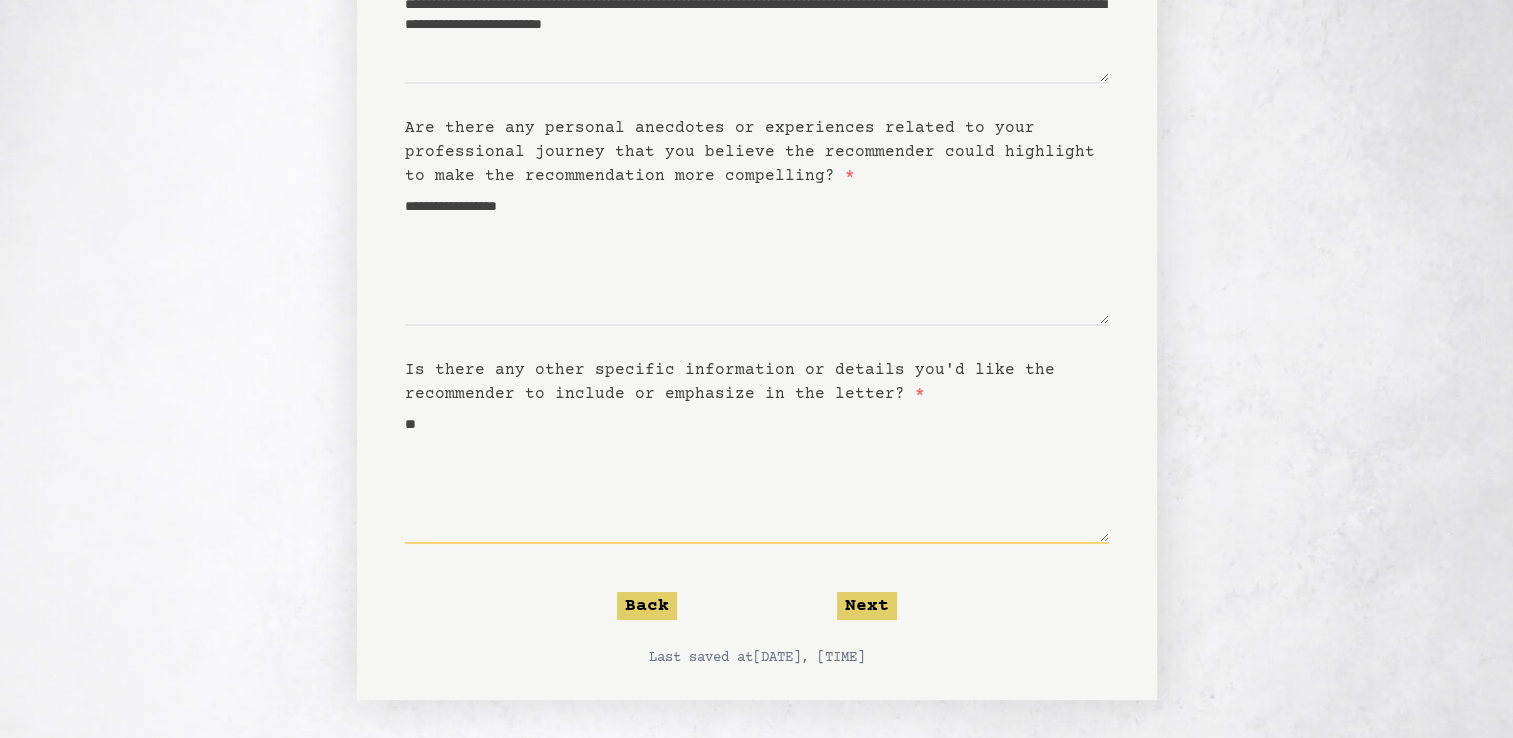 click on "**" at bounding box center (757, 475) 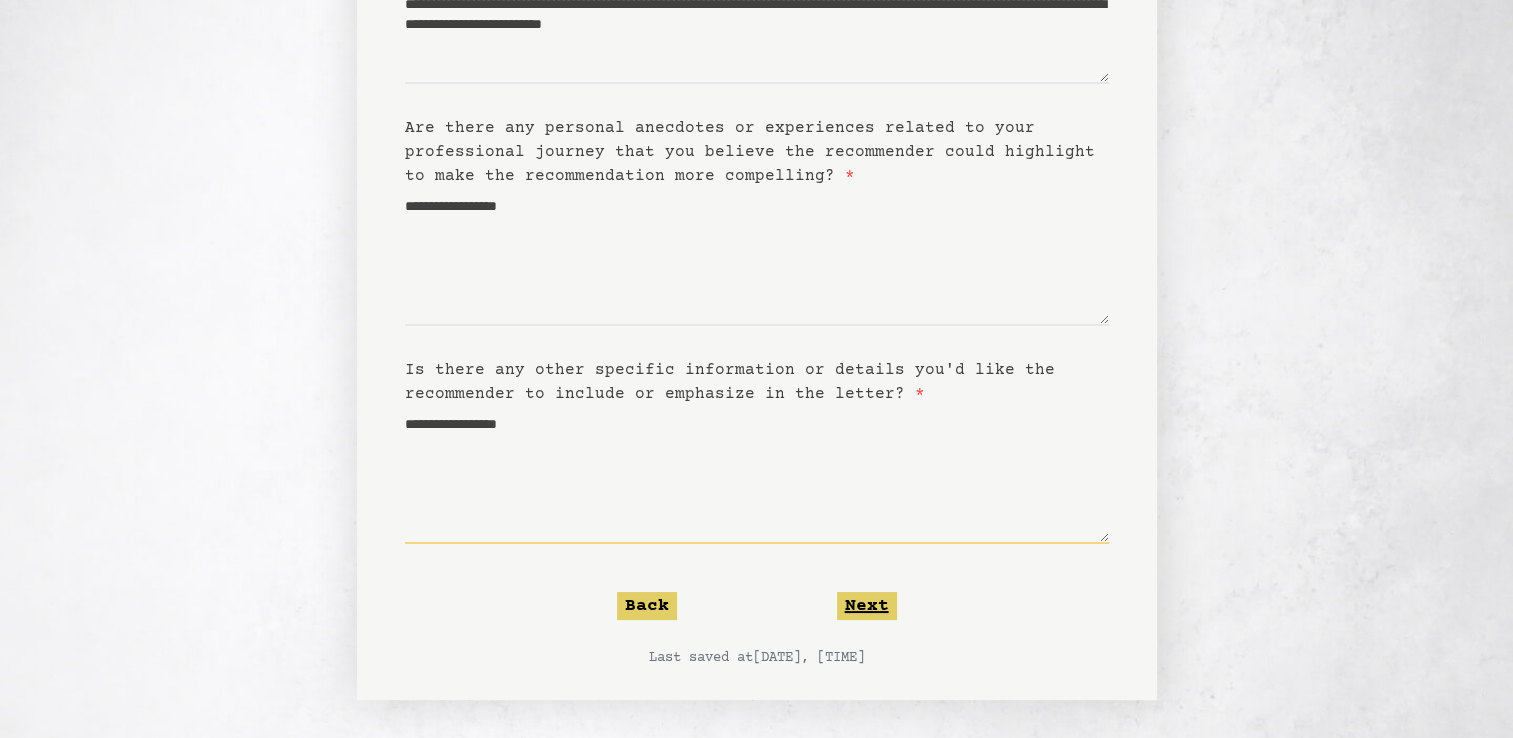 type on "**********" 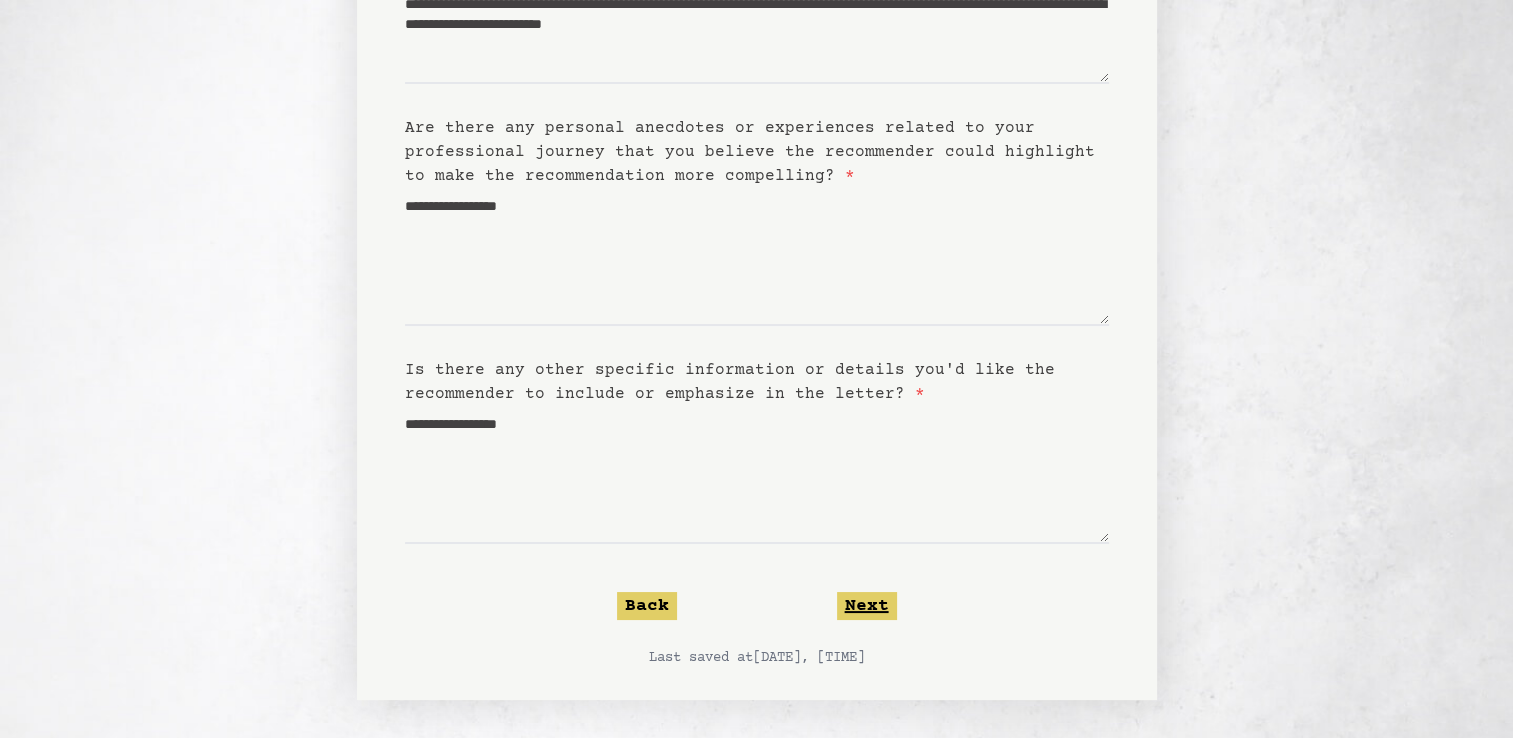 click on "Next" 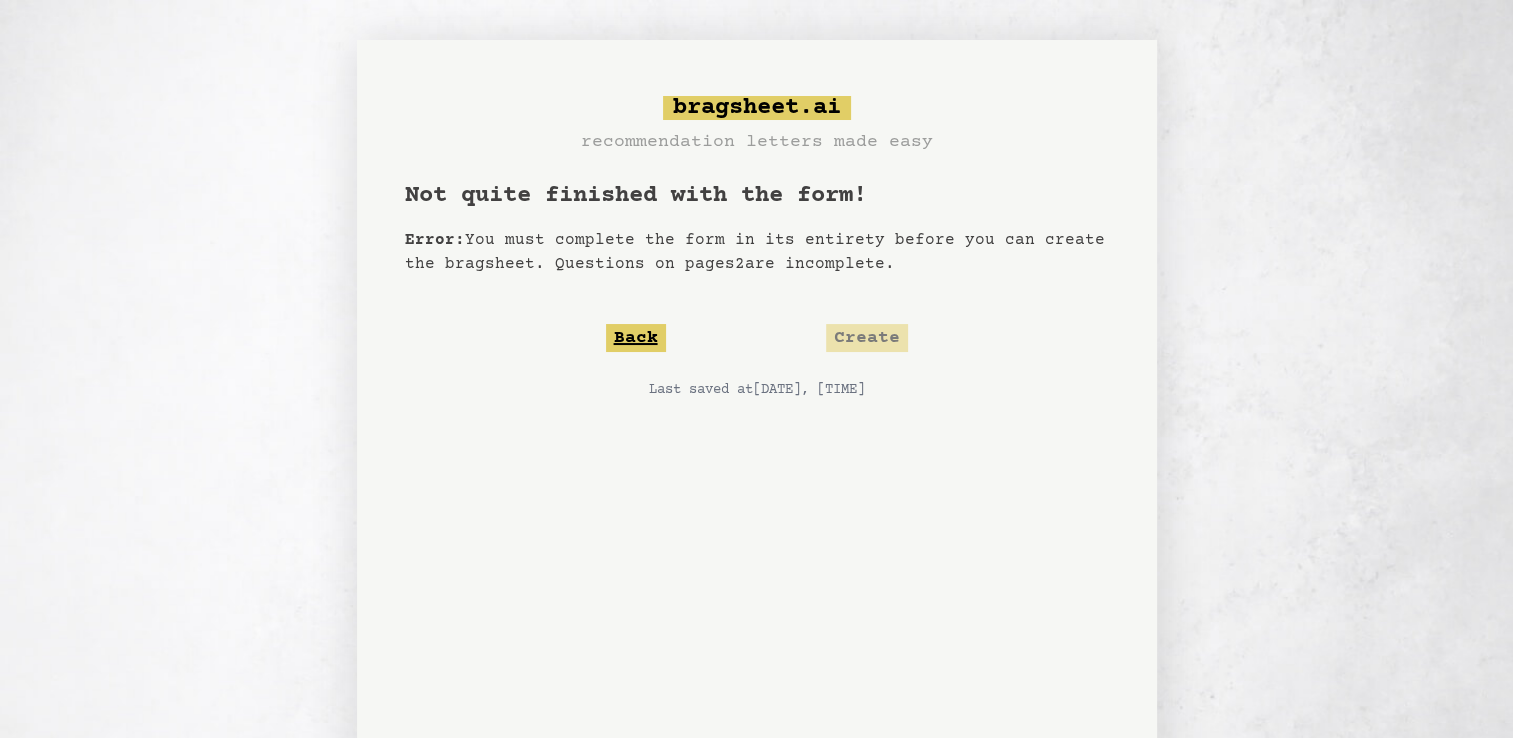 click on "Back" at bounding box center (636, 338) 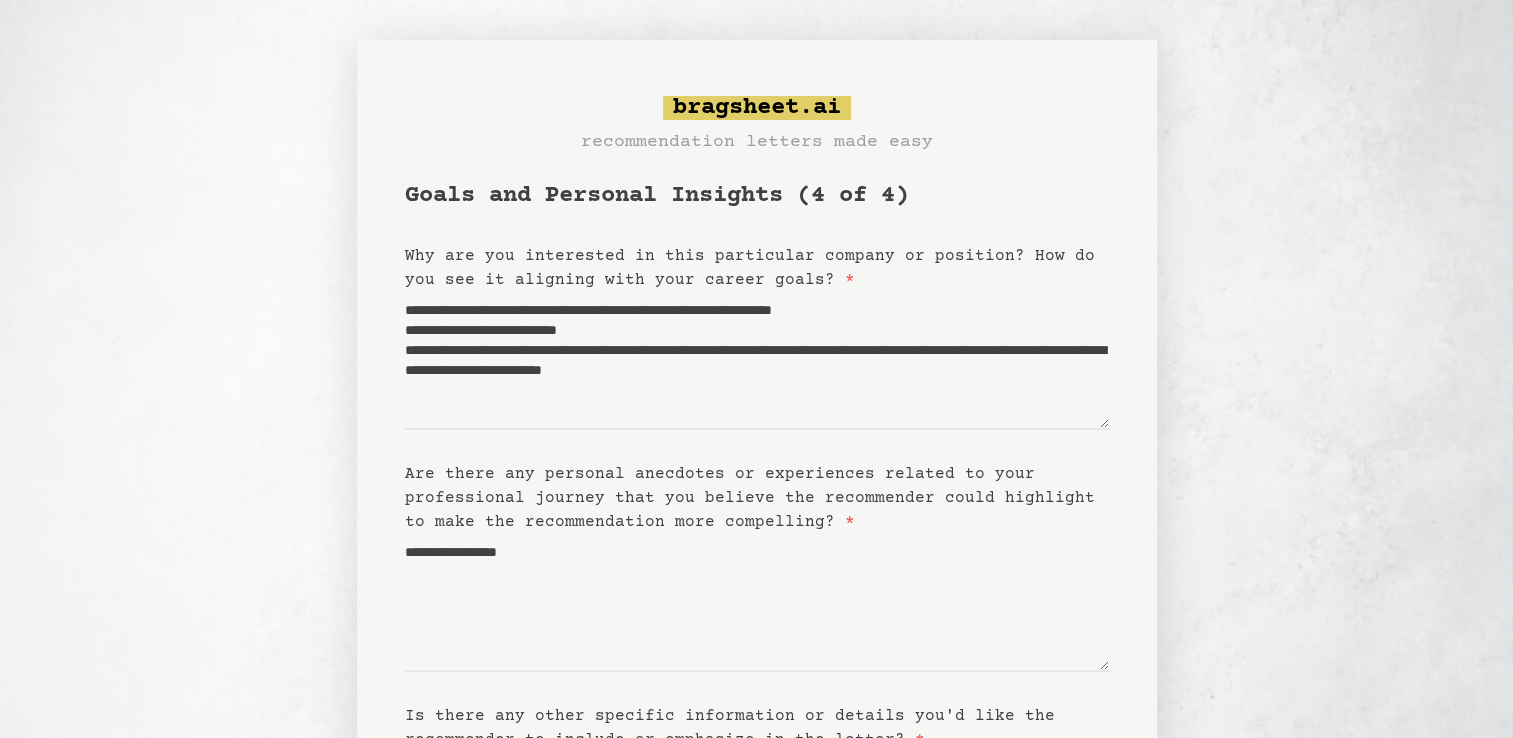 scroll, scrollTop: 346, scrollLeft: 0, axis: vertical 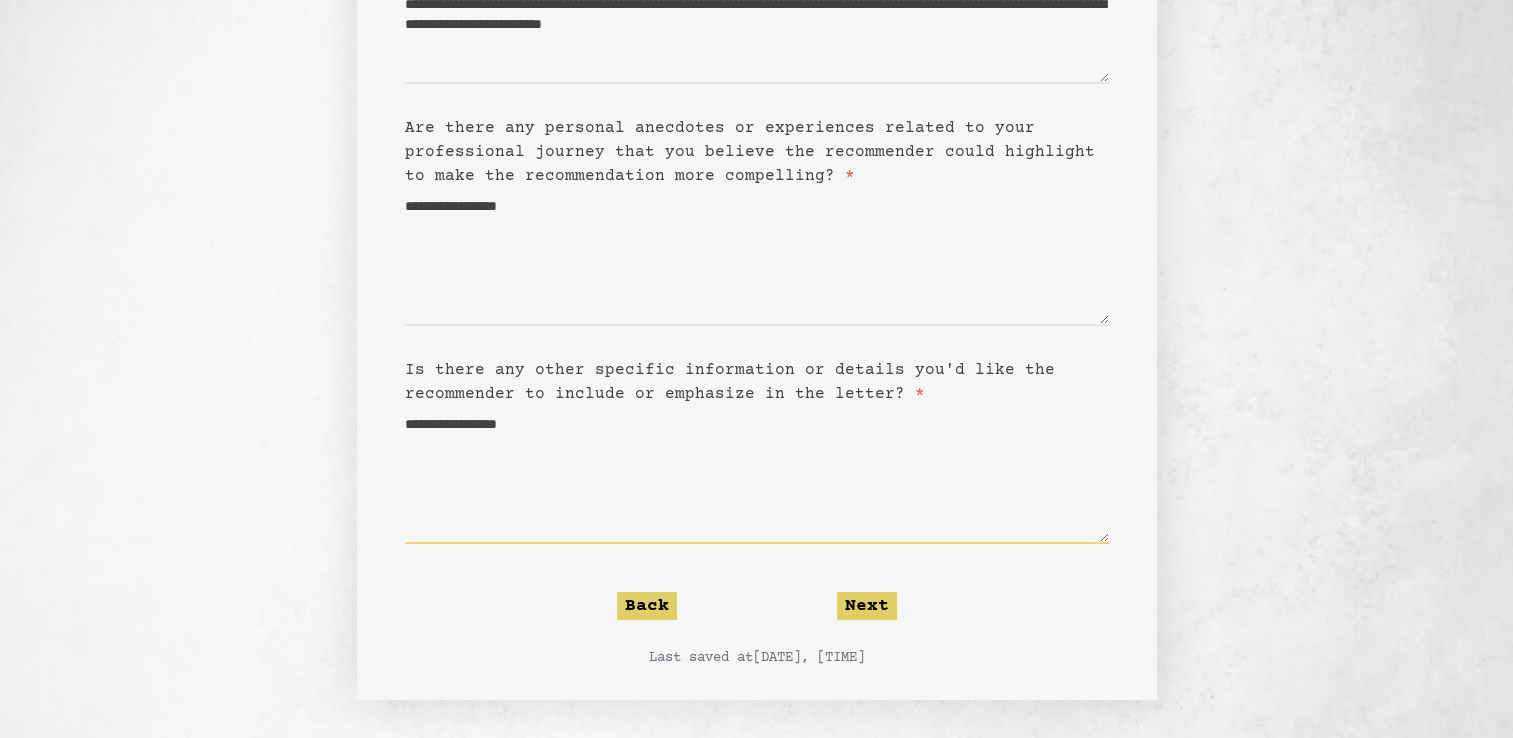 drag, startPoint x: 470, startPoint y: 408, endPoint x: 372, endPoint y: 394, distance: 98.99495 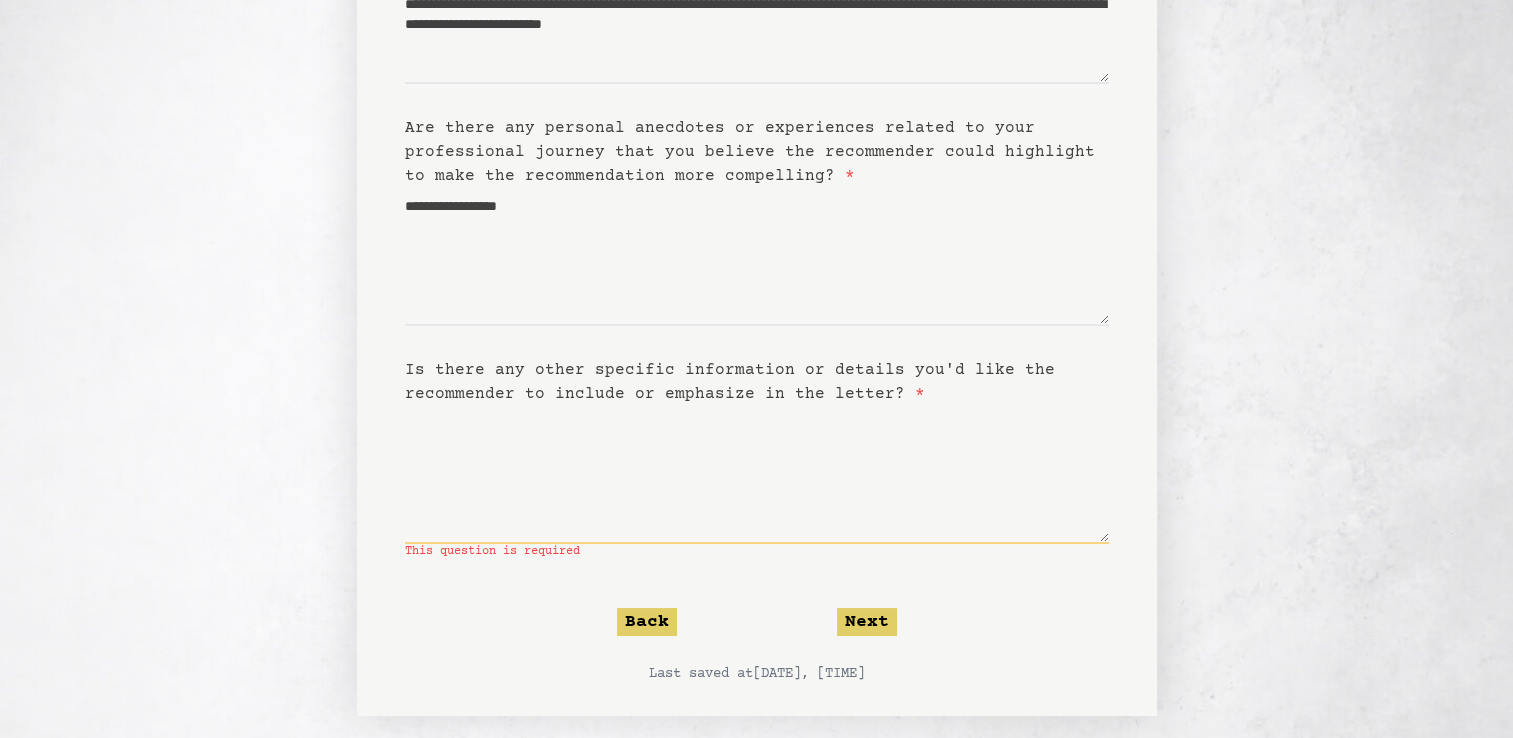 type 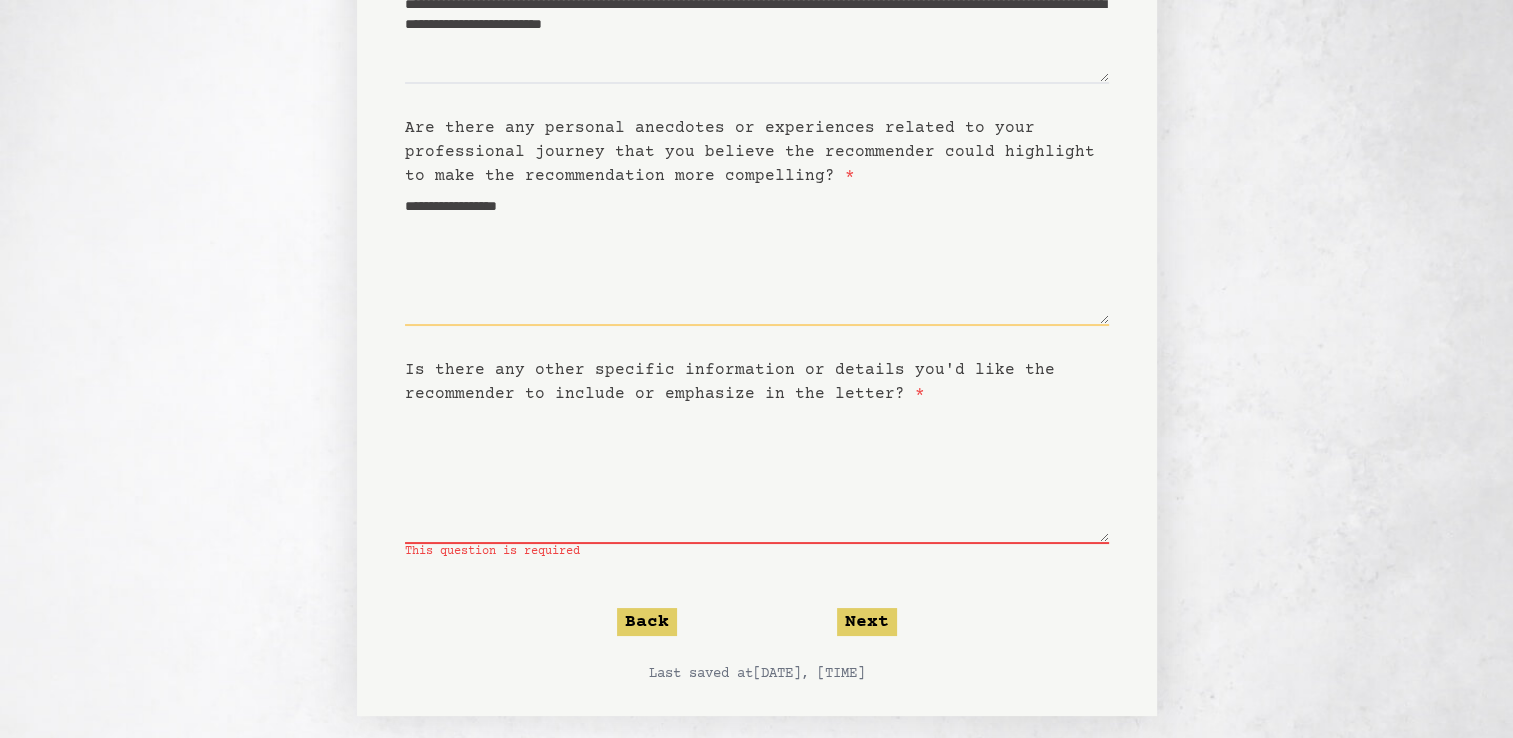 drag, startPoint x: 628, startPoint y: 198, endPoint x: 297, endPoint y: 160, distance: 333.17413 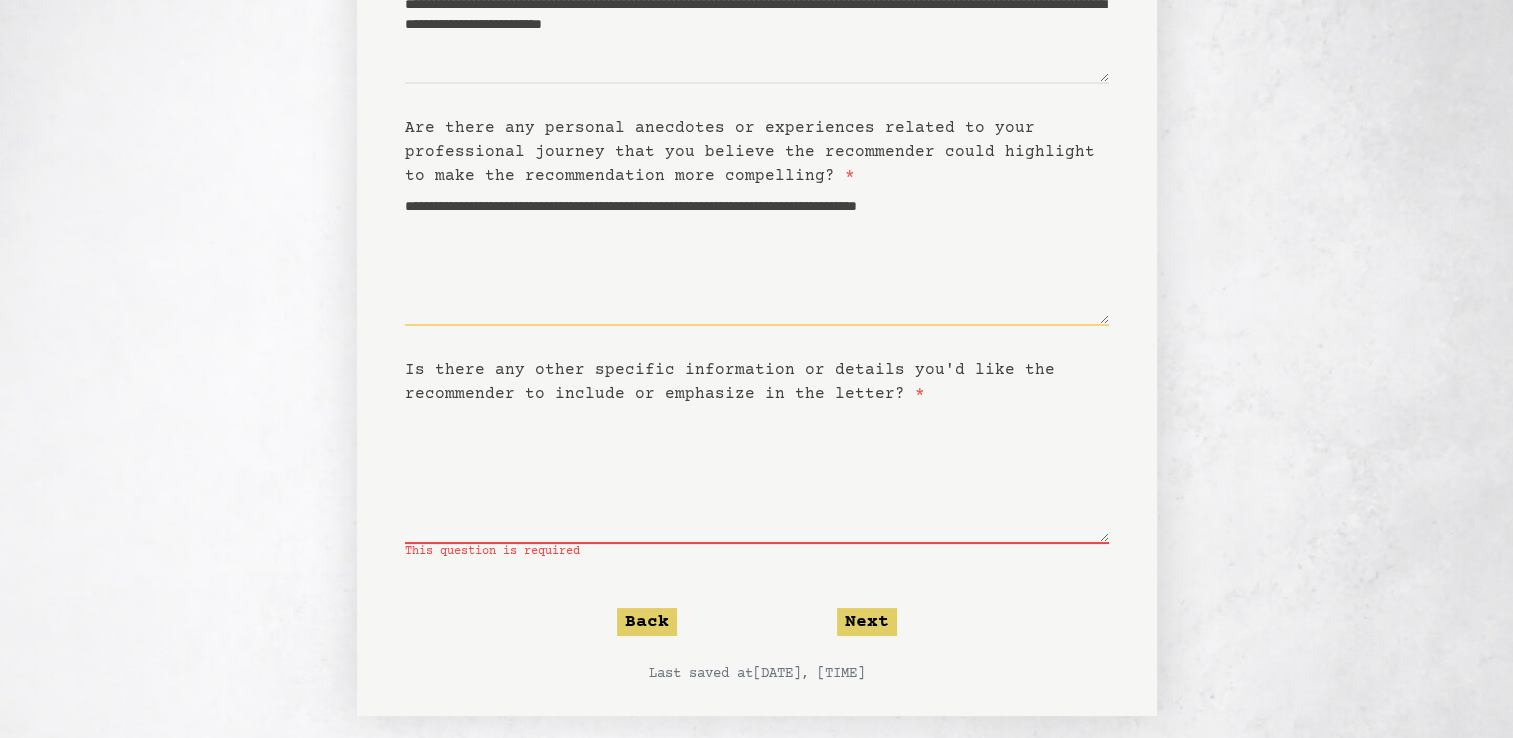 type on "**********" 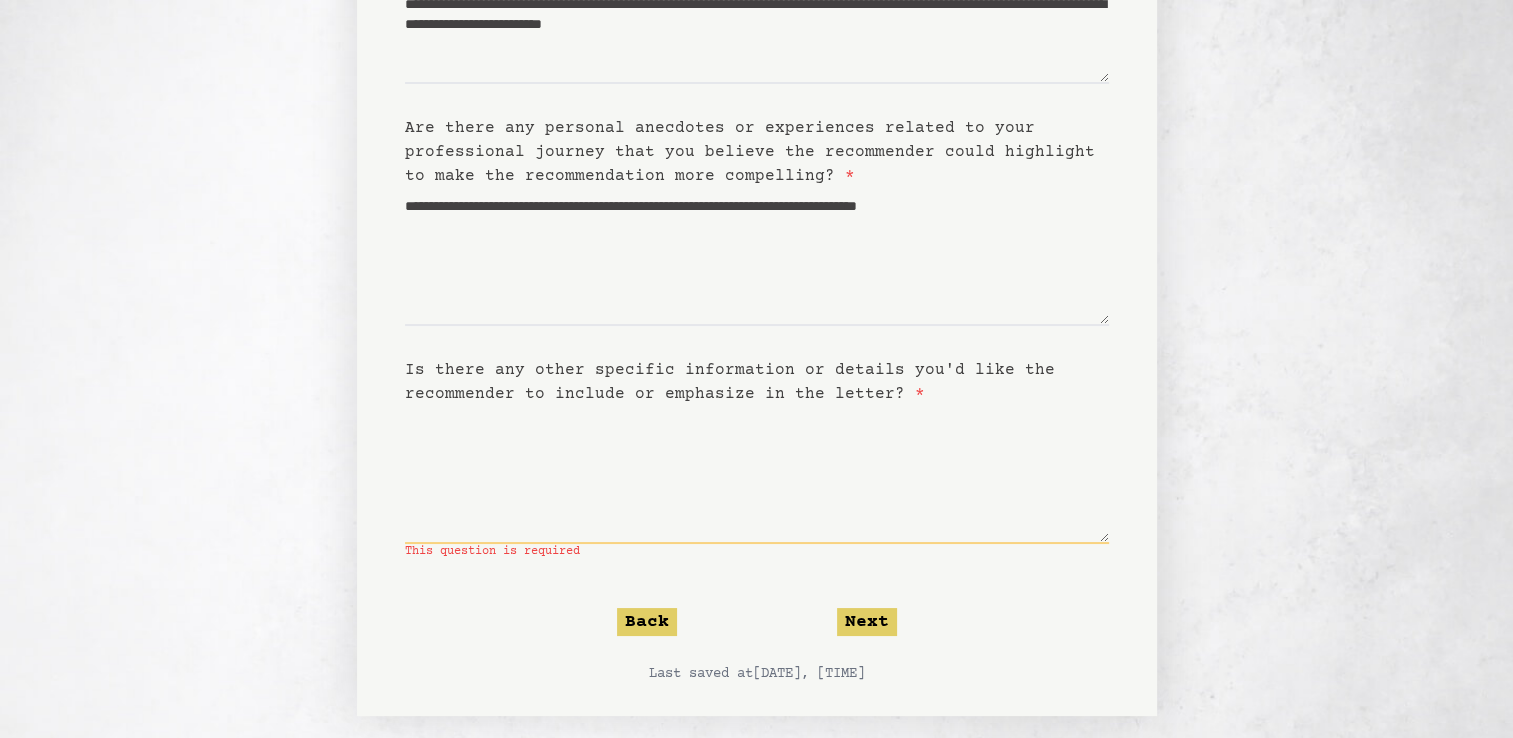 click on "Is there any other specific information or details you'd like
the recommender to include or emphasize in the letter?   *" at bounding box center [757, 475] 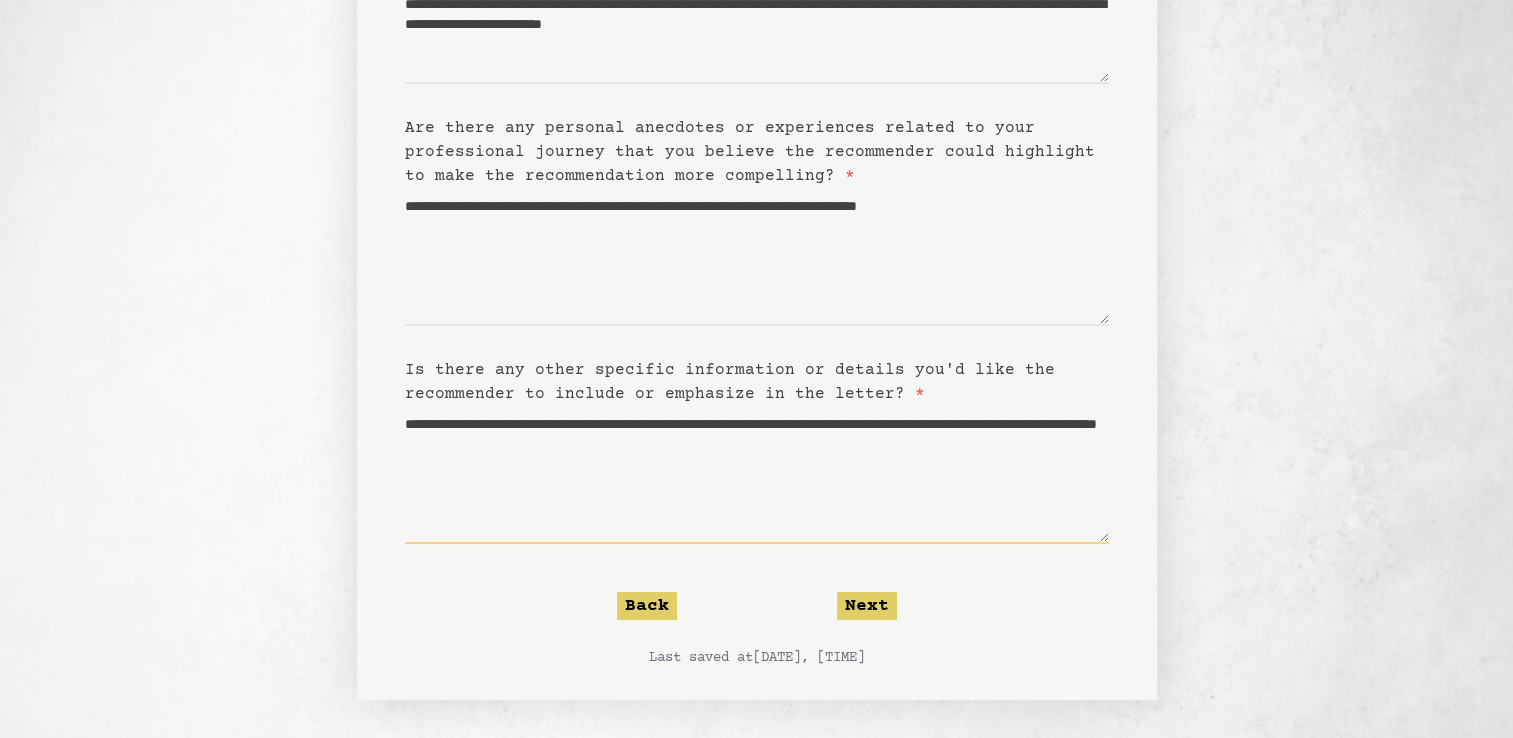 click on "**********" at bounding box center (757, 475) 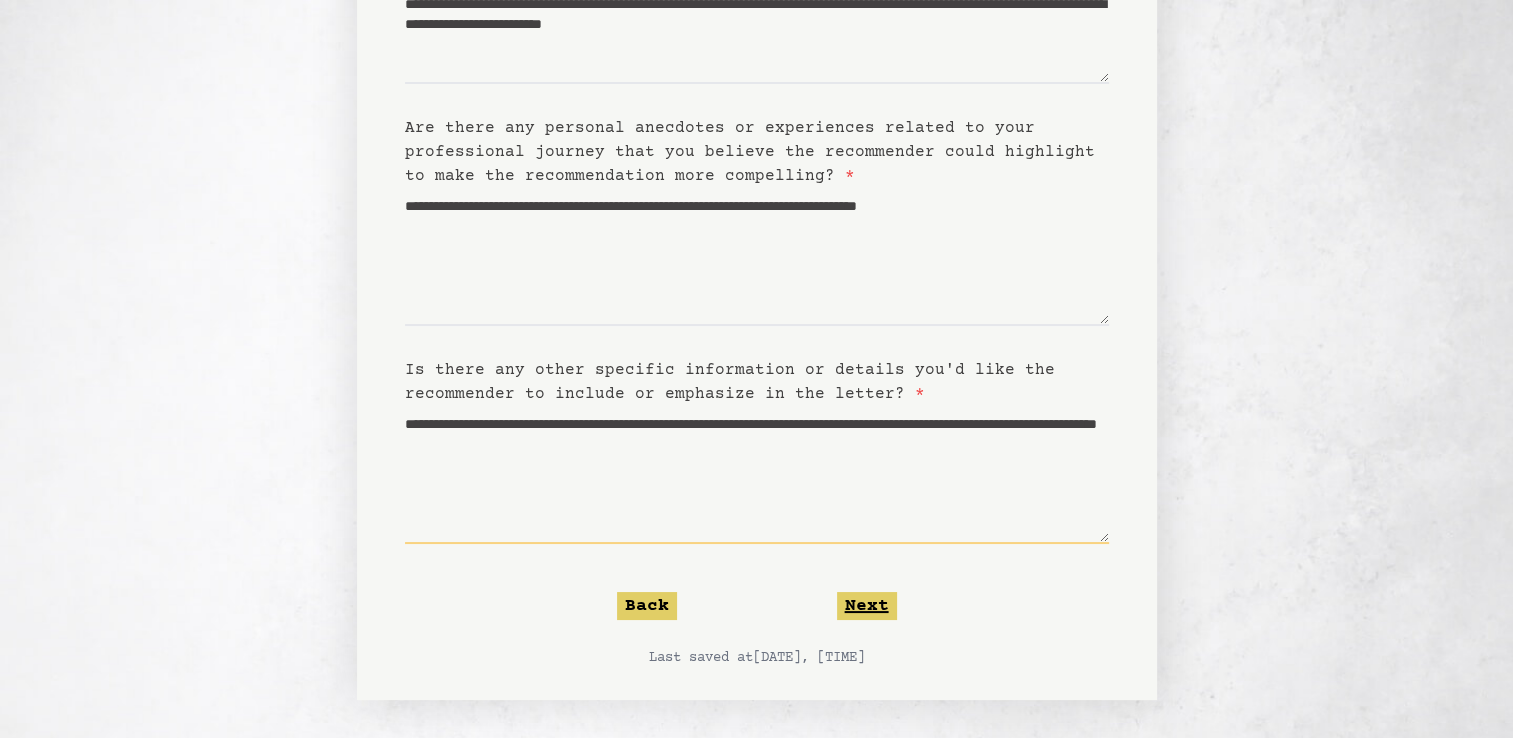 type on "**********" 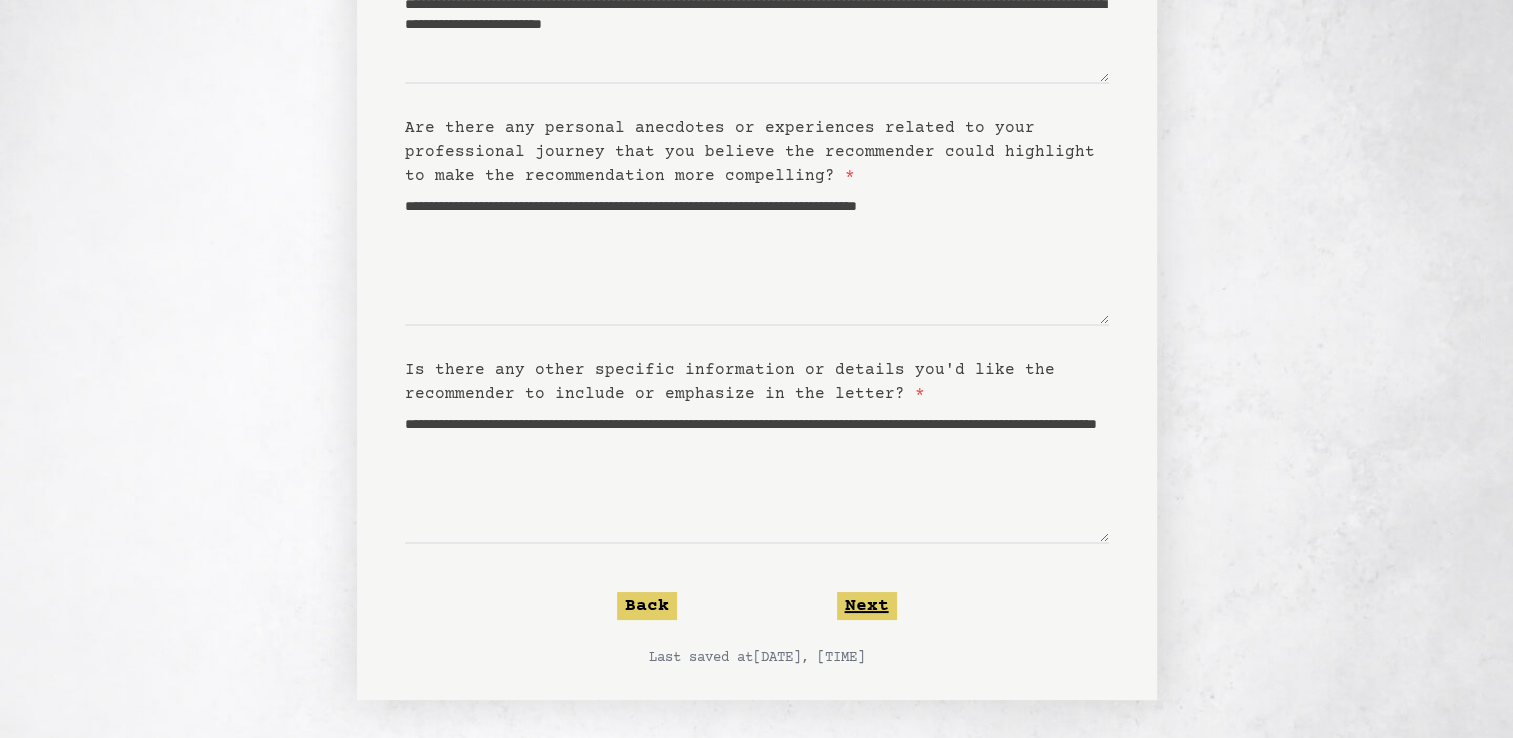 click on "Next" 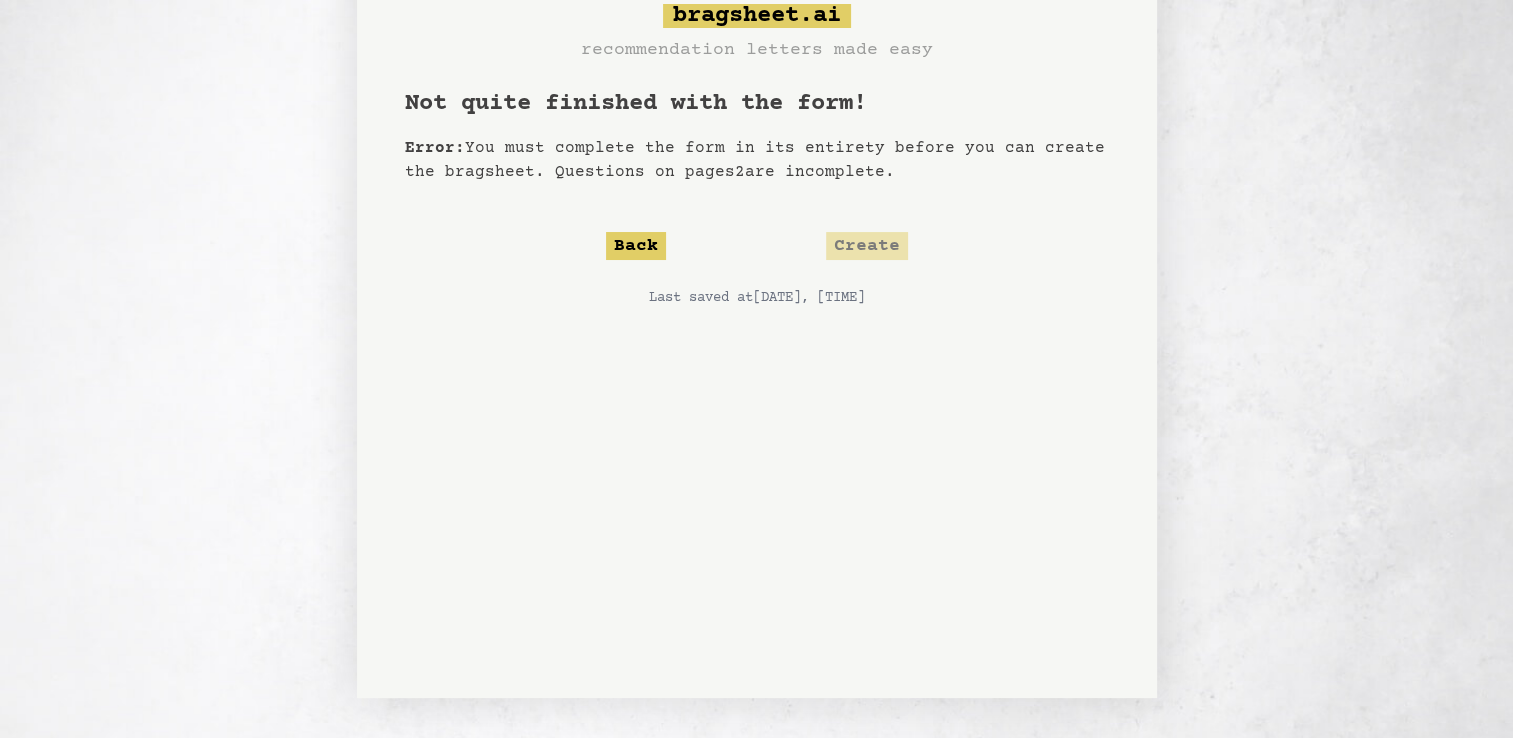 scroll, scrollTop: 0, scrollLeft: 0, axis: both 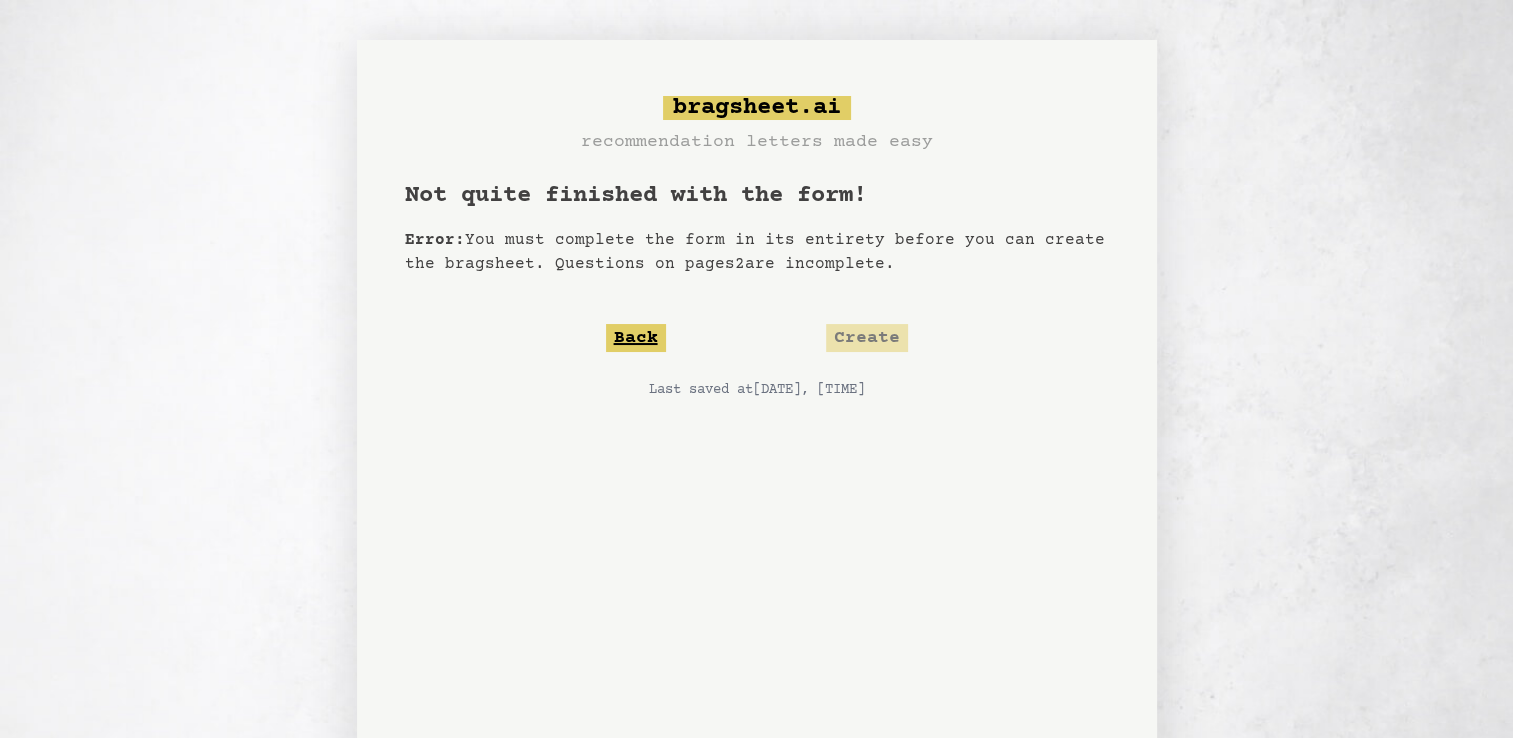 click on "Back" at bounding box center [636, 338] 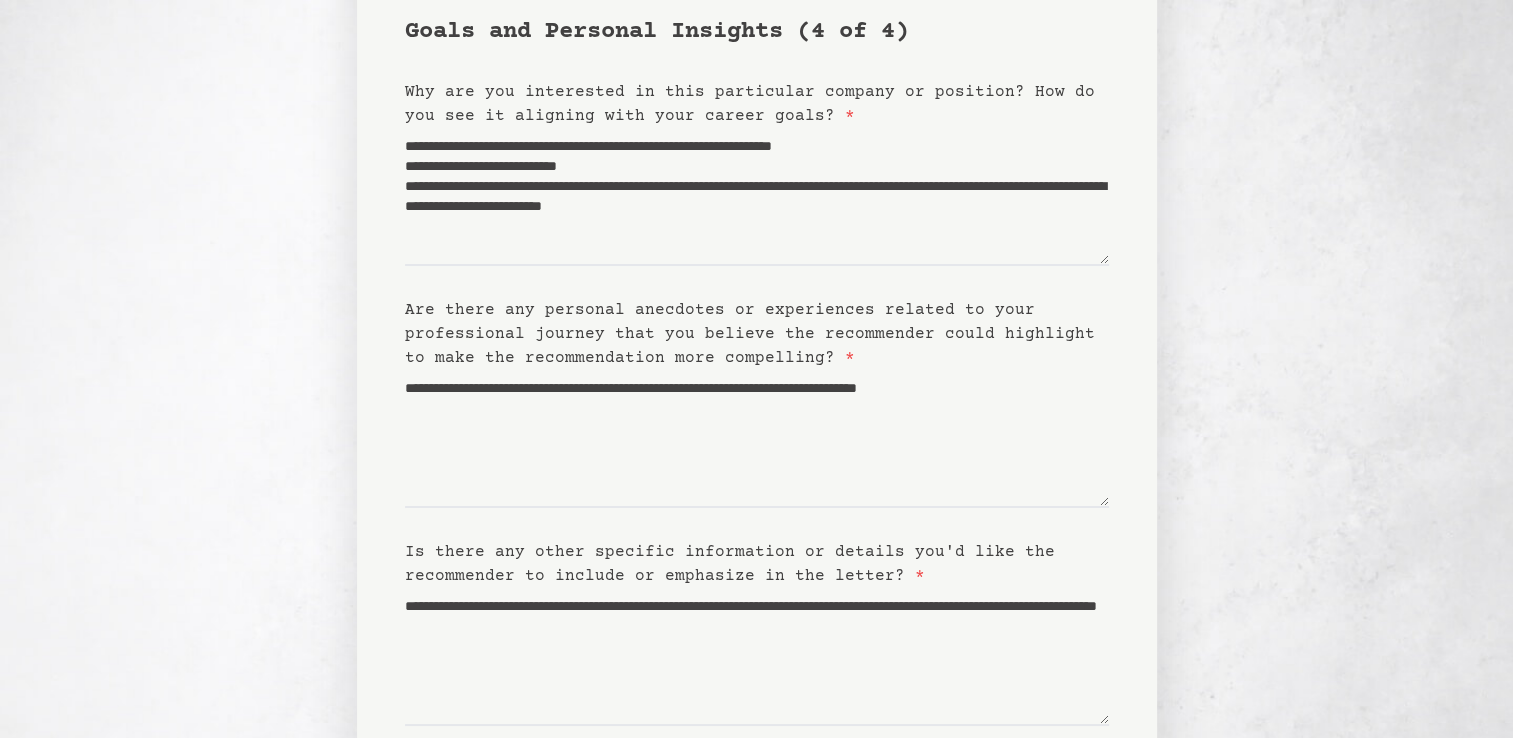scroll, scrollTop: 268, scrollLeft: 0, axis: vertical 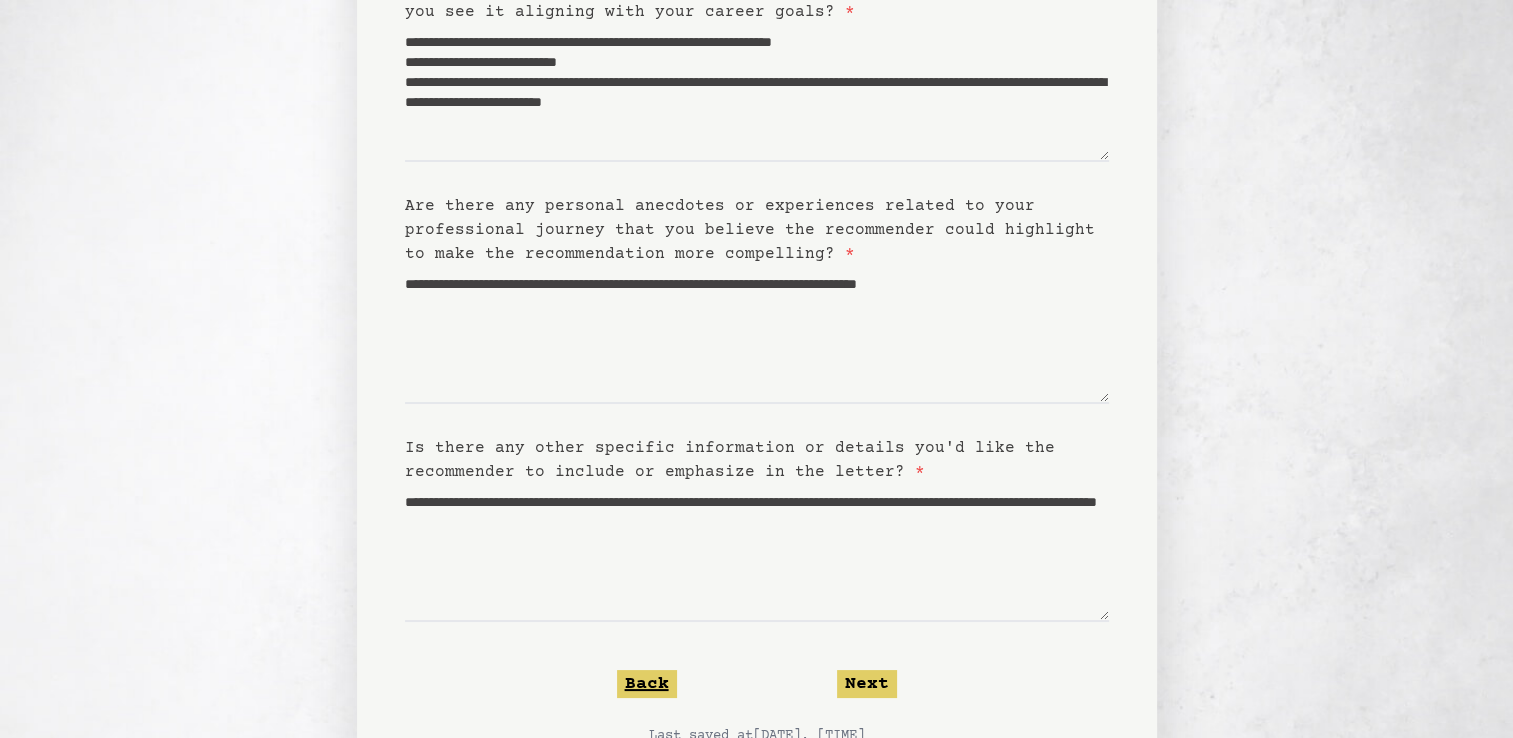 click on "Back" at bounding box center (647, 684) 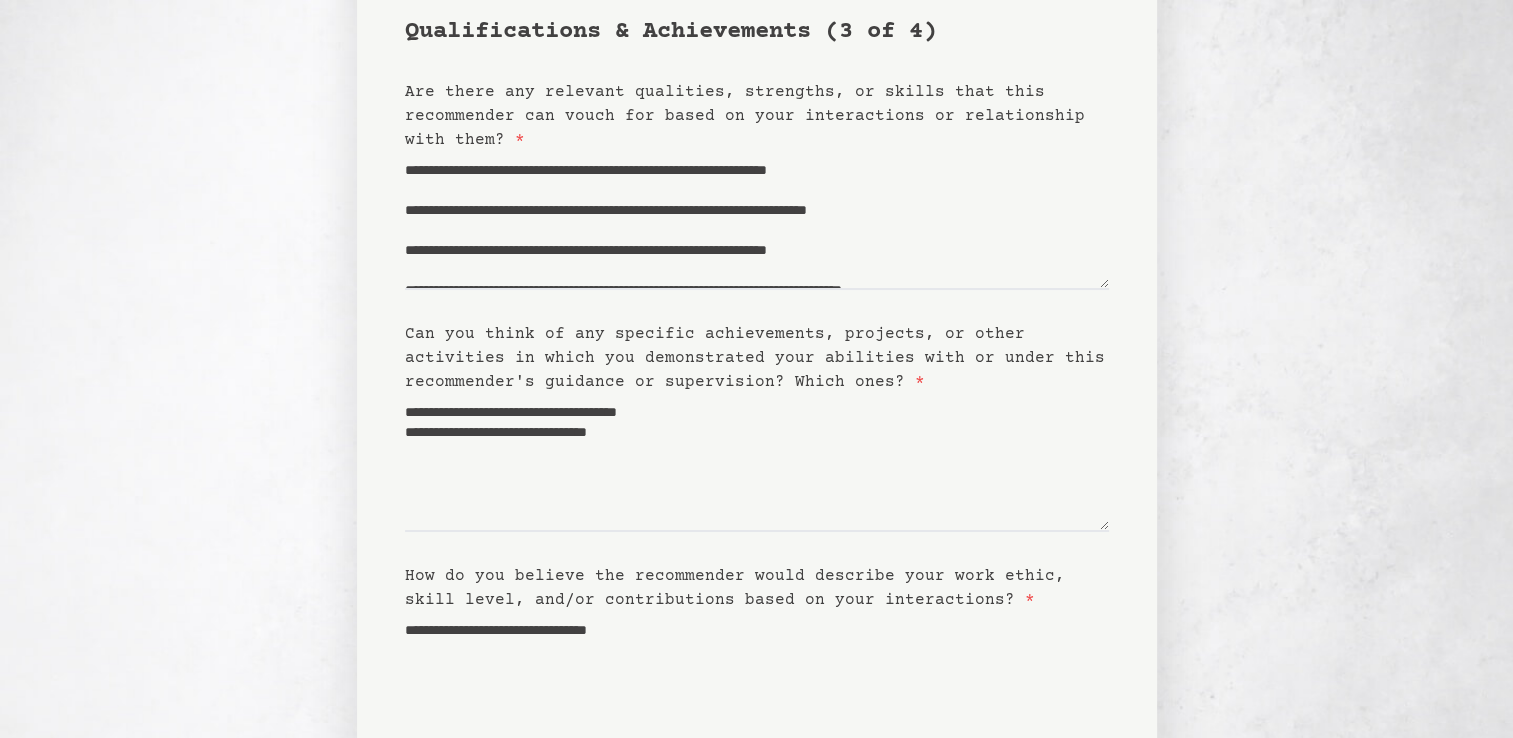 scroll, scrollTop: 165, scrollLeft: 0, axis: vertical 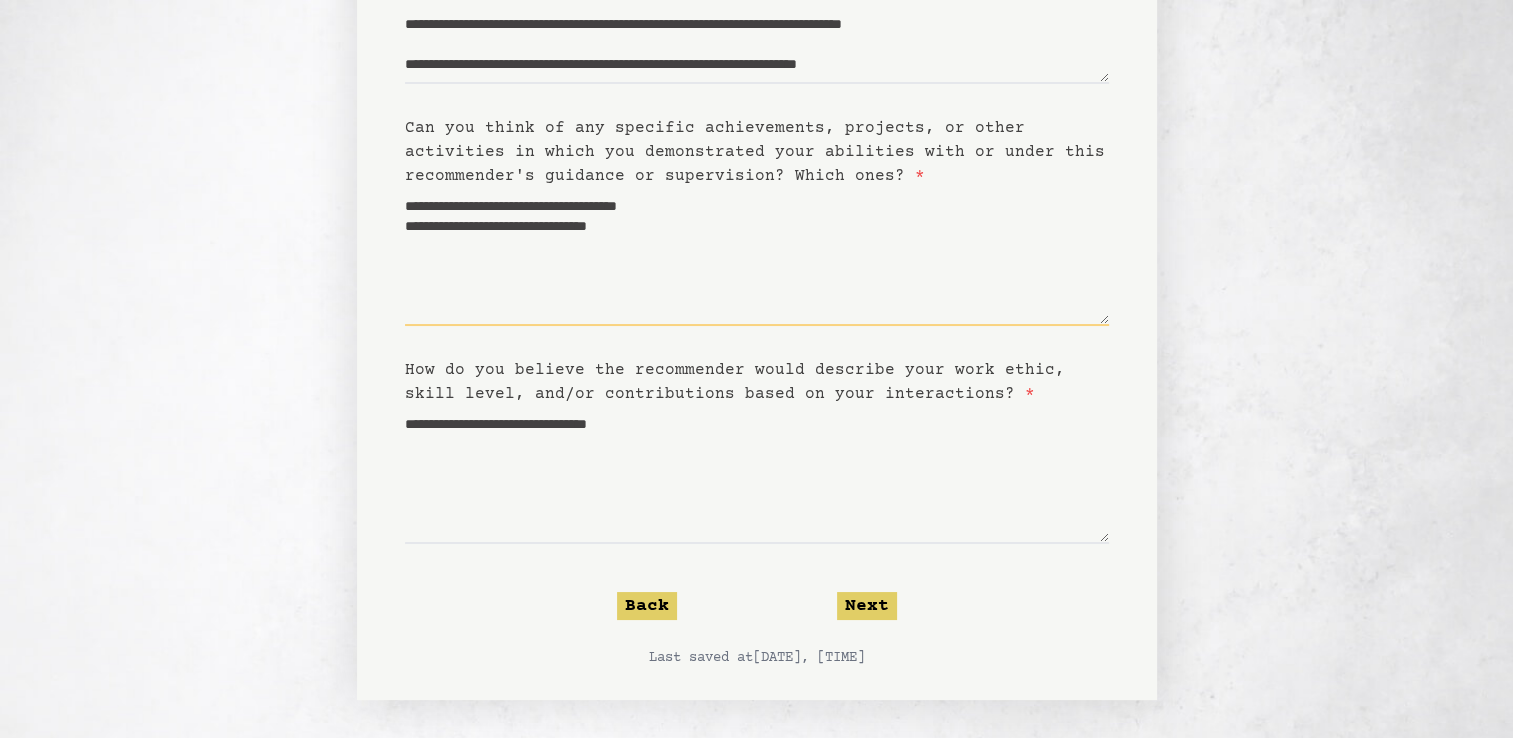 click on "**********" at bounding box center [757, 257] 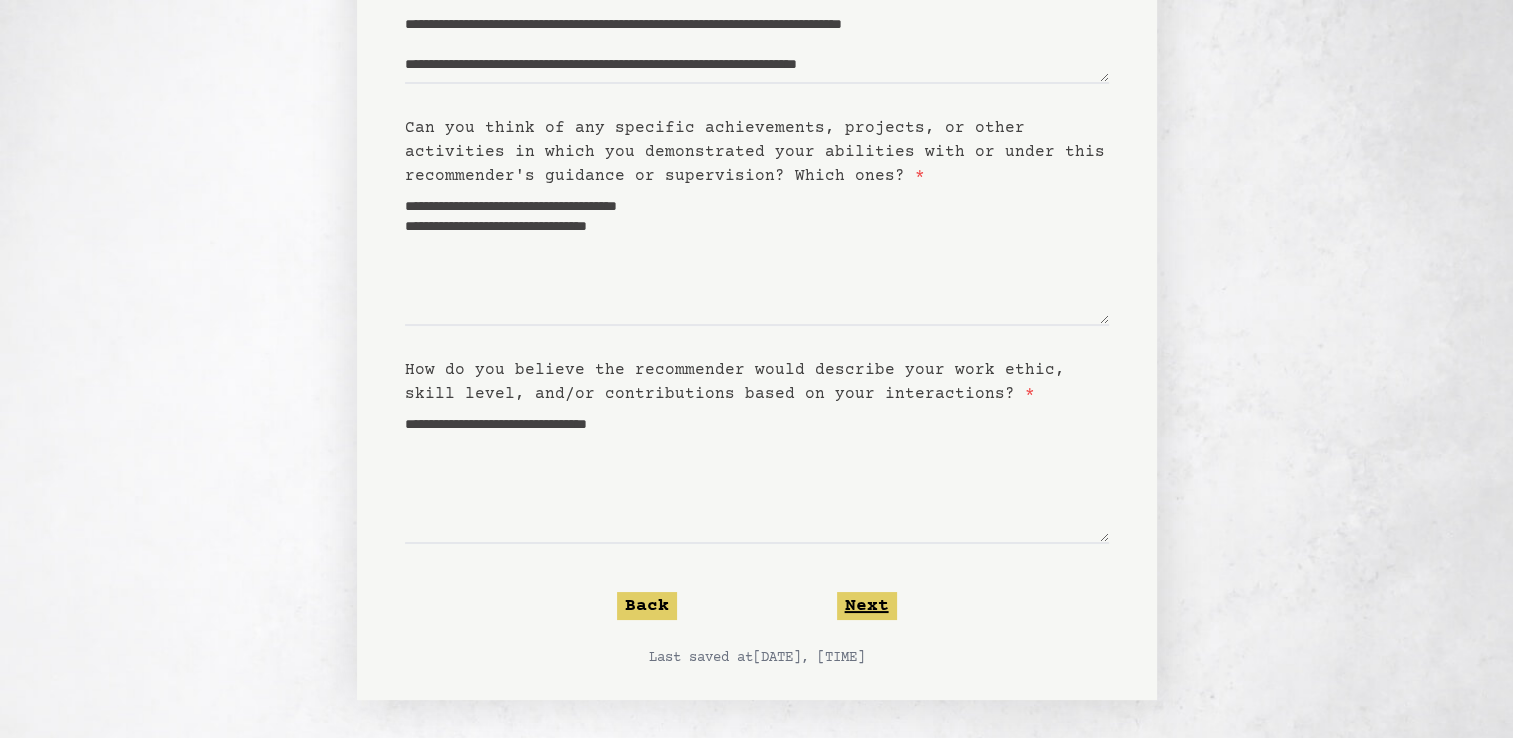 click on "Next" 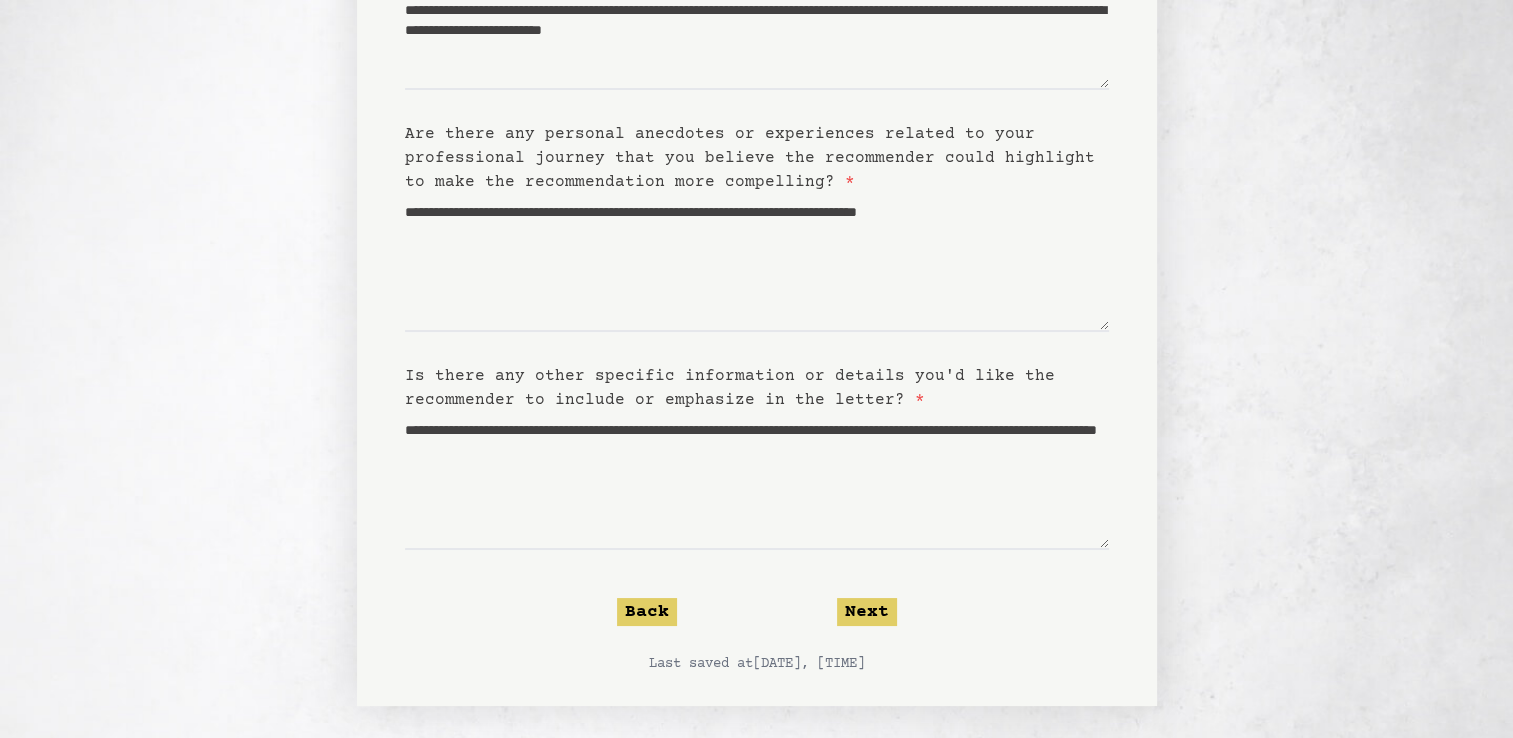 scroll, scrollTop: 346, scrollLeft: 0, axis: vertical 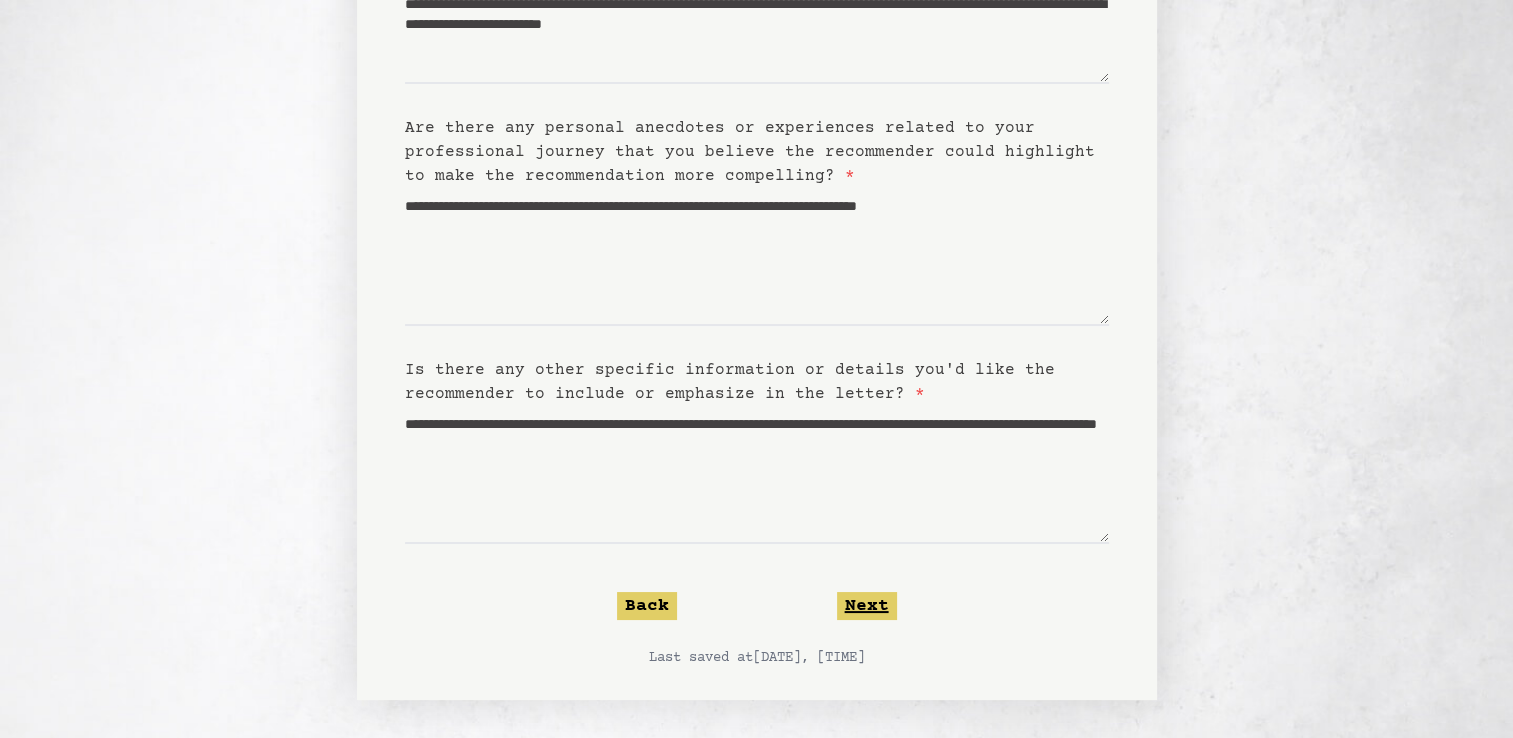 click on "Next" 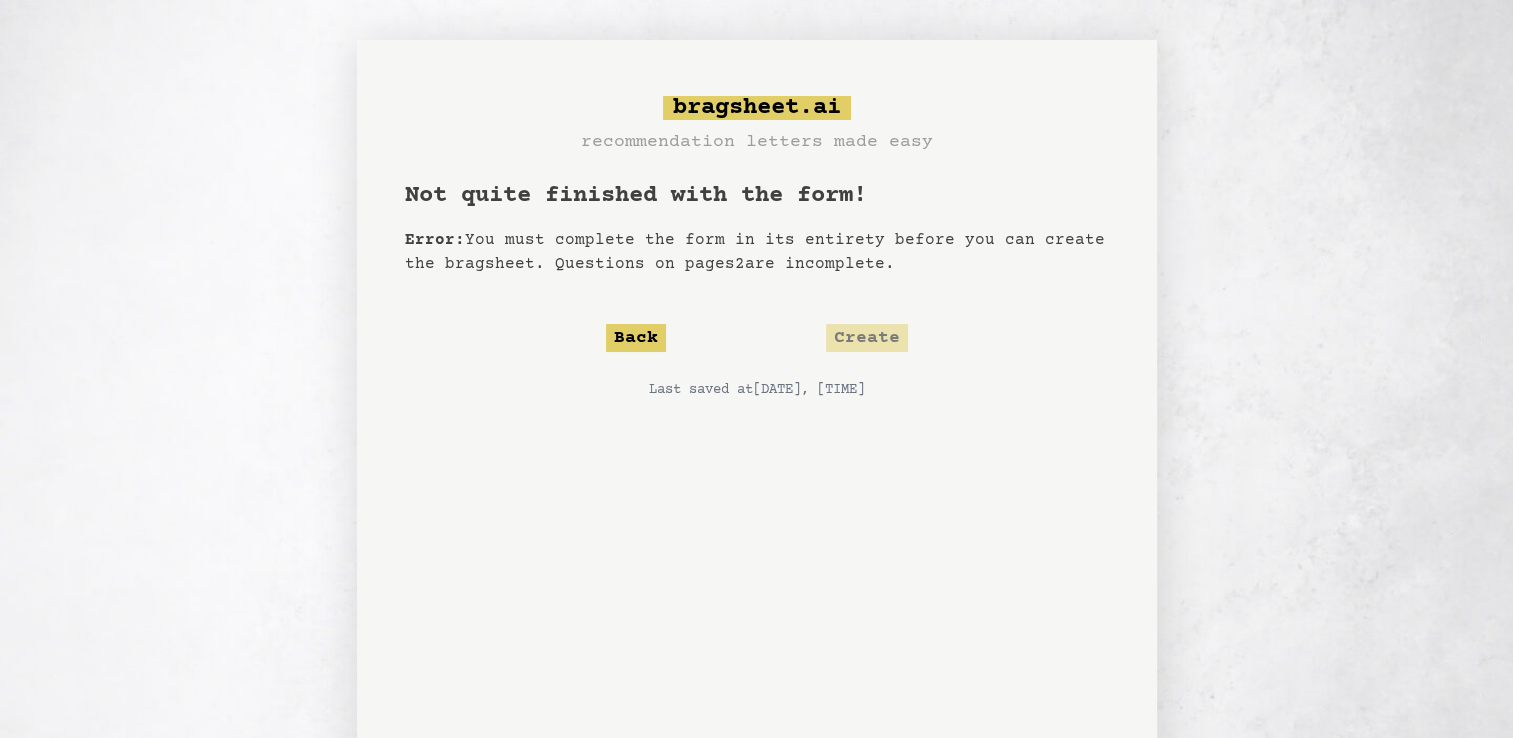 scroll, scrollTop: 92, scrollLeft: 0, axis: vertical 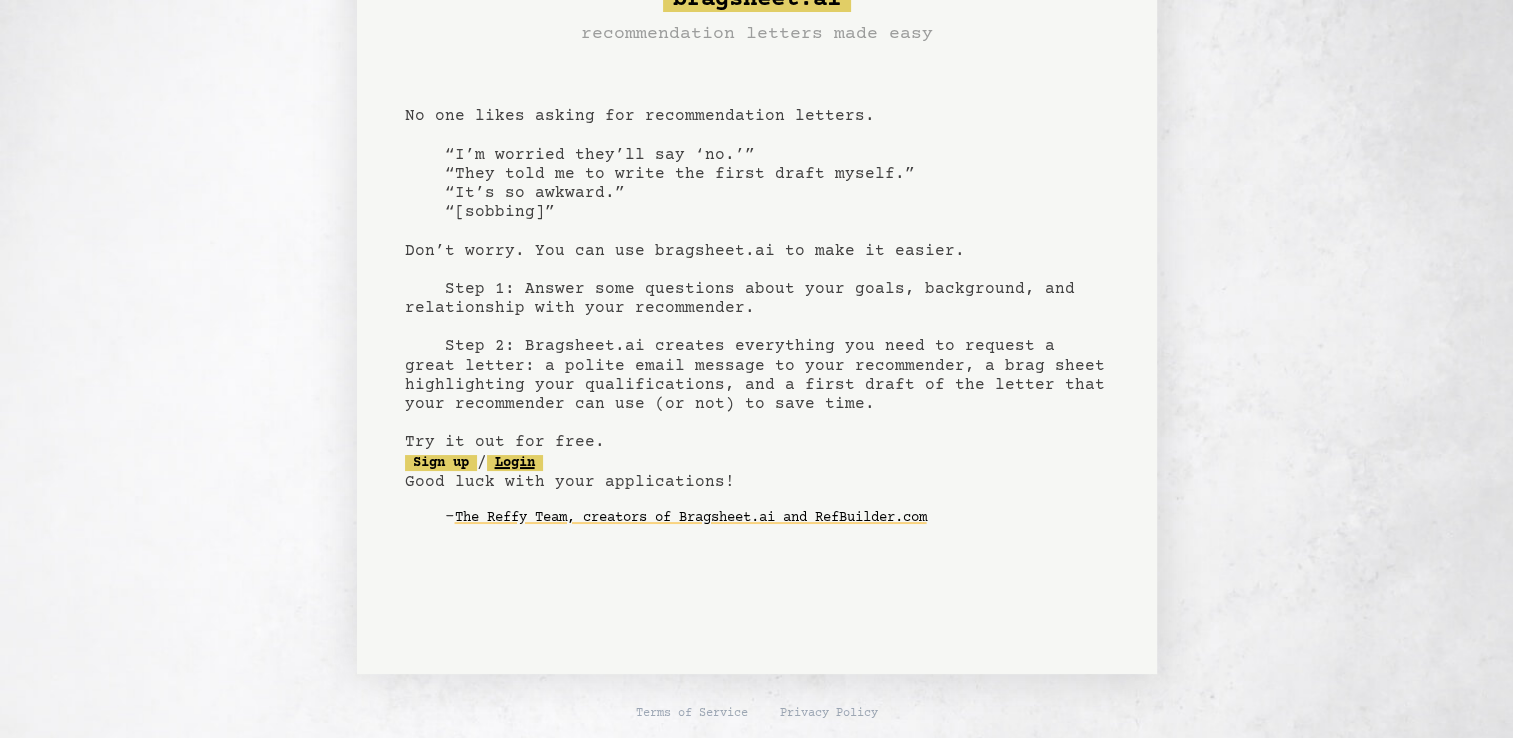 click on "Login" 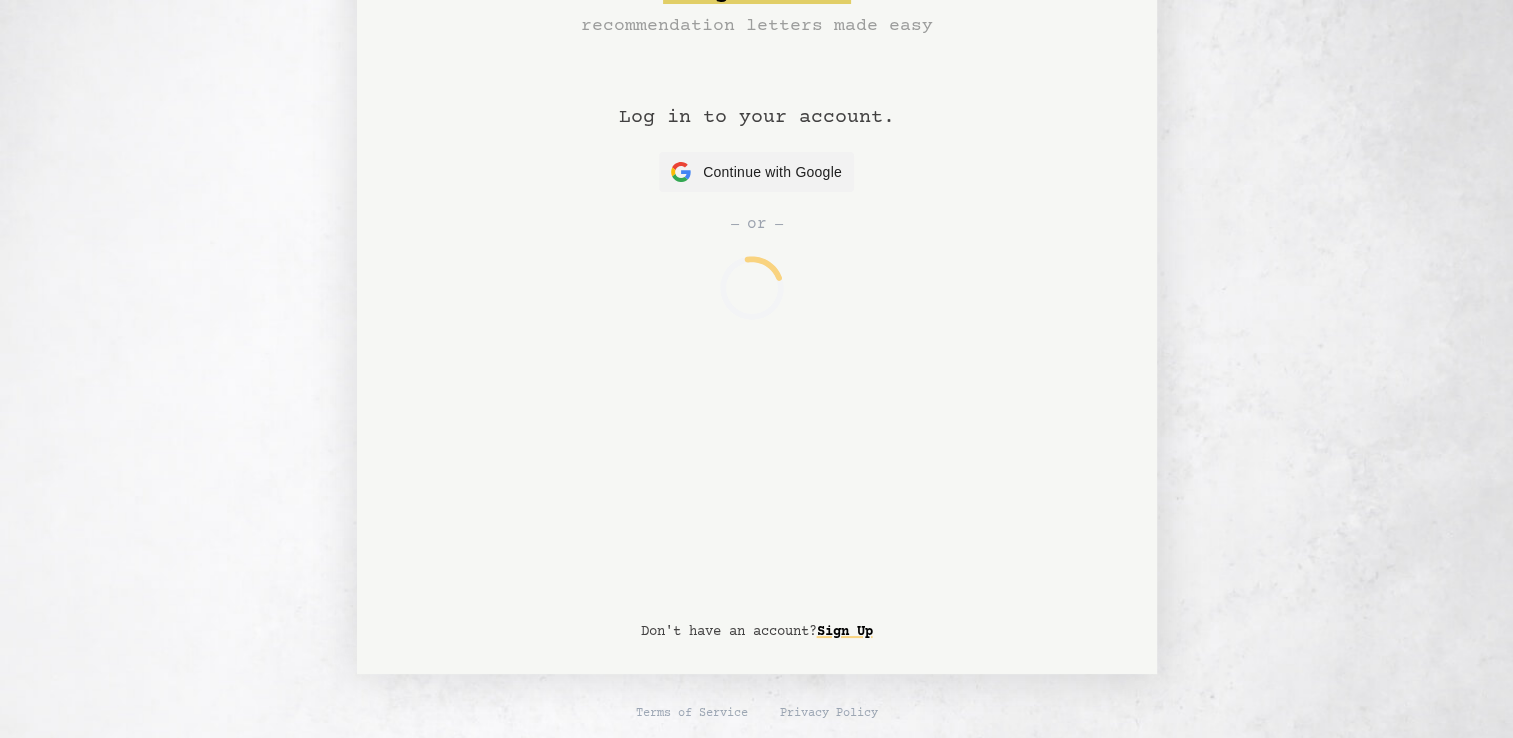 scroll, scrollTop: 0, scrollLeft: 0, axis: both 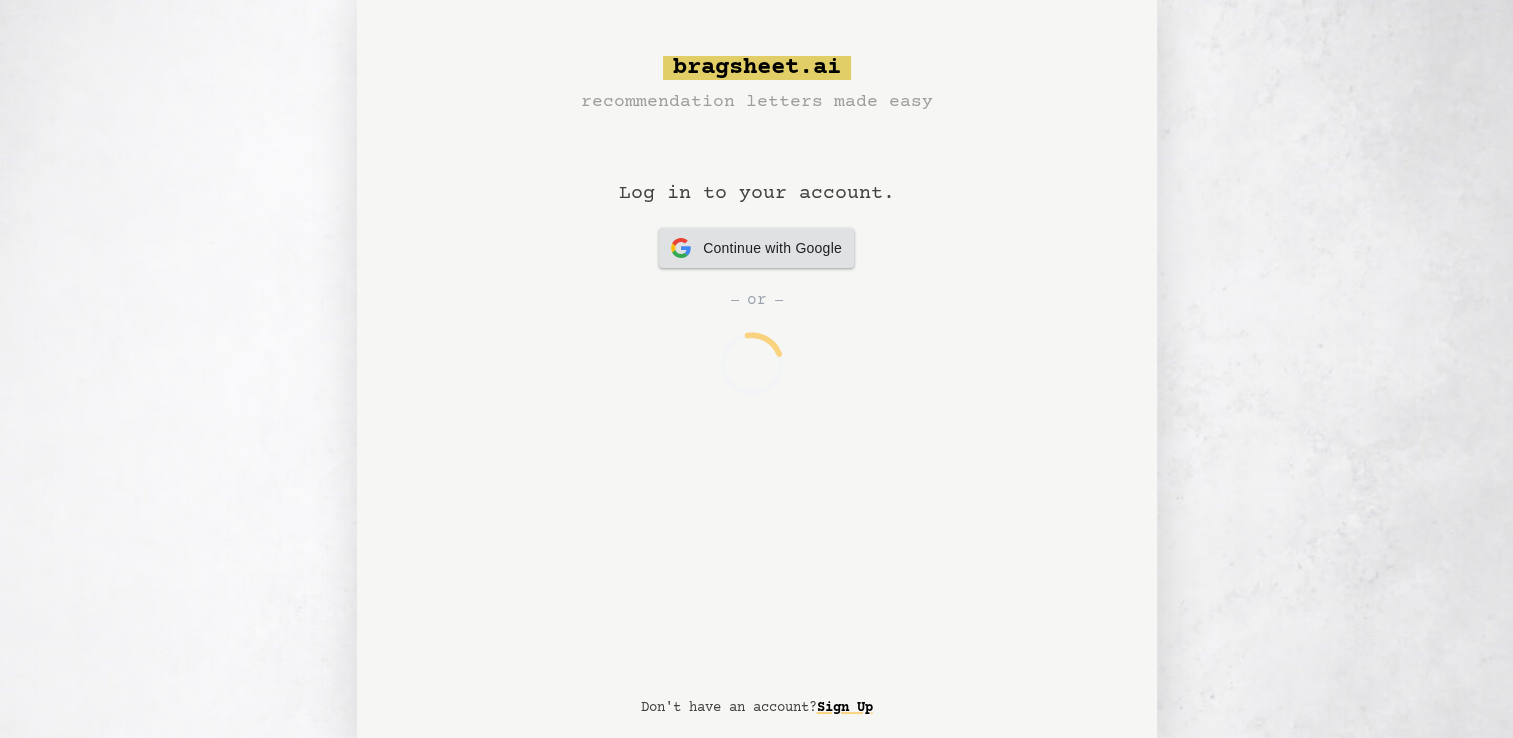 click on "Continue with Google" at bounding box center (772, 248) 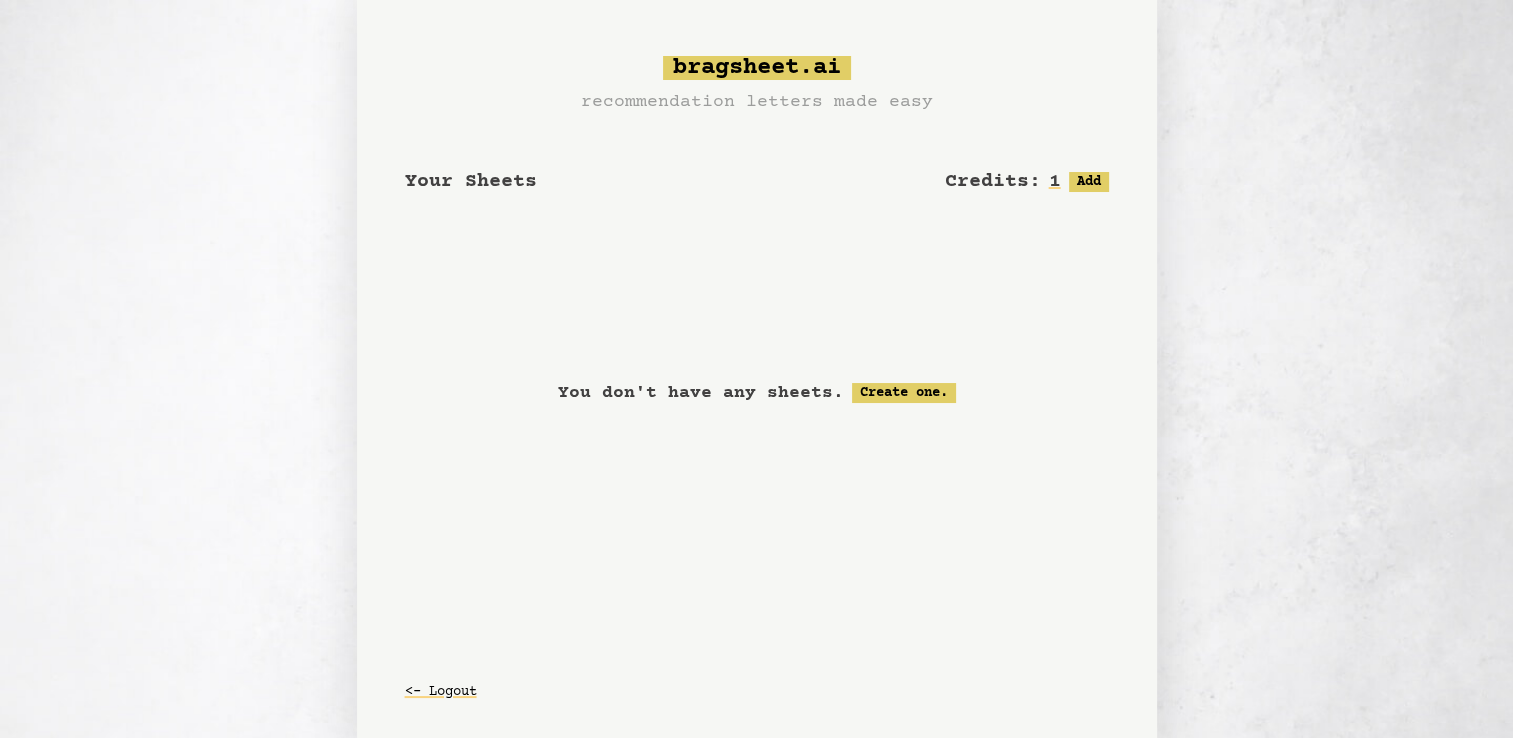 scroll, scrollTop: 76, scrollLeft: 0, axis: vertical 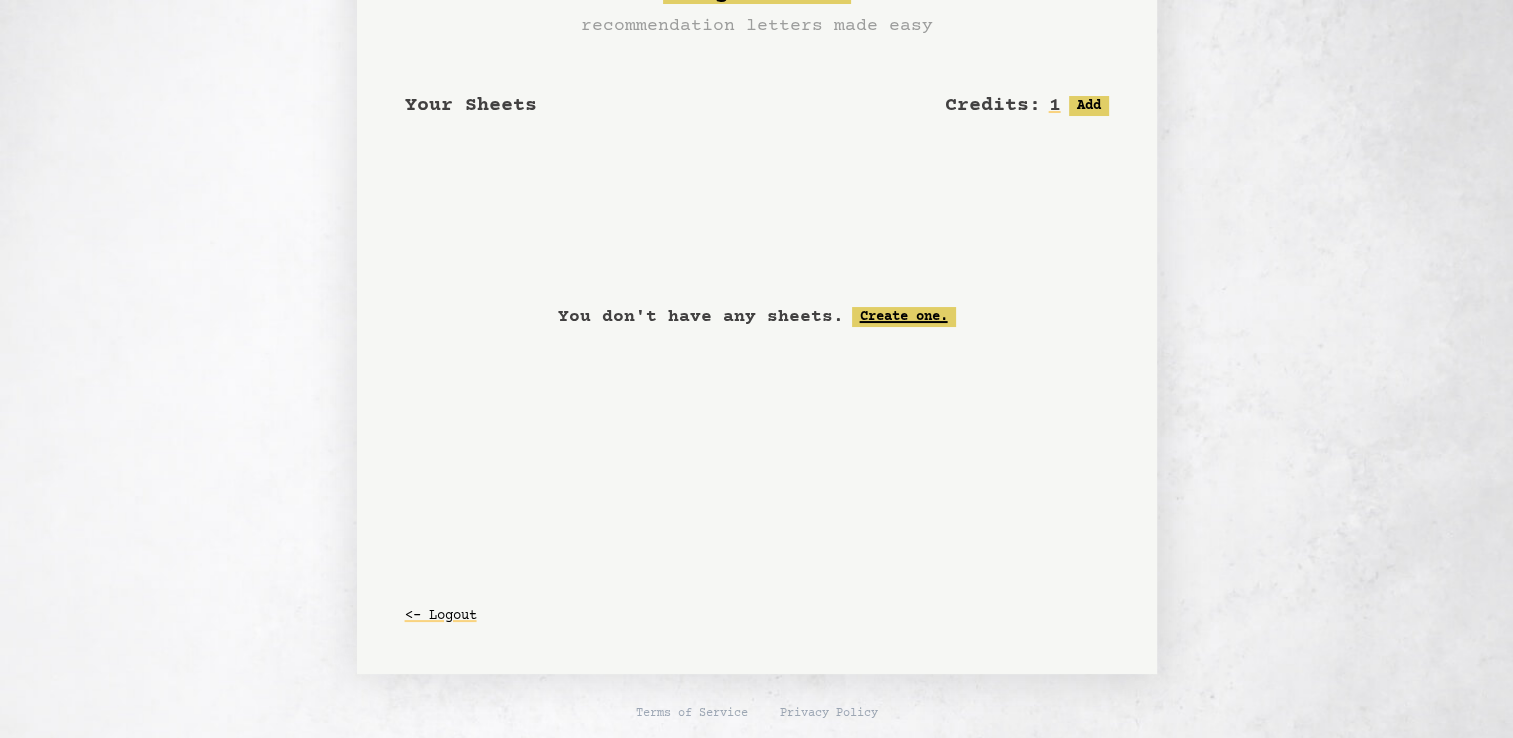 click on "Create one." at bounding box center [904, 317] 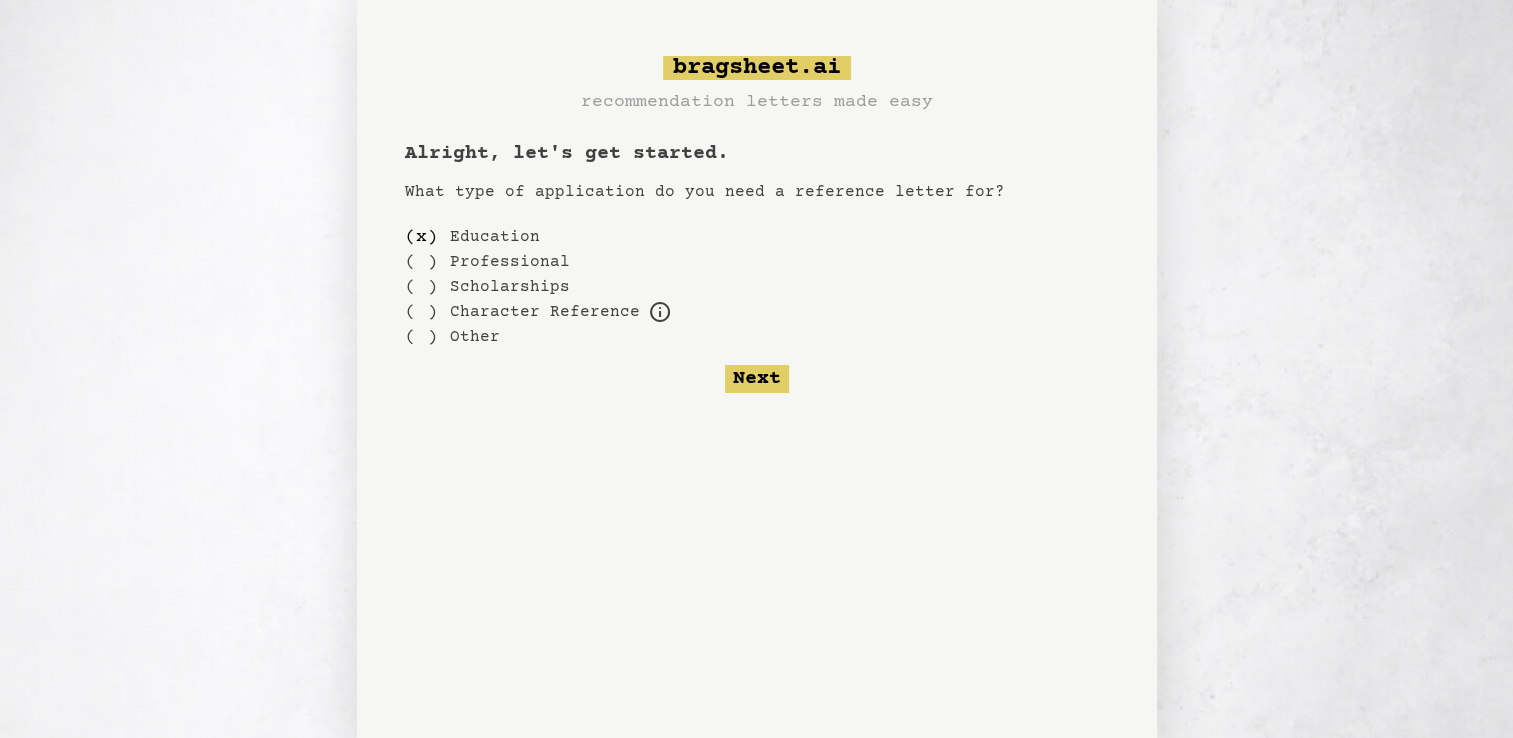 click on "Professional" at bounding box center [510, 262] 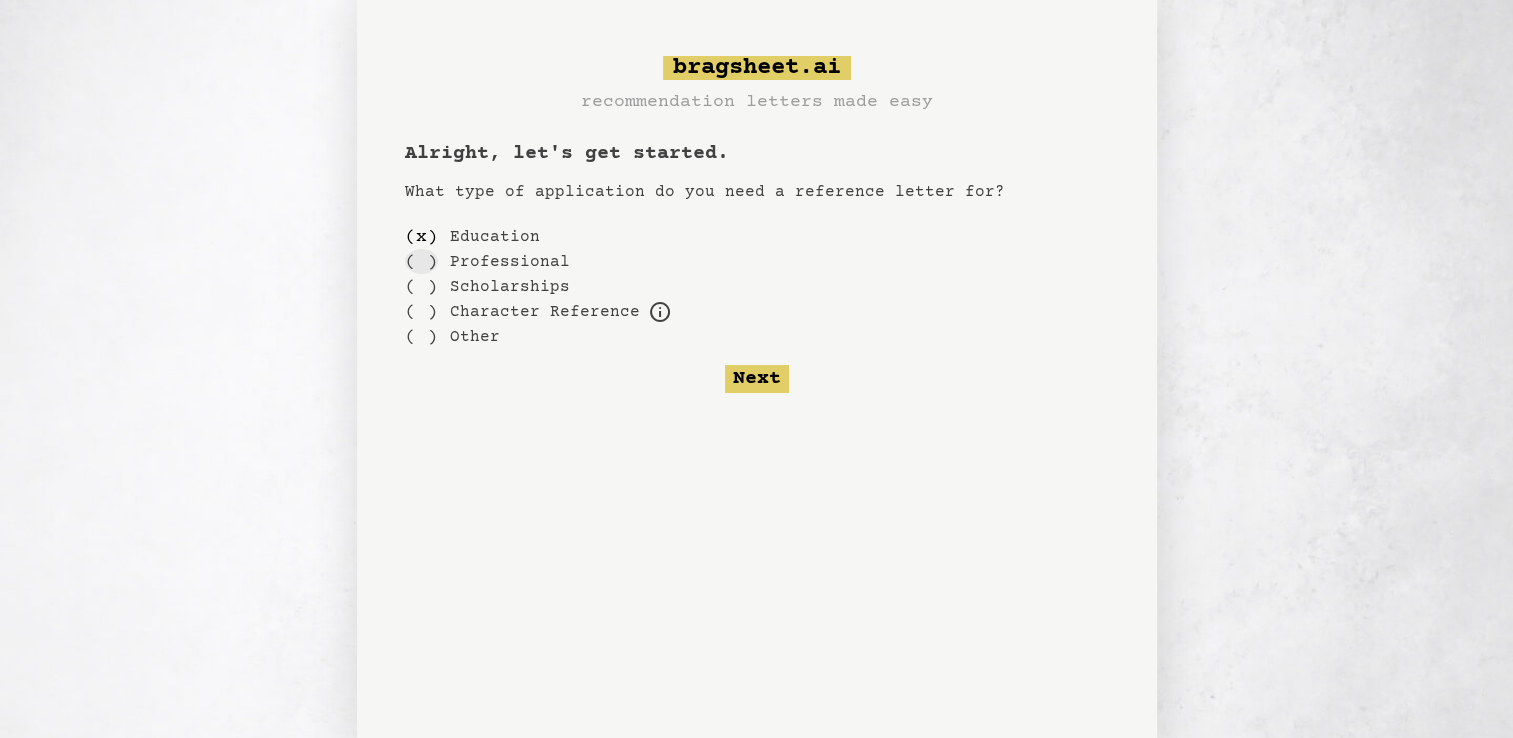 click on "(    )" at bounding box center [421, 261] 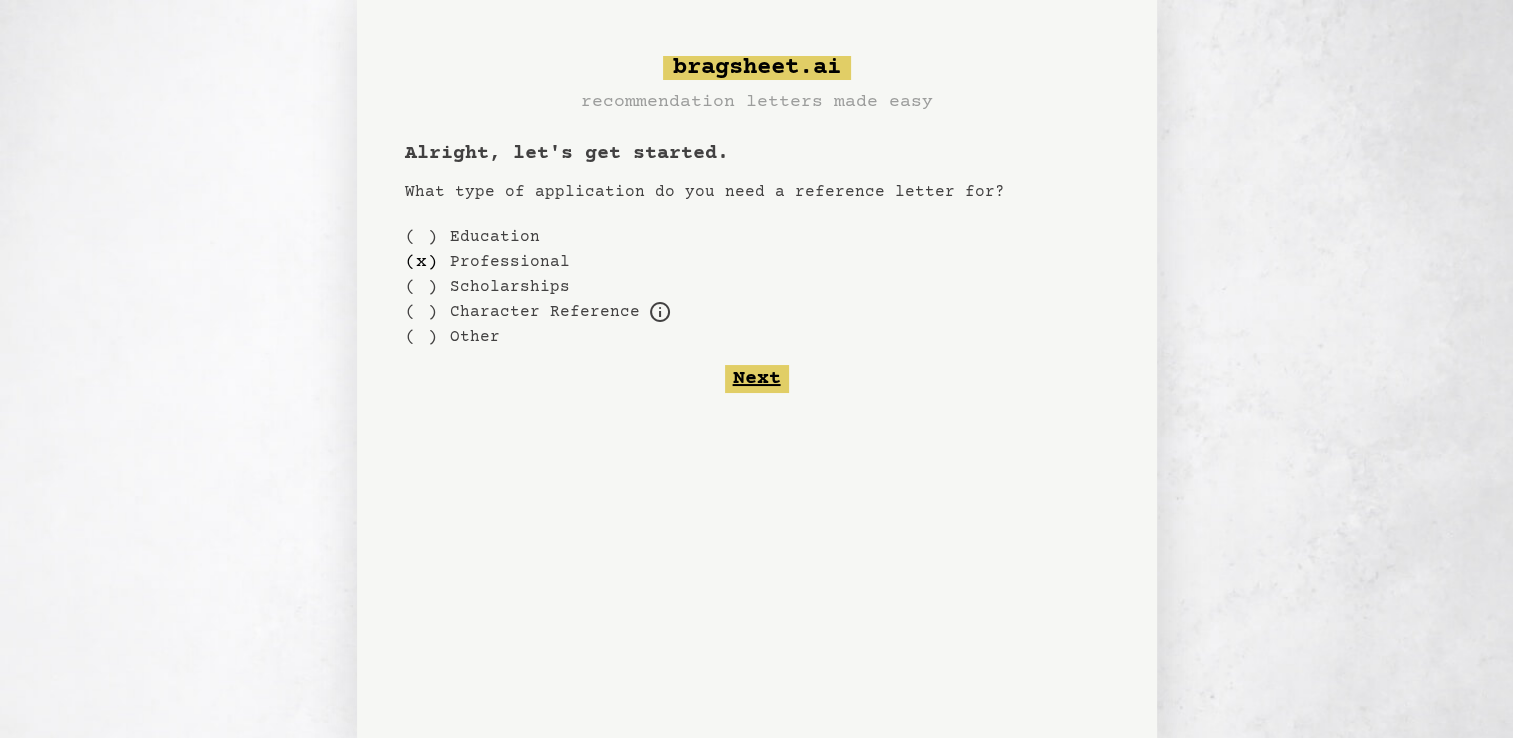 click on "Next" at bounding box center (757, 379) 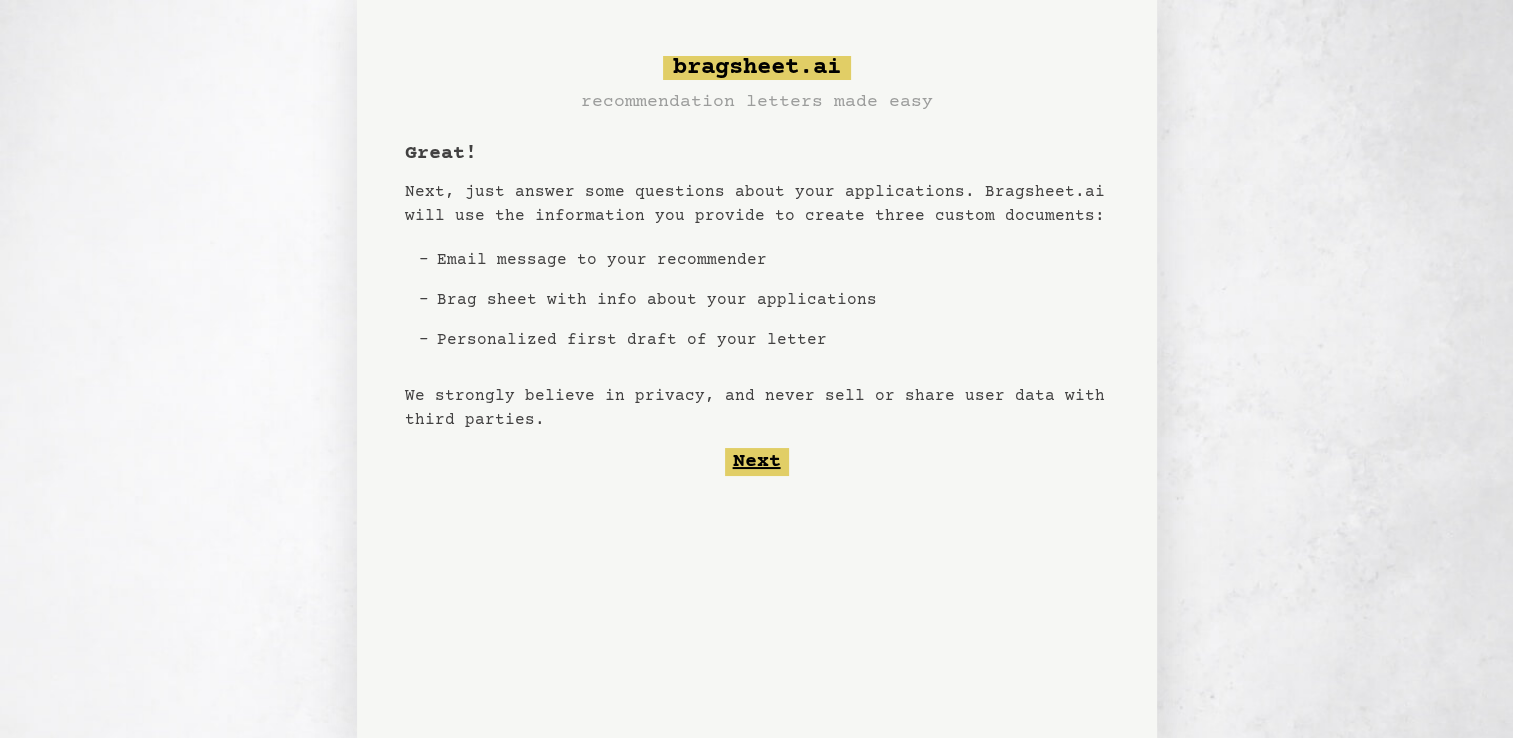 click on "Next" at bounding box center [757, 462] 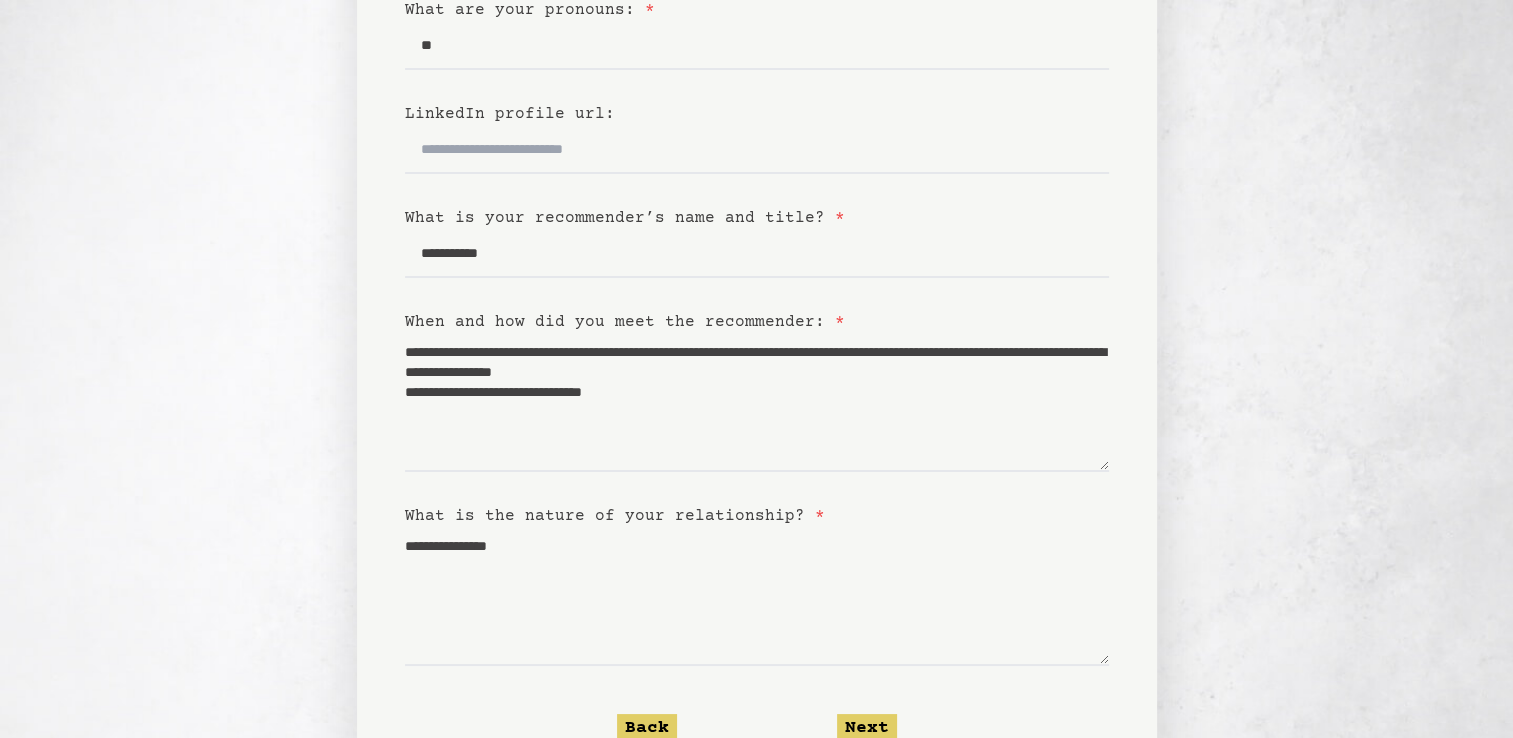 scroll, scrollTop: 424, scrollLeft: 0, axis: vertical 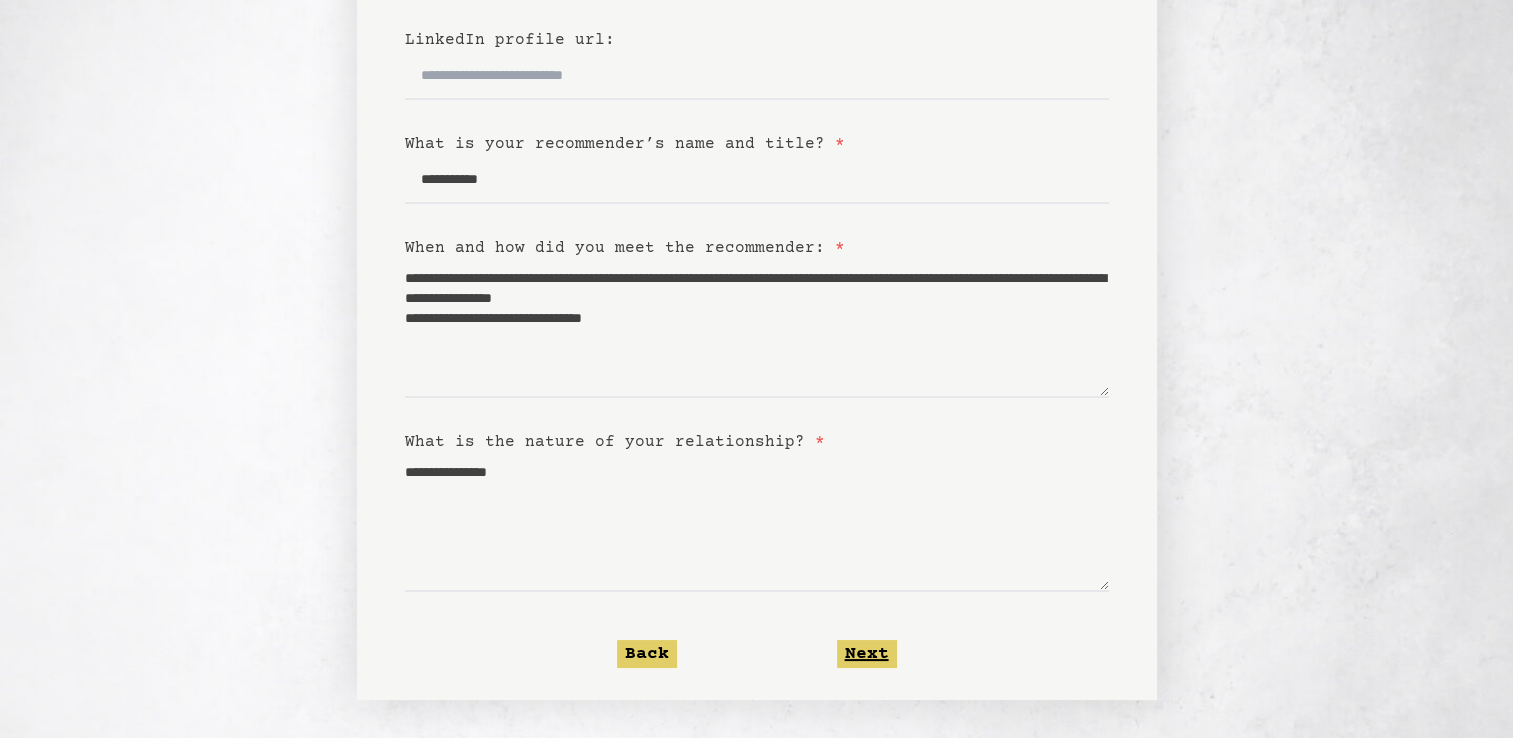 click on "Next" 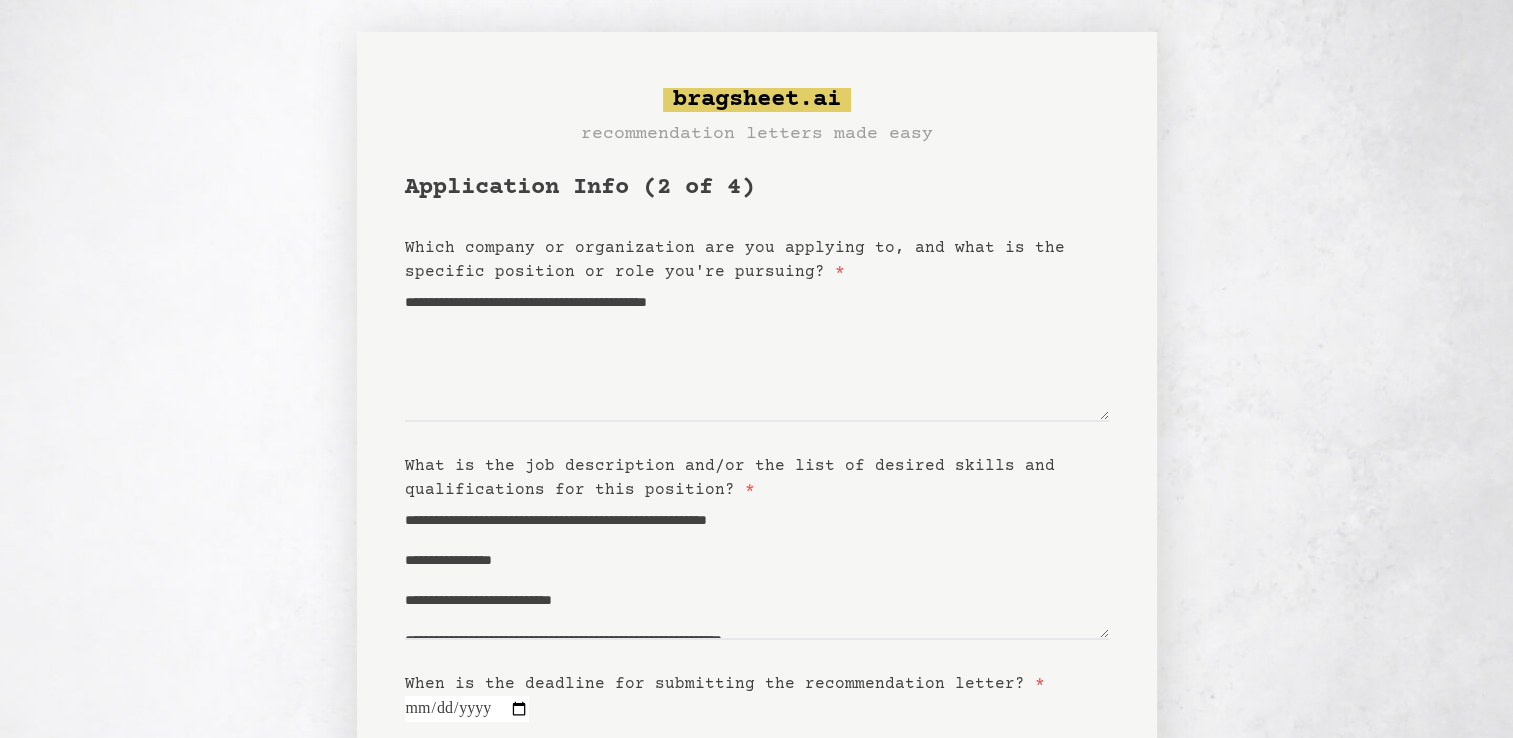 scroll, scrollTop: 0, scrollLeft: 0, axis: both 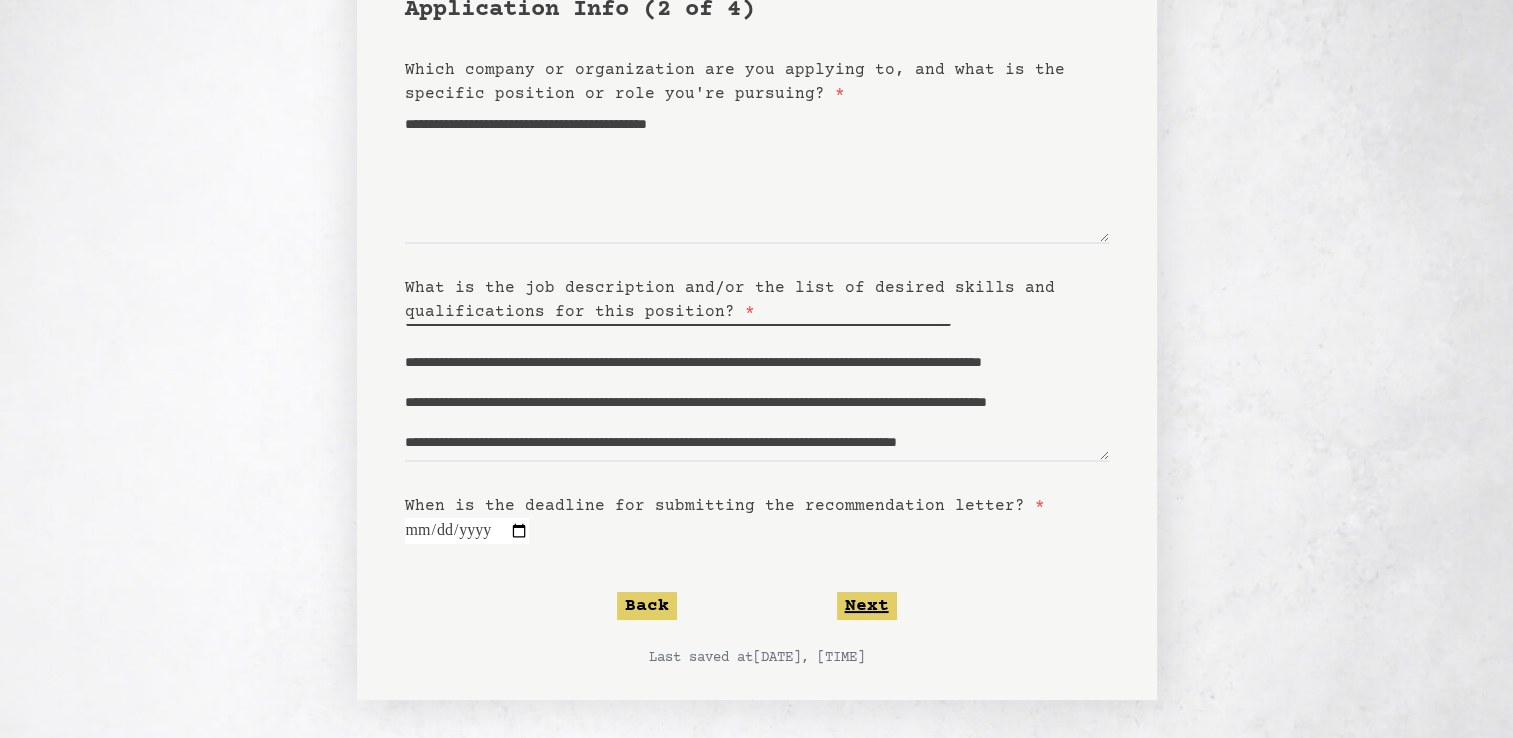 click on "Next" 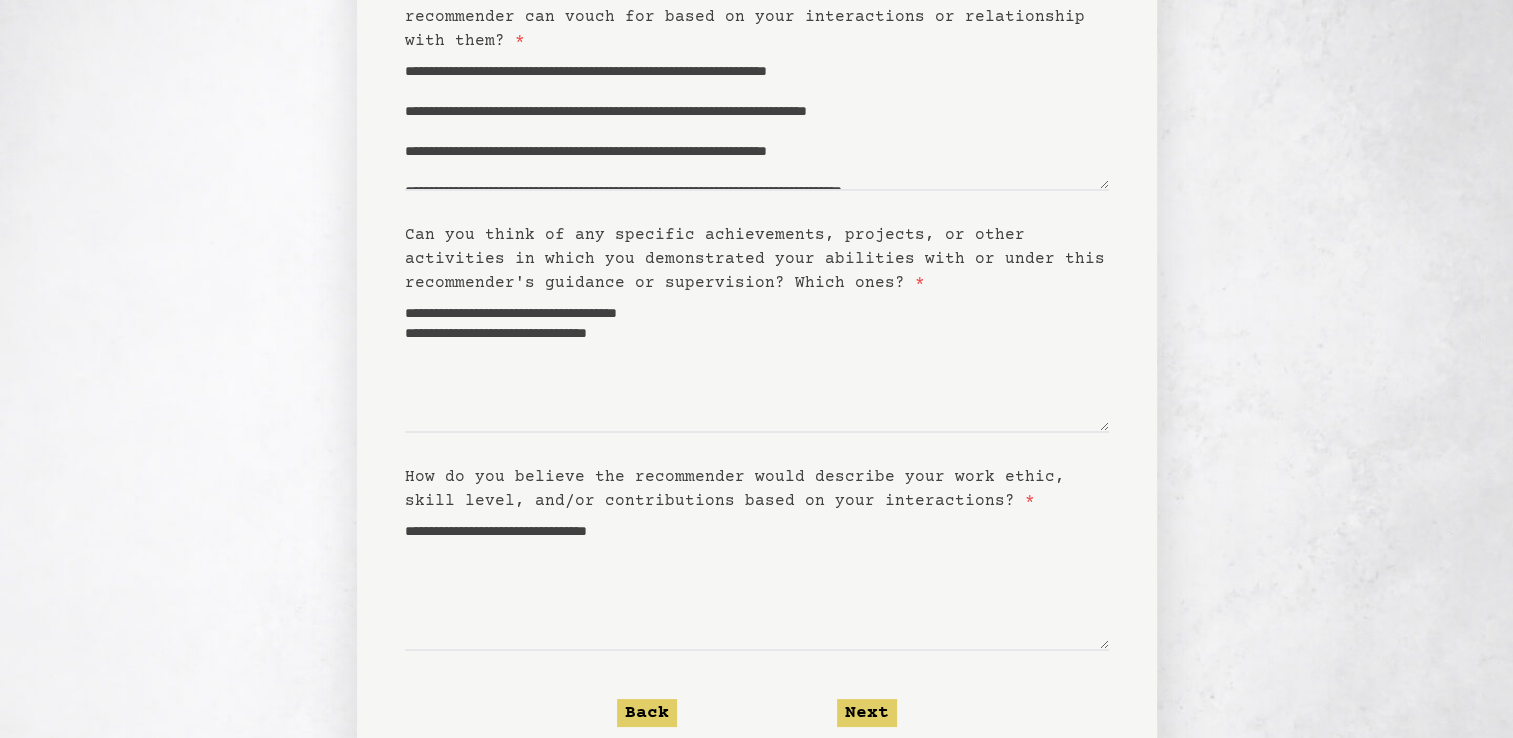 scroll, scrollTop: 370, scrollLeft: 0, axis: vertical 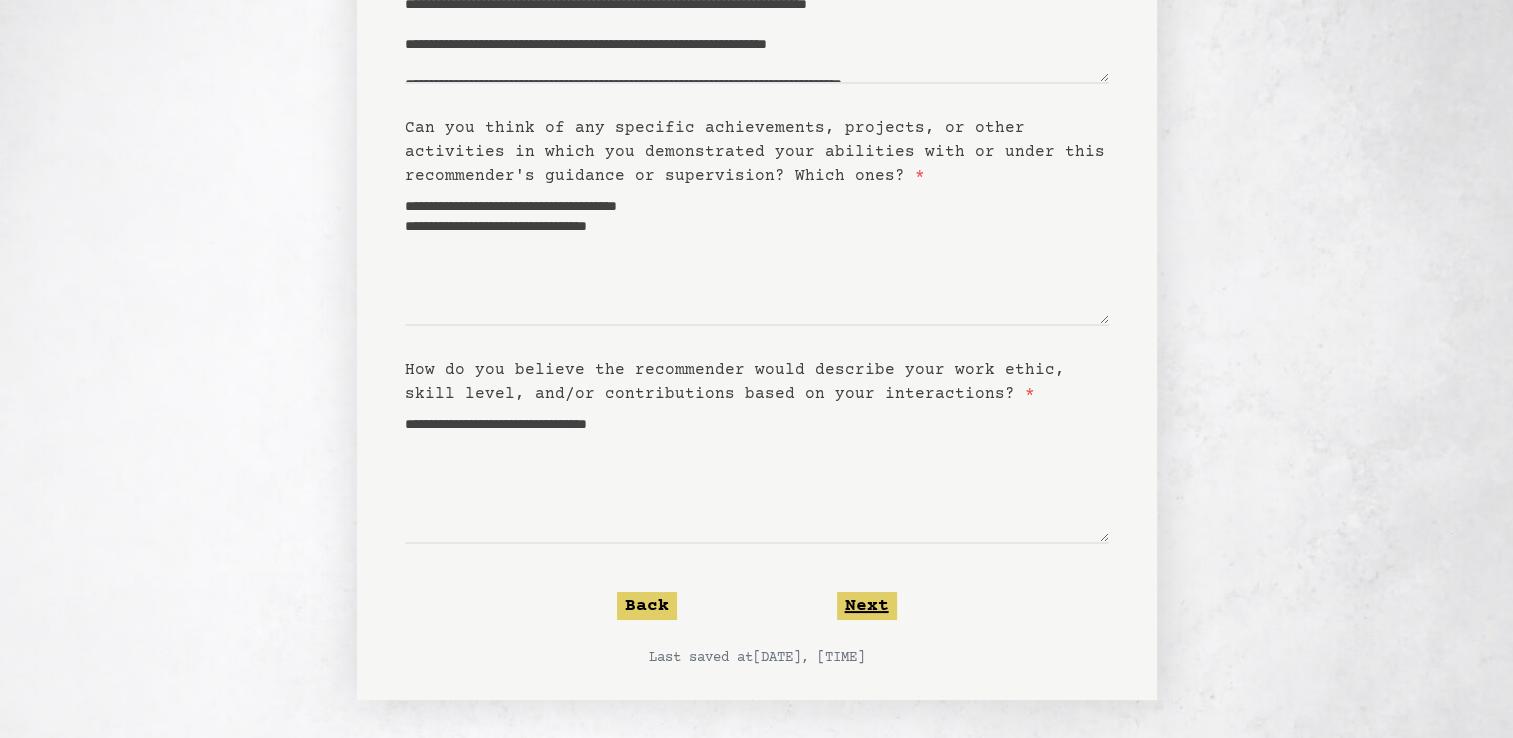 click on "Next" 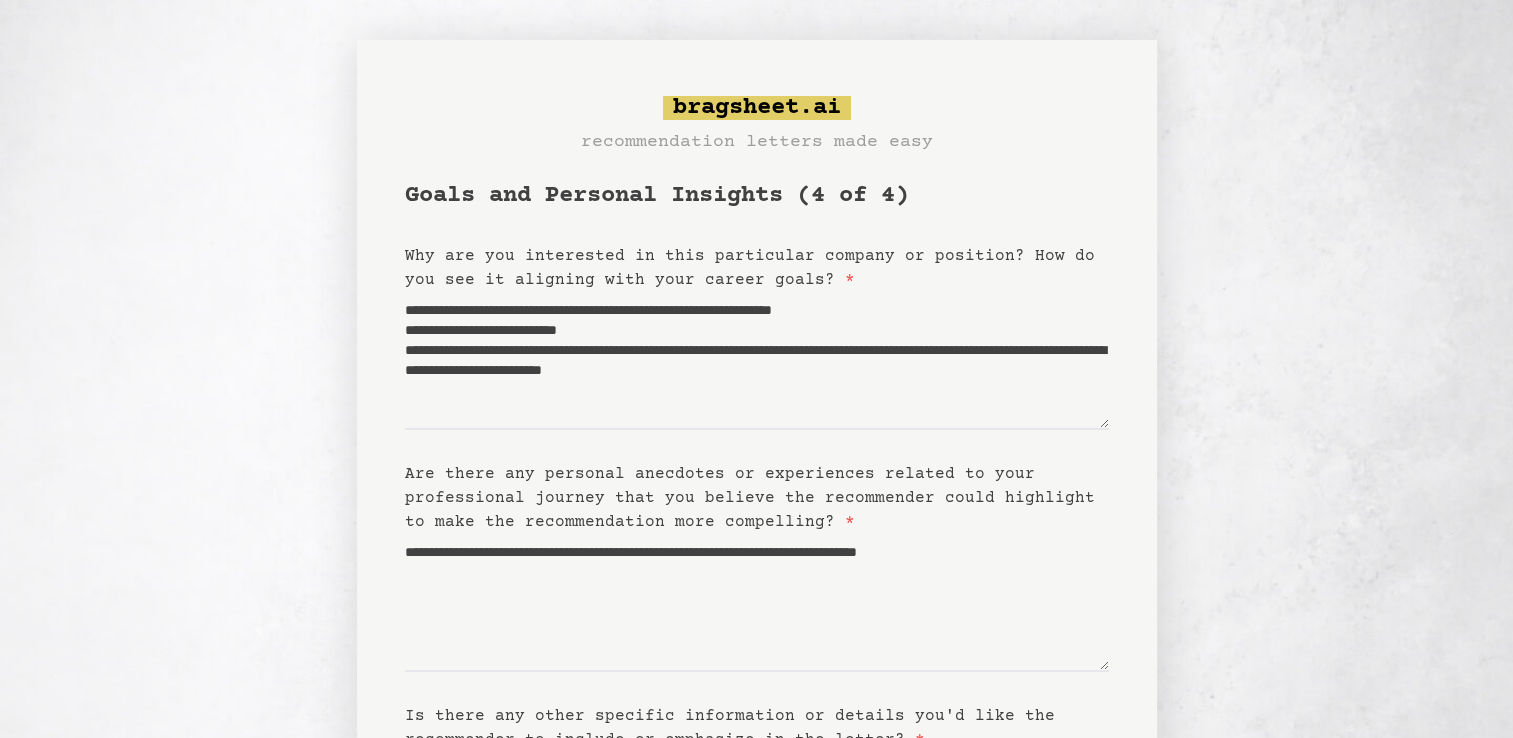 scroll, scrollTop: 346, scrollLeft: 0, axis: vertical 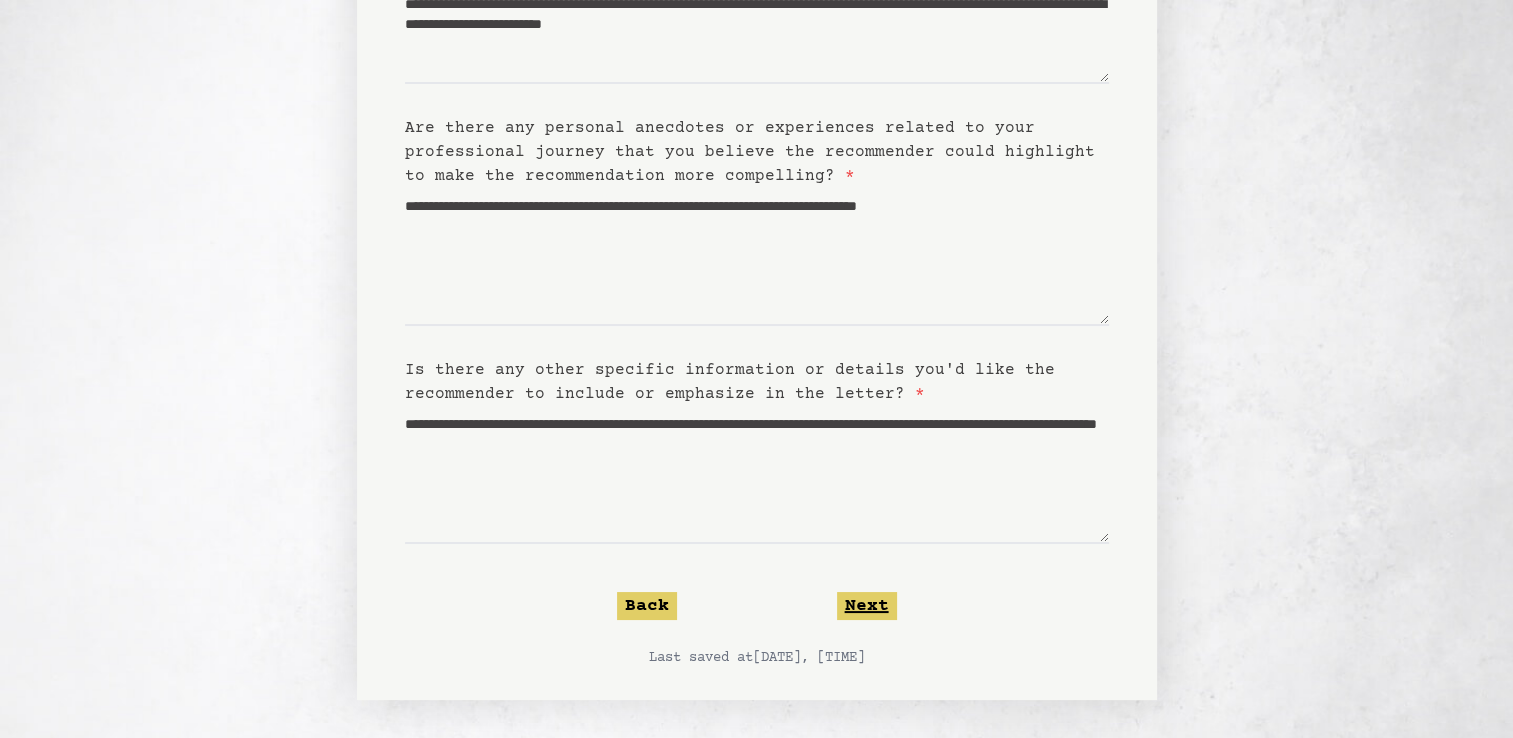 click on "Next" 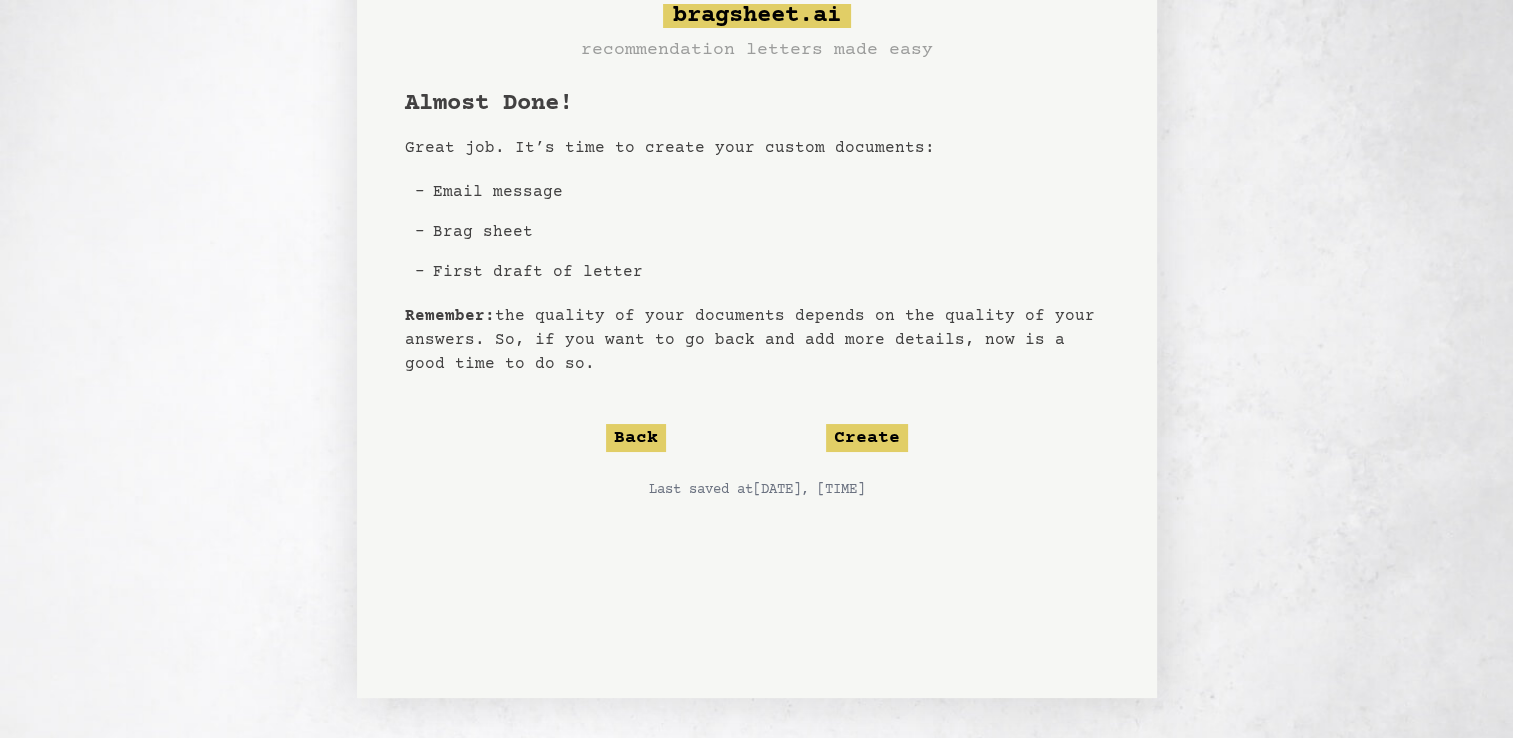 scroll, scrollTop: 0, scrollLeft: 0, axis: both 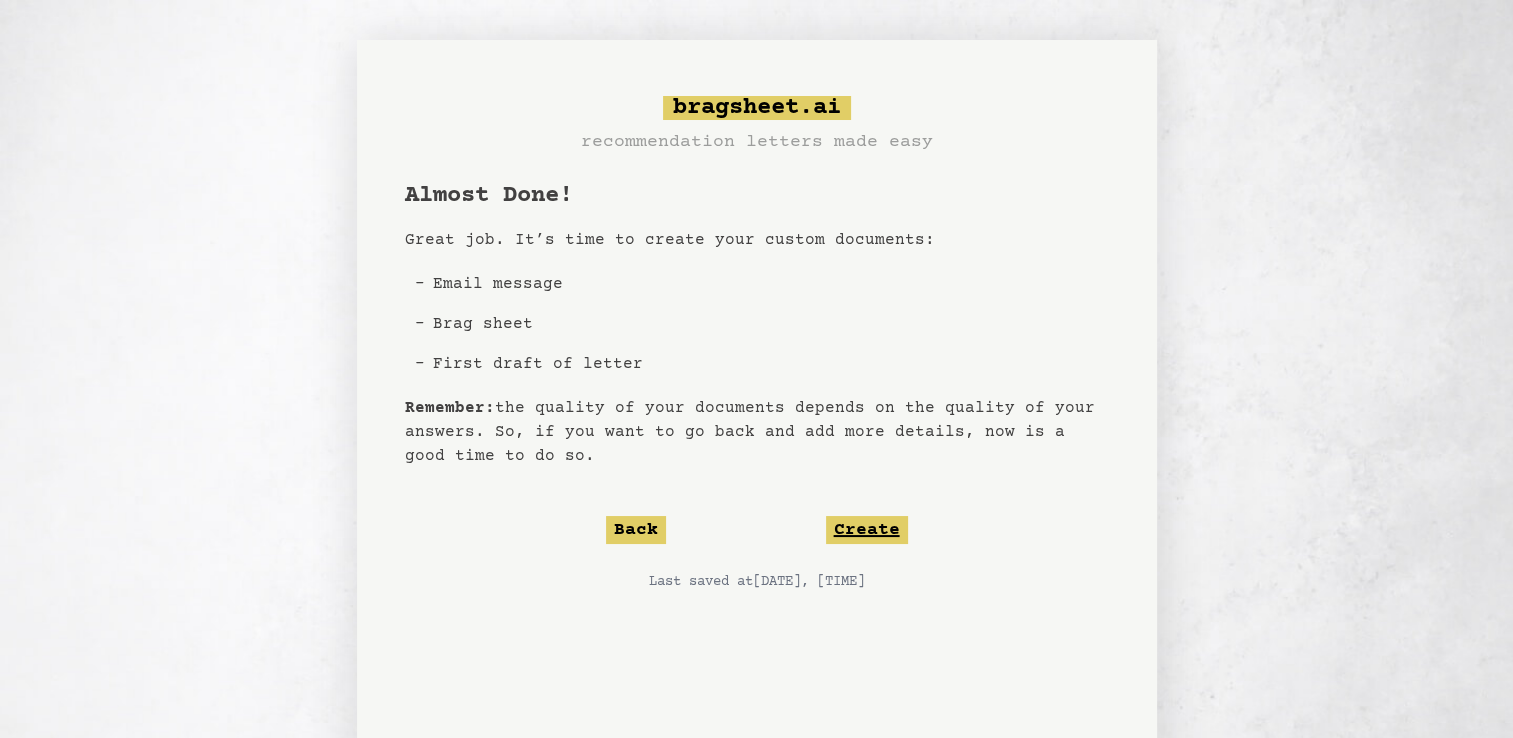 click on "Create" 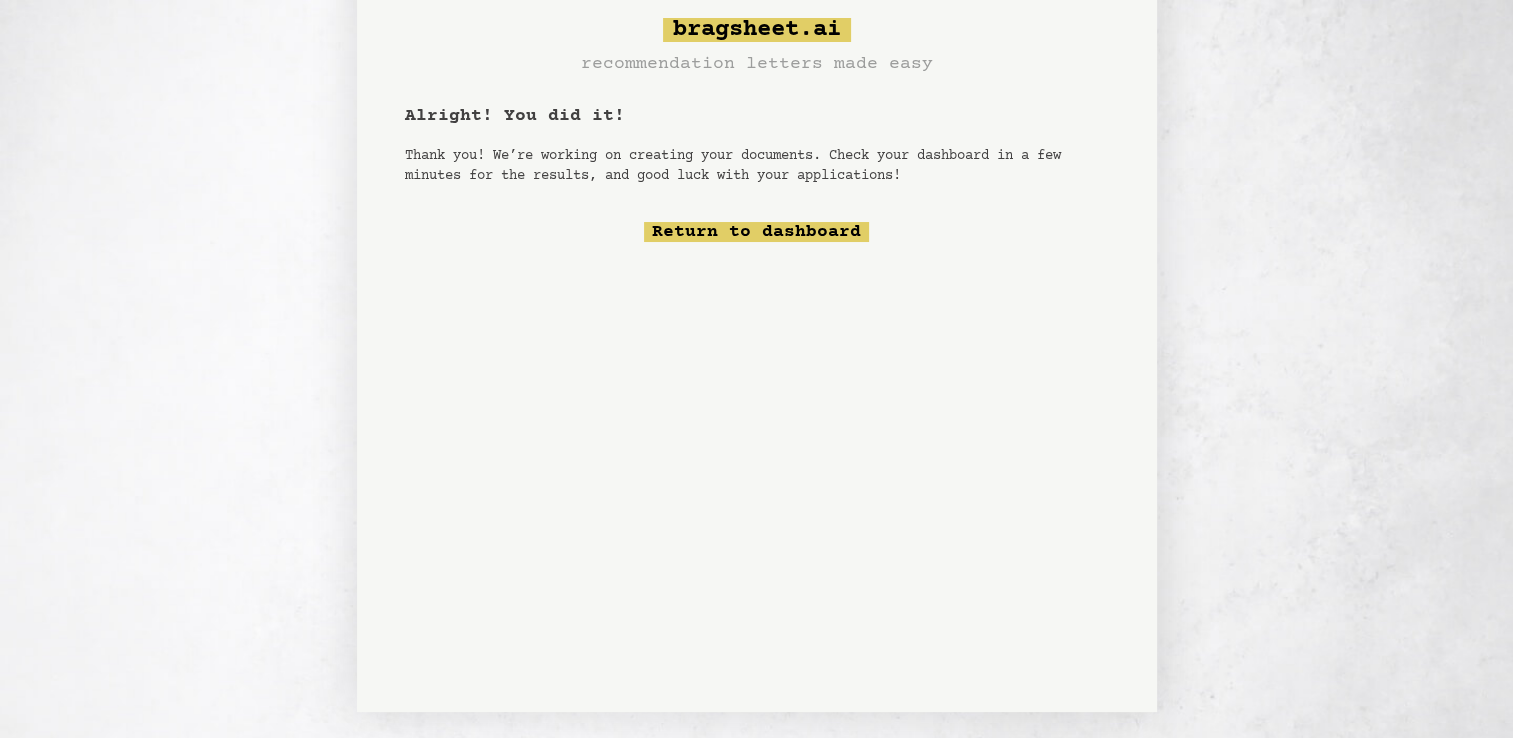 scroll, scrollTop: 92, scrollLeft: 0, axis: vertical 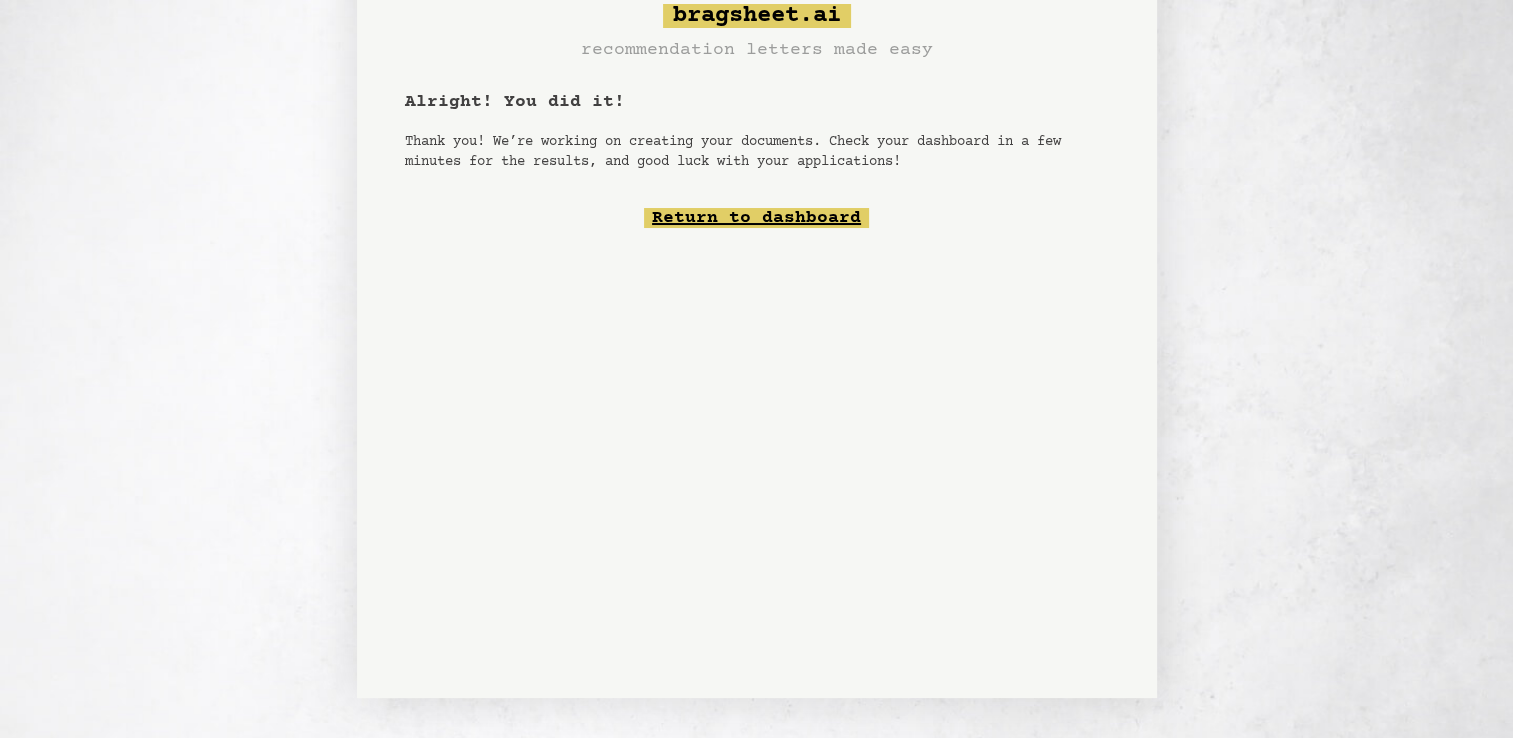 click on "Return to dashboard" at bounding box center (756, 218) 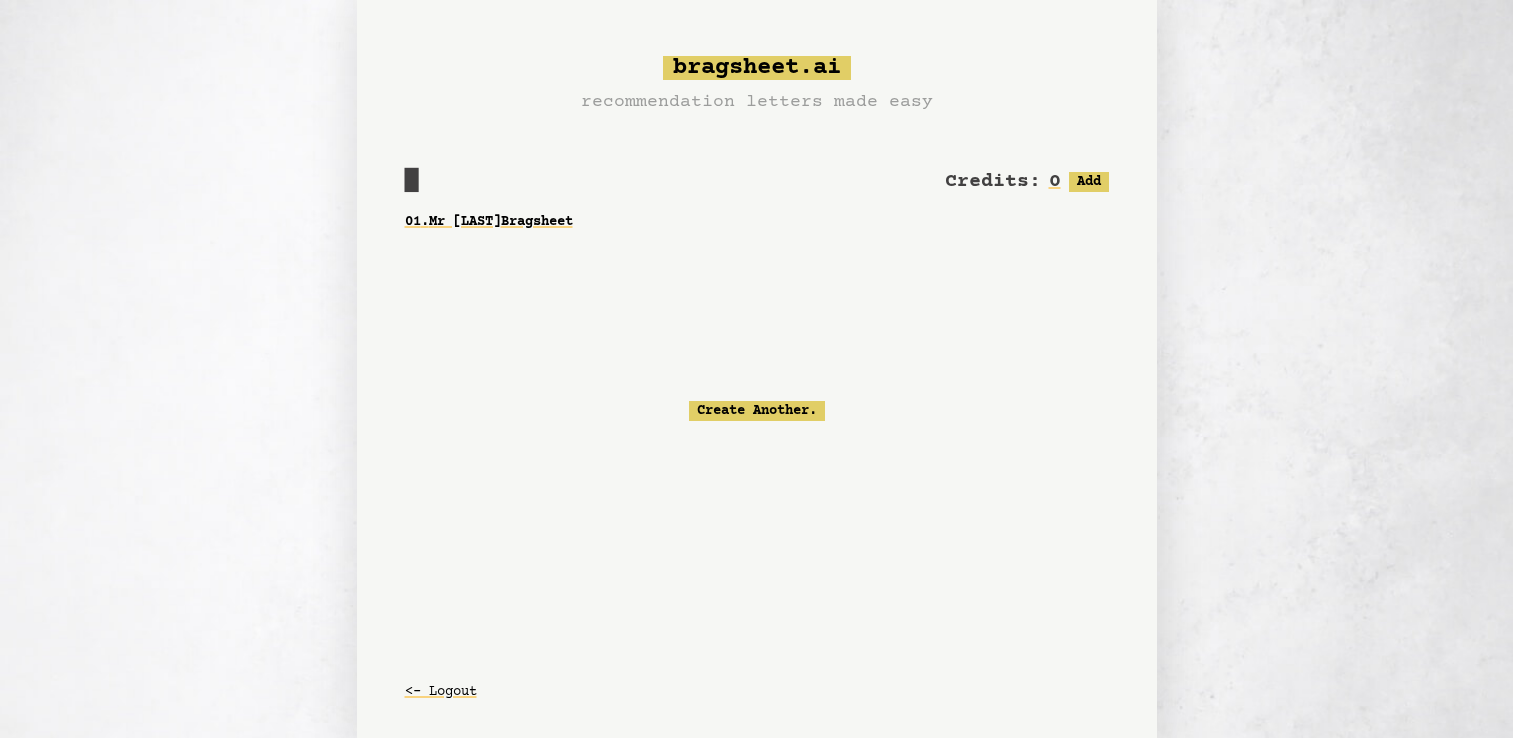 scroll, scrollTop: 0, scrollLeft: 0, axis: both 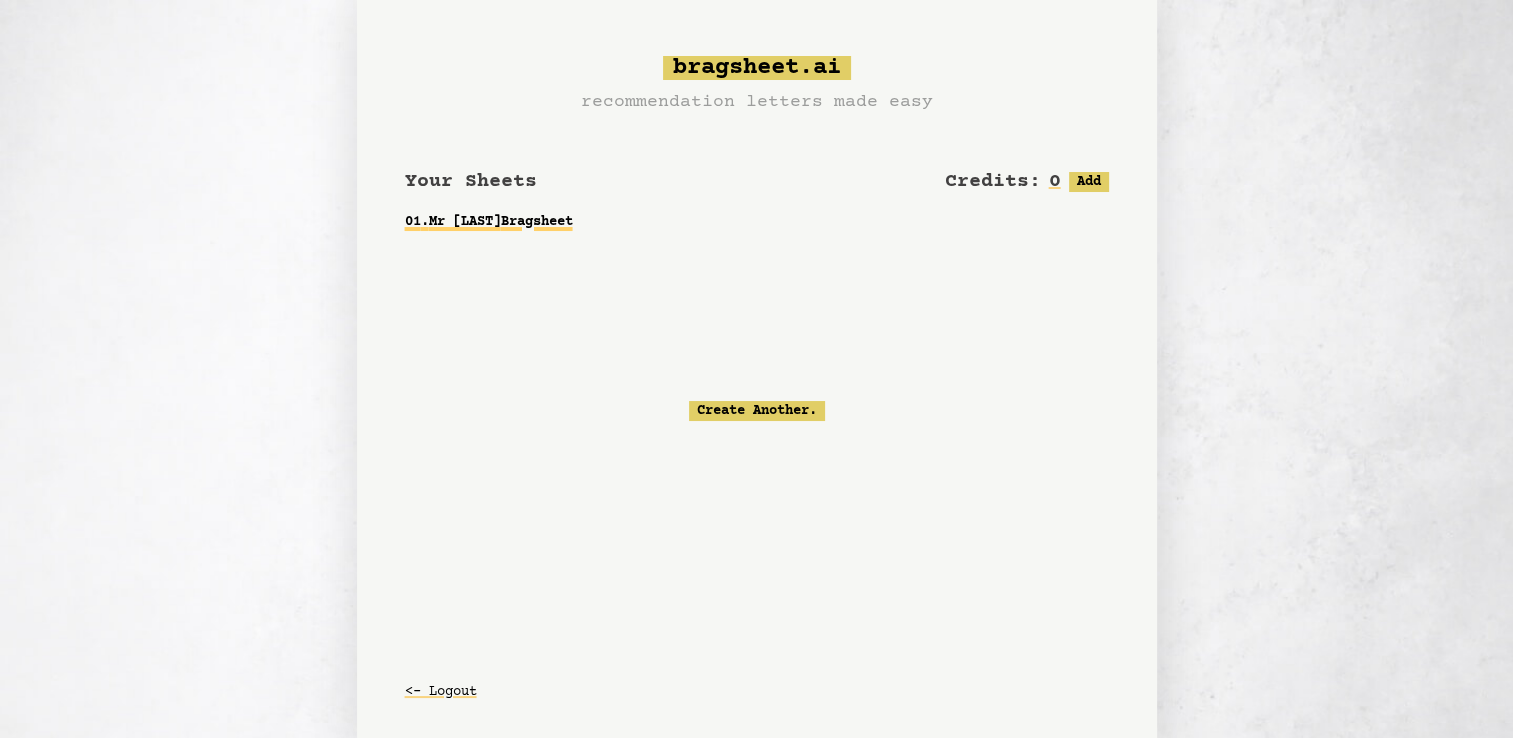 click on "01 . Mr [LAST]
[COMPANY]" at bounding box center [757, 222] 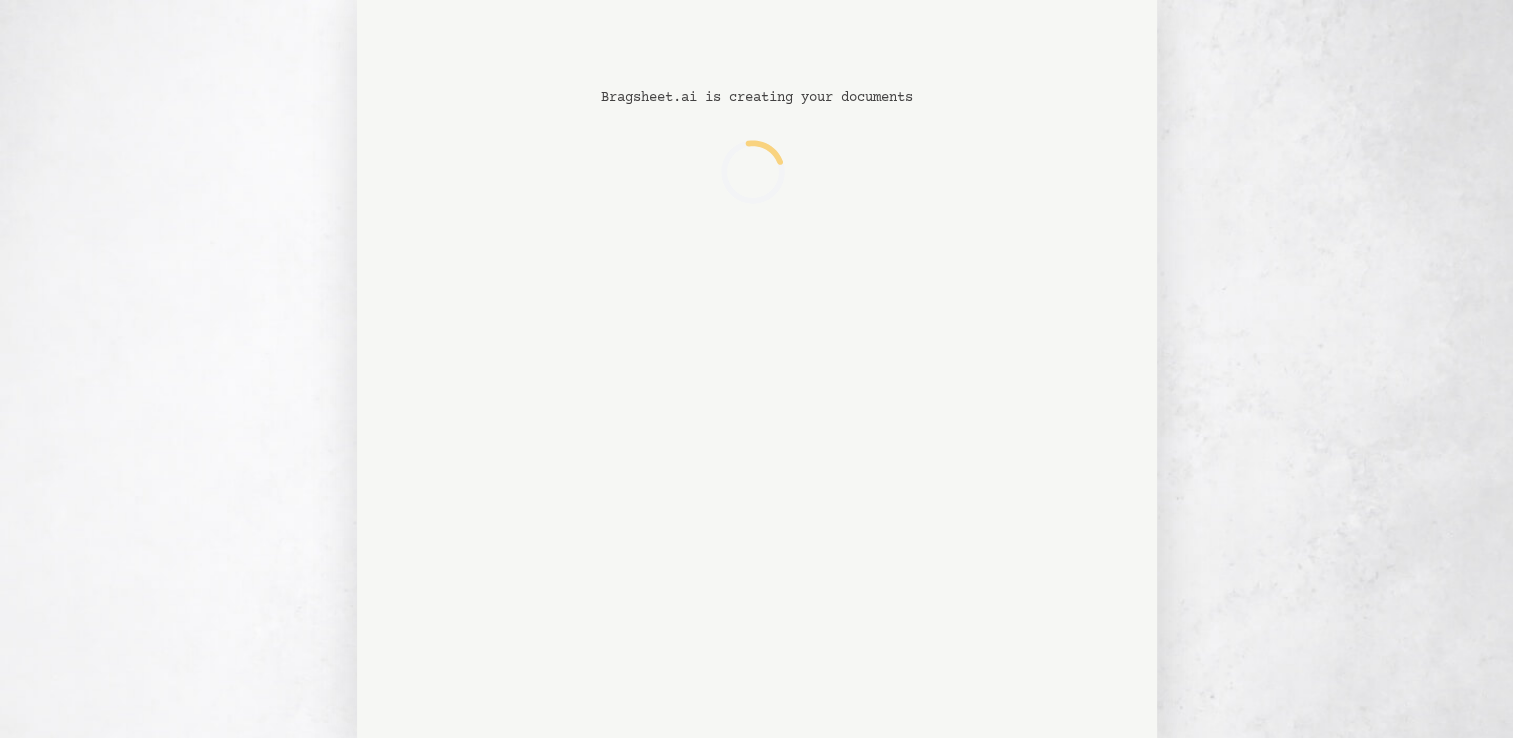 scroll, scrollTop: 12, scrollLeft: 0, axis: vertical 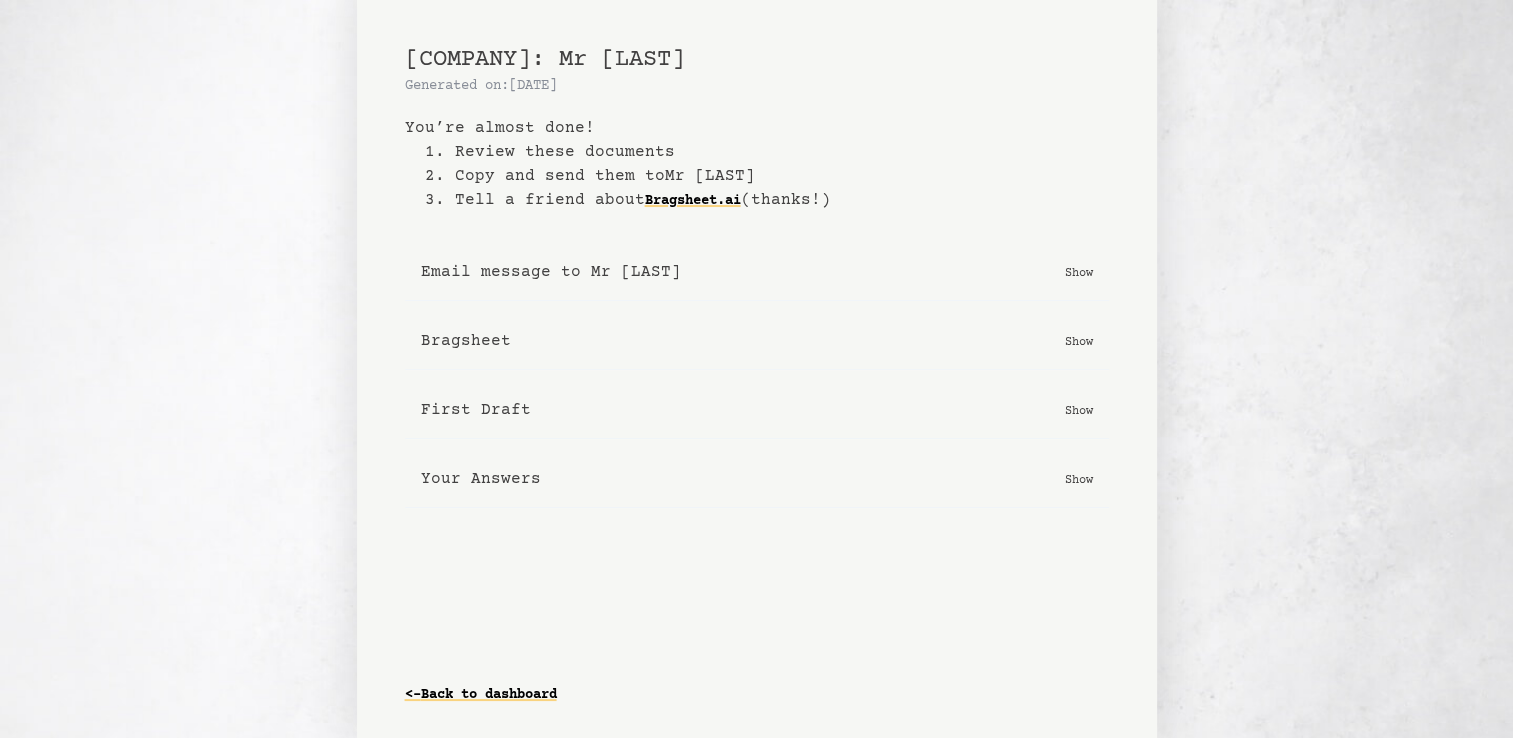 click on "Show" at bounding box center [1079, 479] 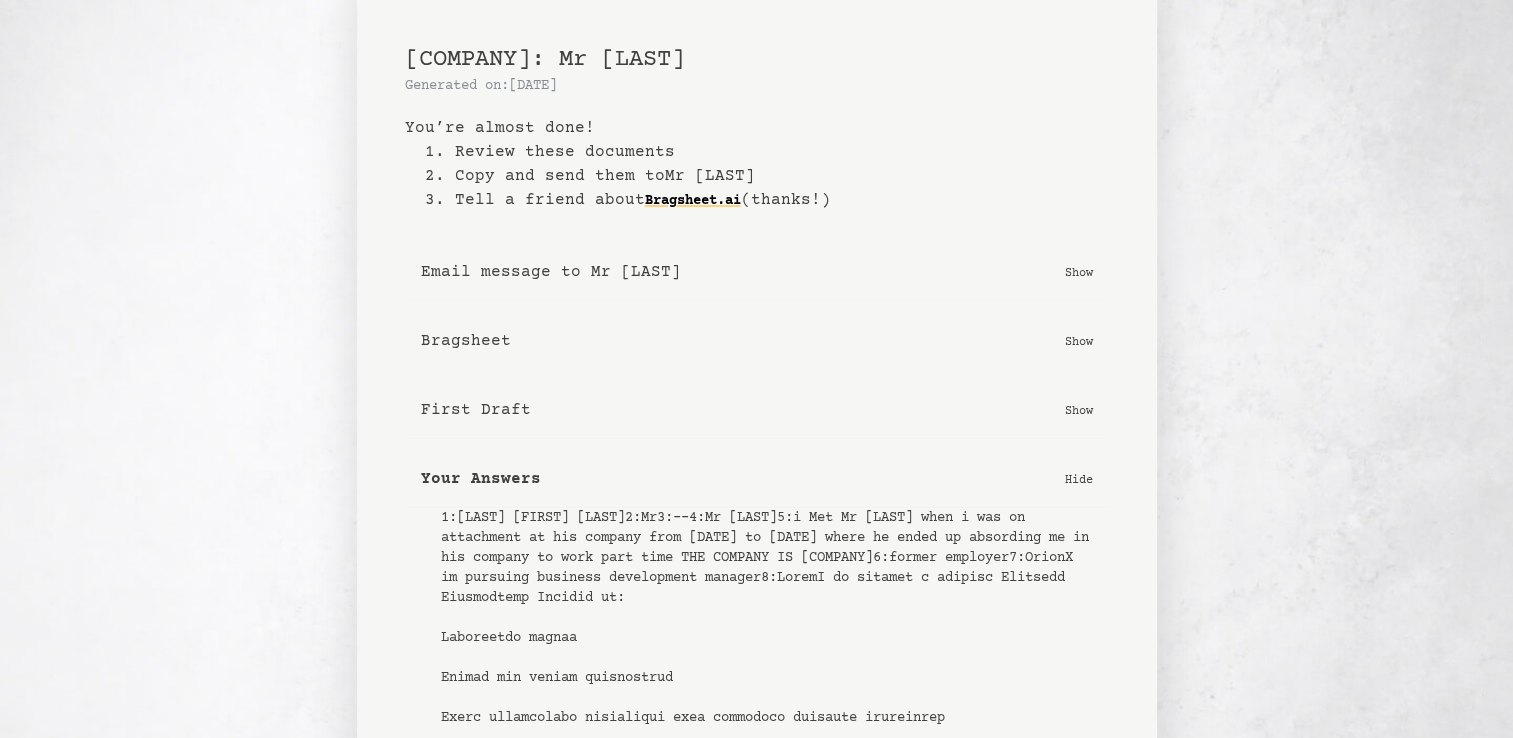 click on "Hide" at bounding box center (1079, 479) 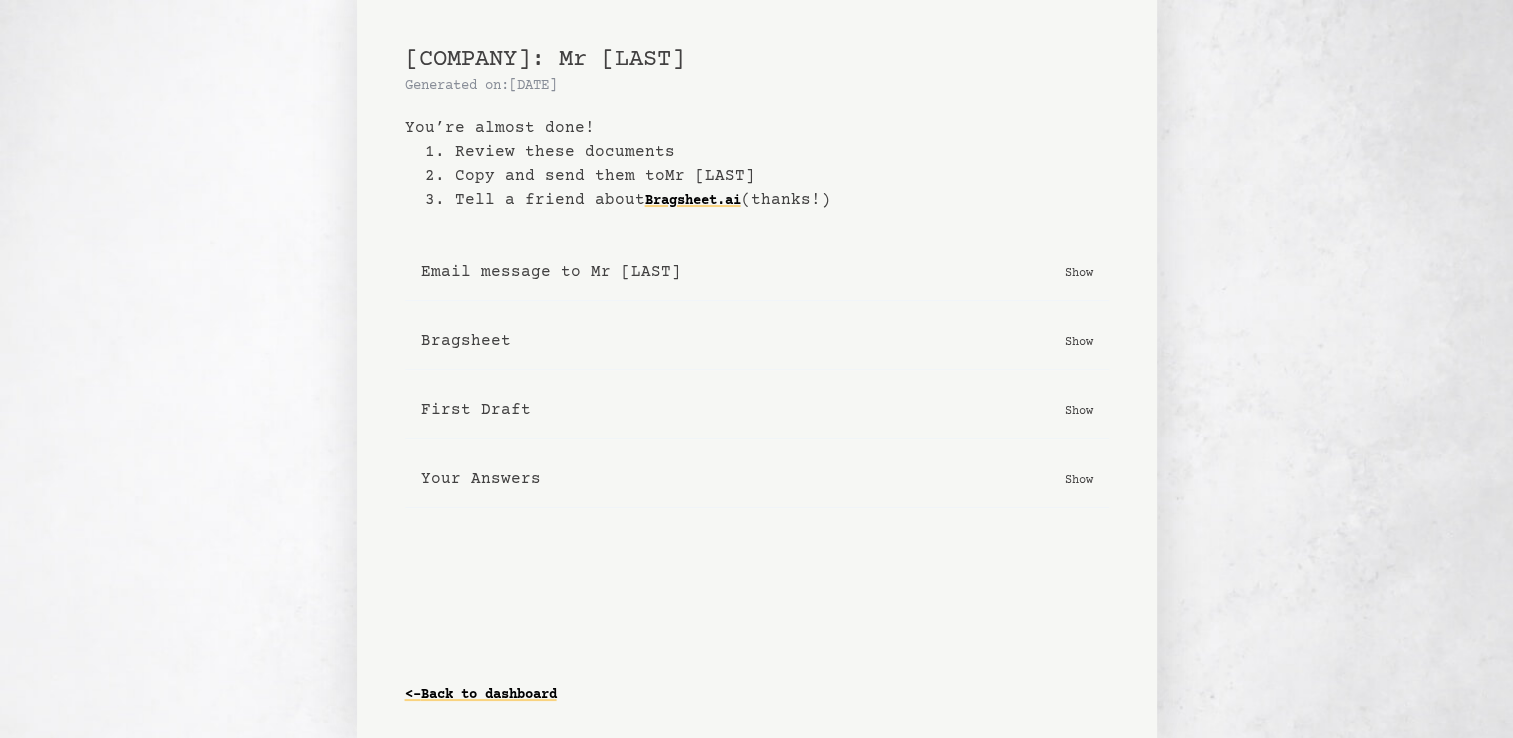 click on "Bragsheet" at bounding box center [466, 341] 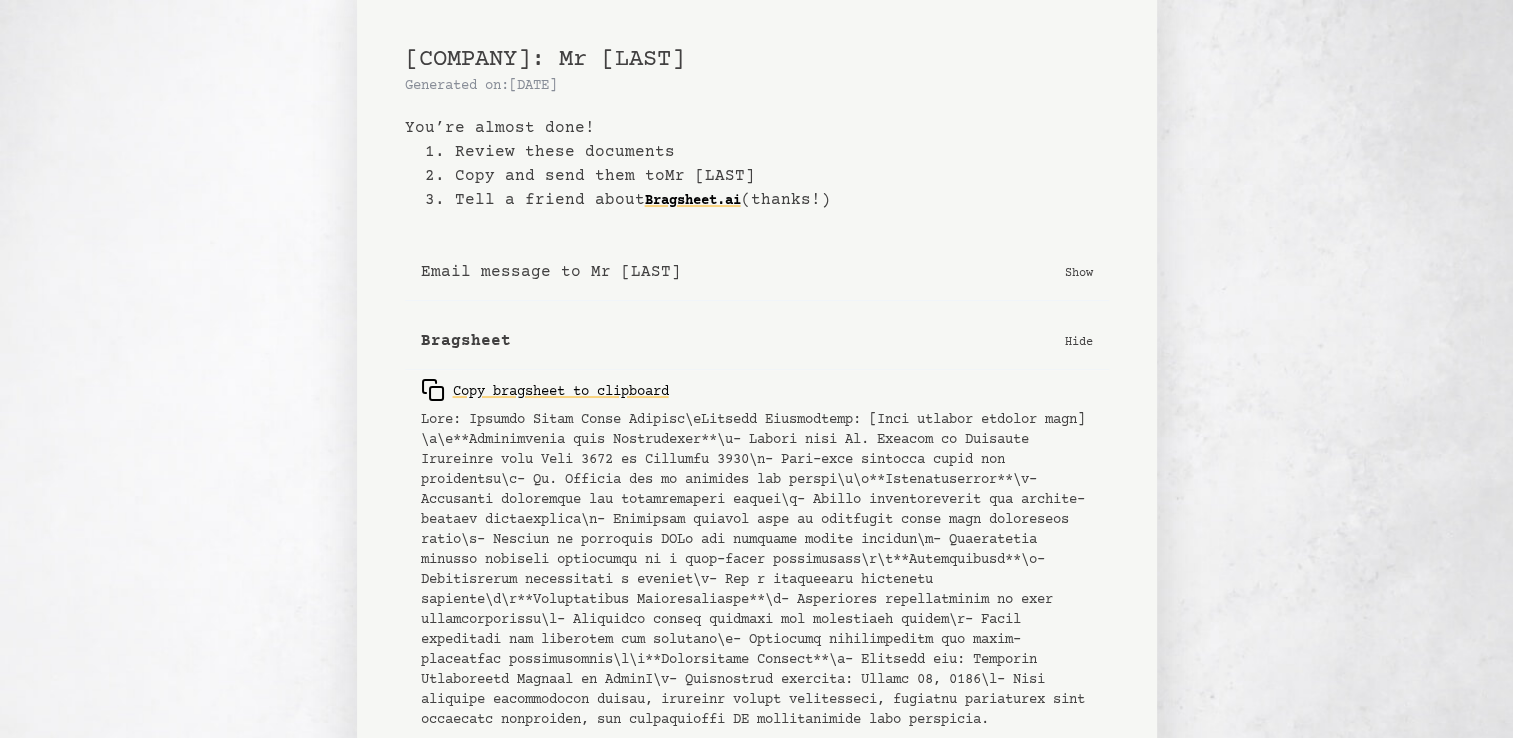 click on "Bragsheet" at bounding box center (466, 341) 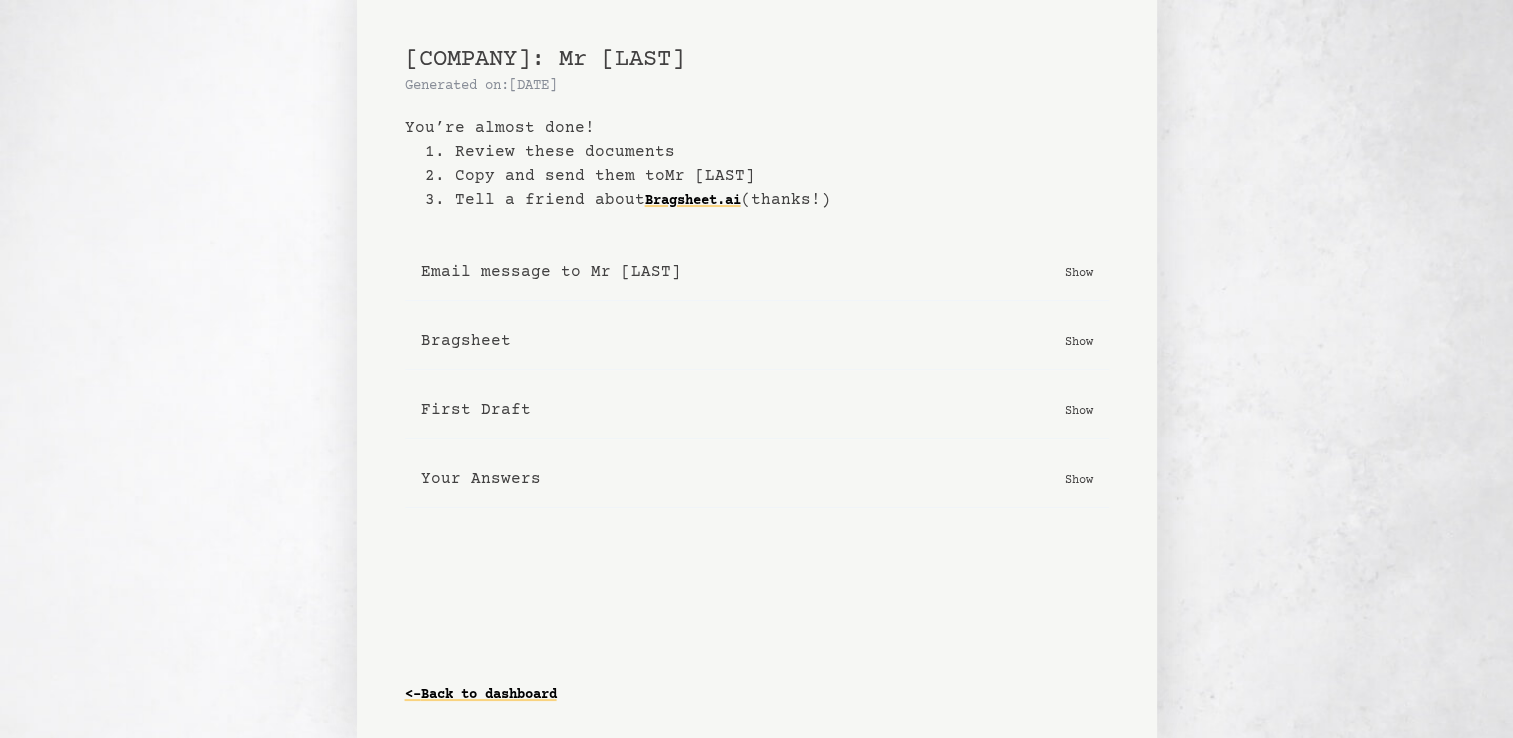 click on "Bragsheet" at bounding box center (466, 341) 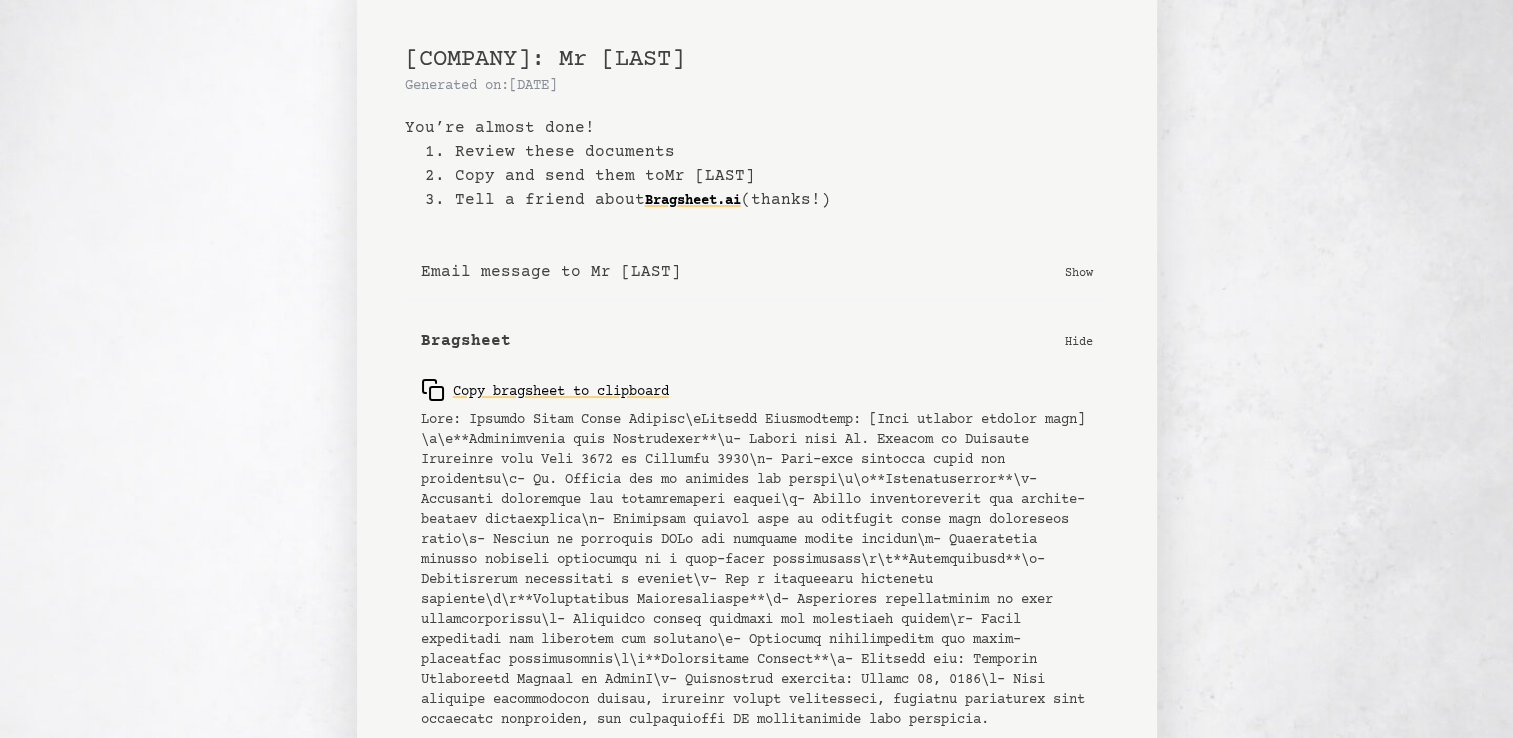 click on "Bragsheet" at bounding box center [466, 341] 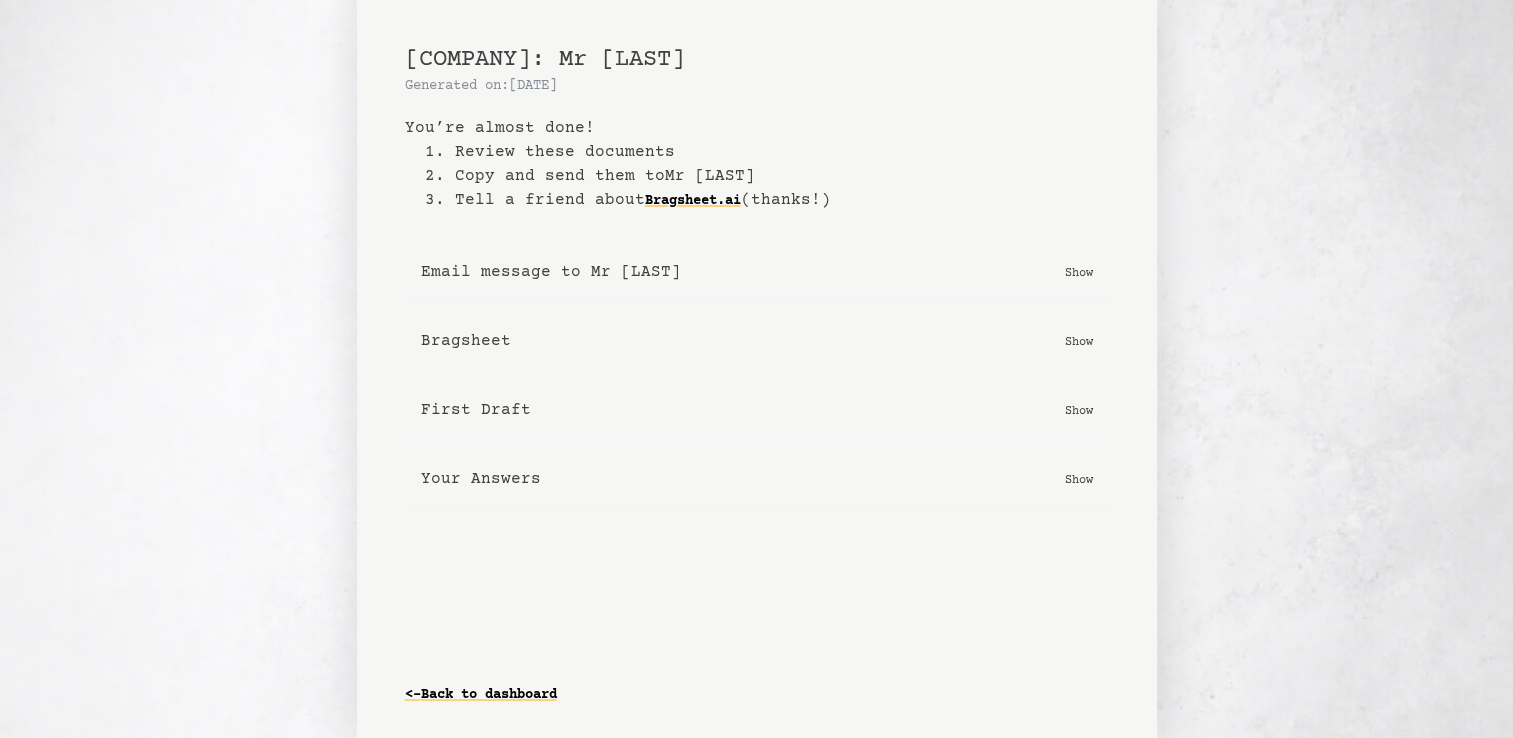 click on "Show" at bounding box center (1079, 272) 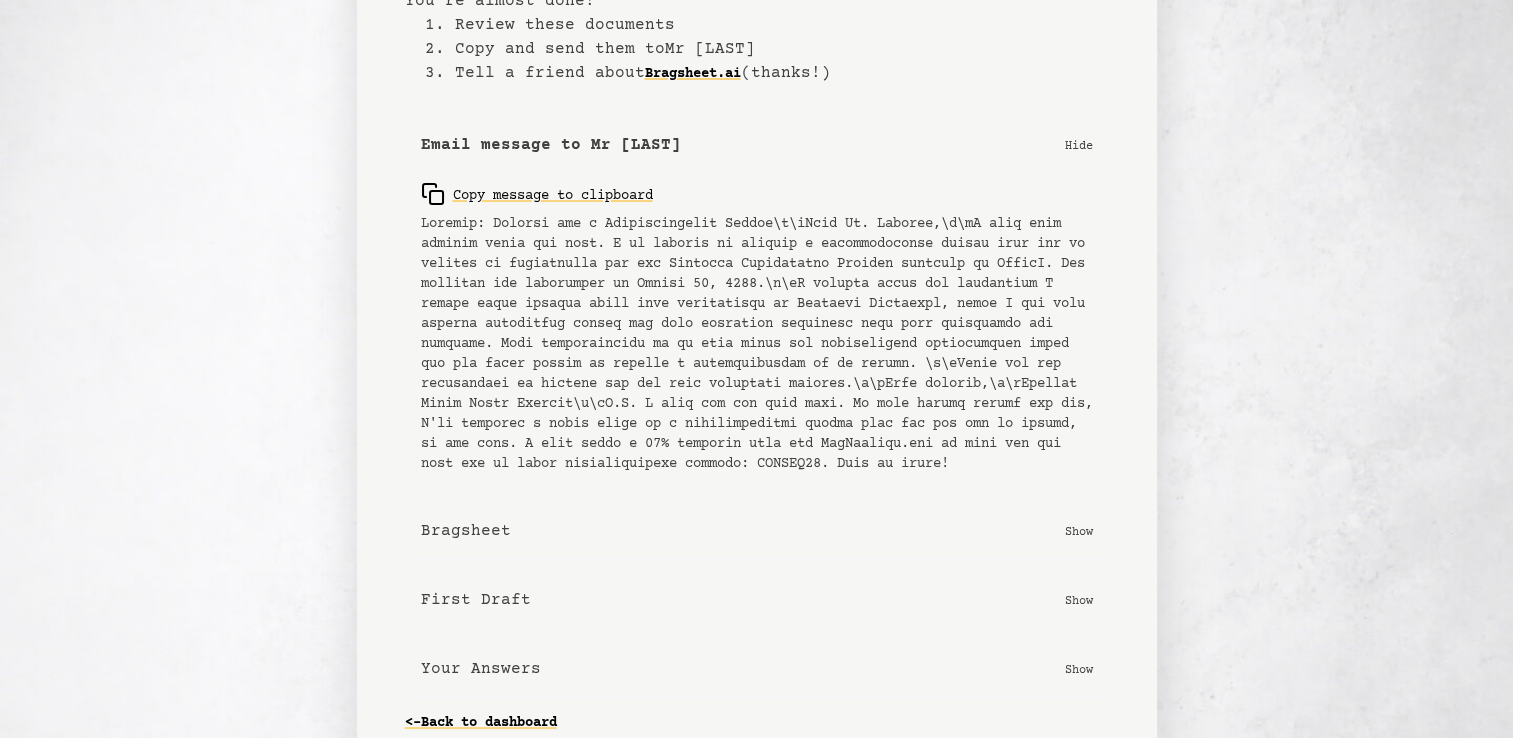 scroll, scrollTop: 146, scrollLeft: 0, axis: vertical 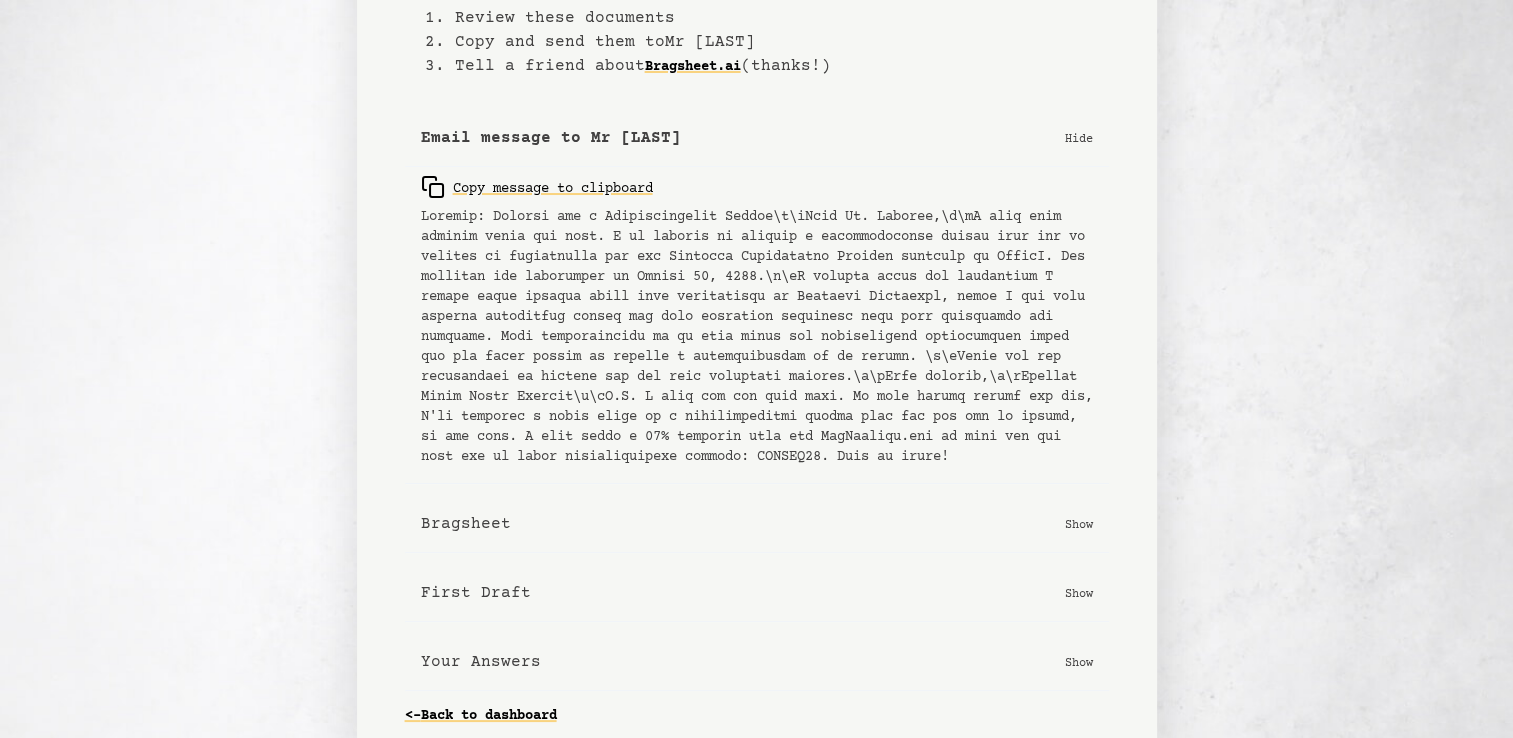 click on "Bragsheet   Show" at bounding box center (757, 524) 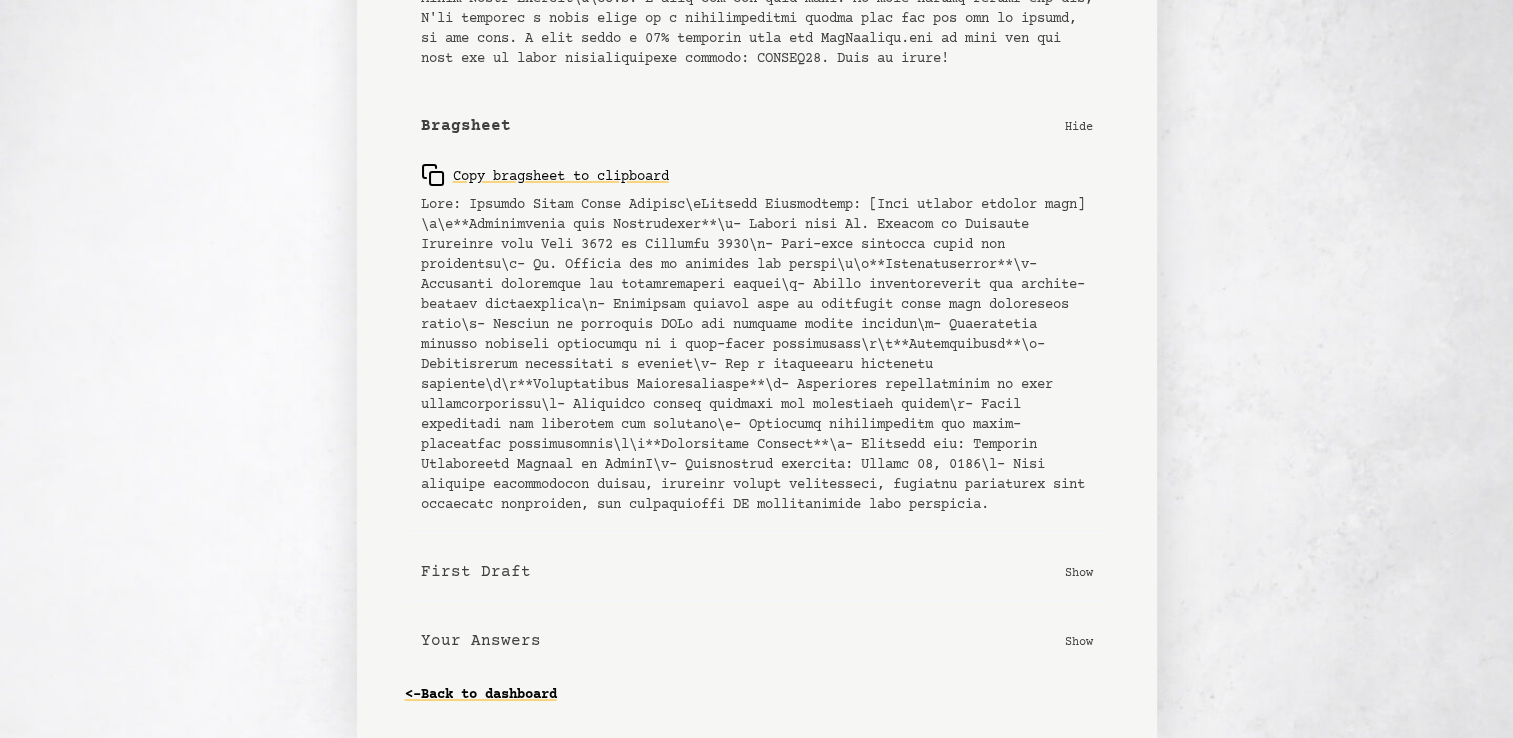 scroll, scrollTop: 584, scrollLeft: 0, axis: vertical 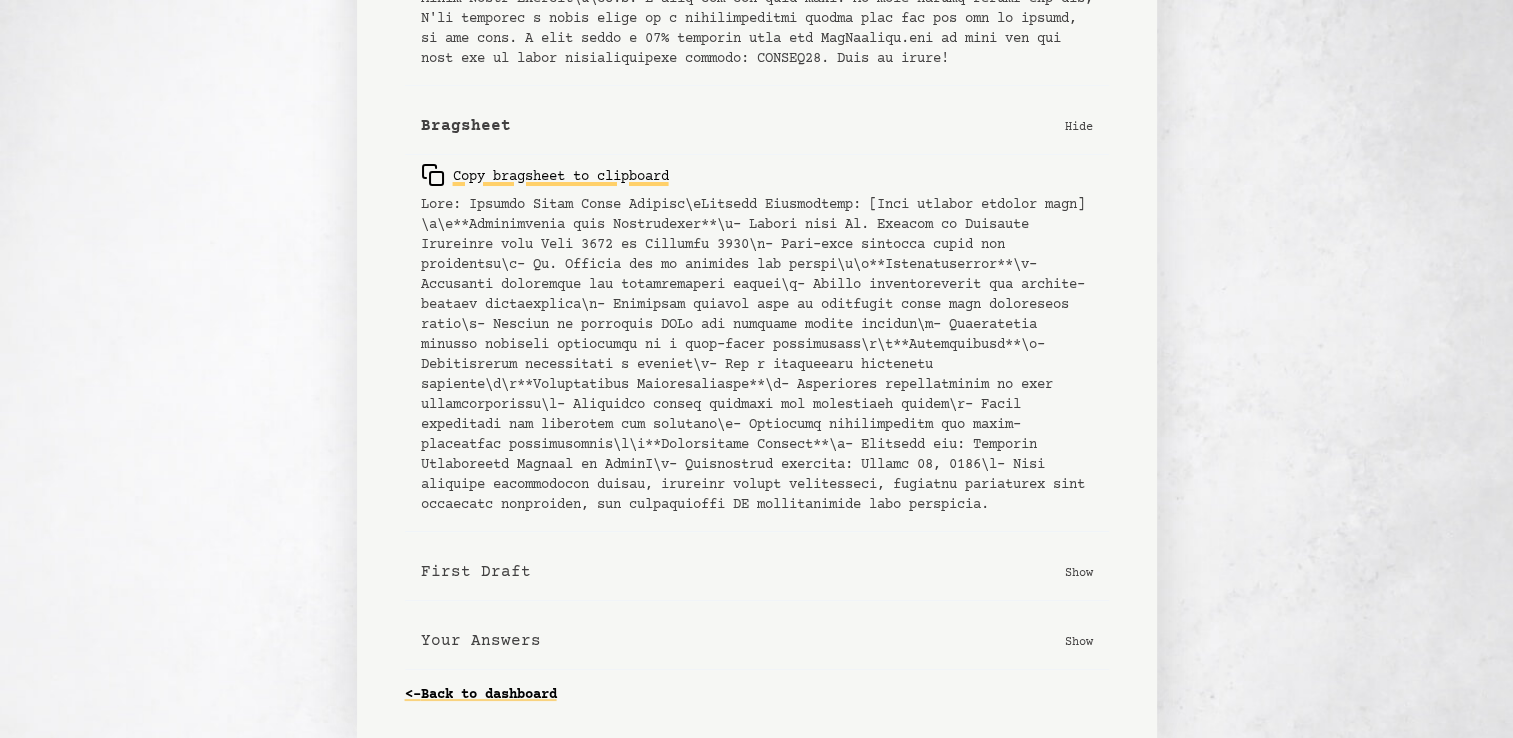 click on "Copy bragsheet to clipboard" at bounding box center [545, 175] 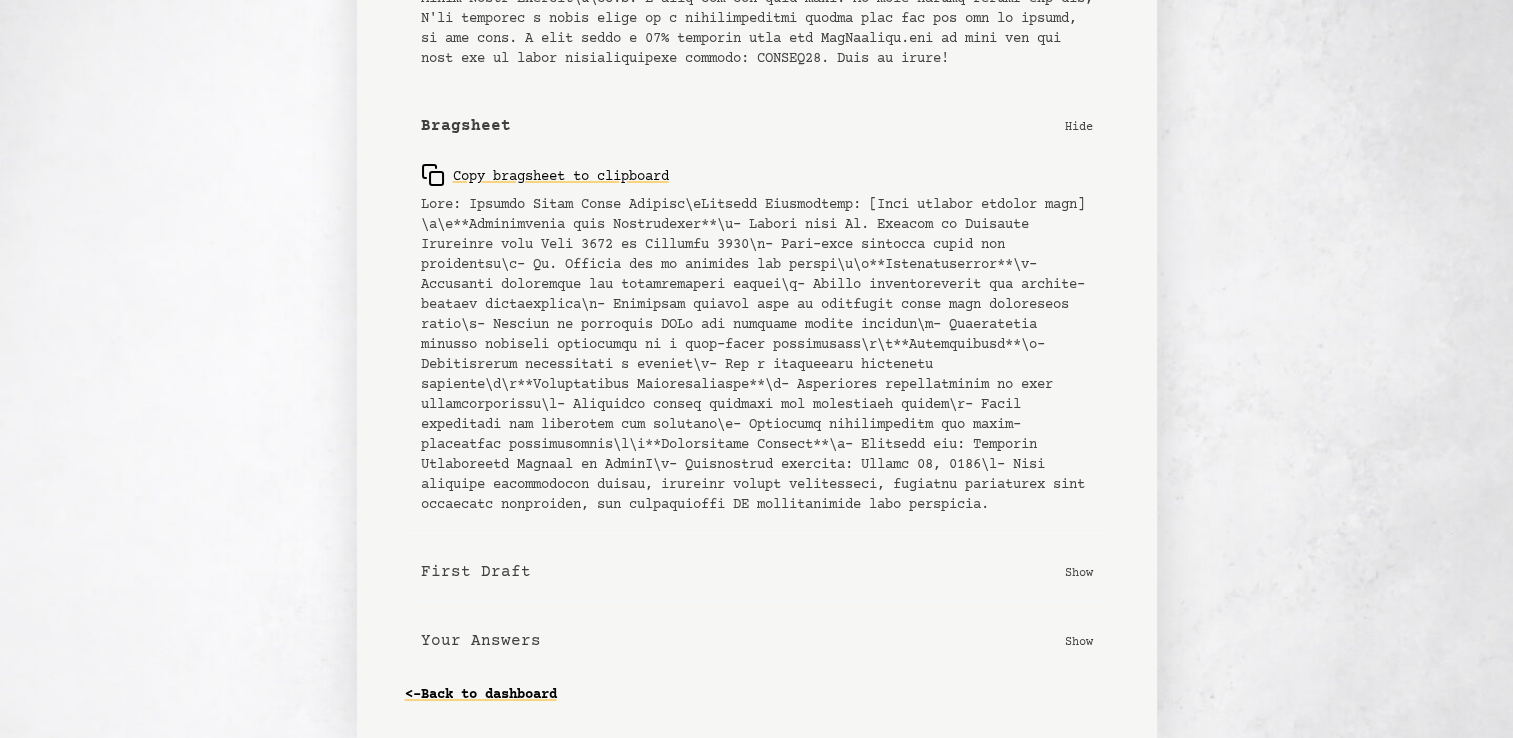click on "Show" at bounding box center (1079, 572) 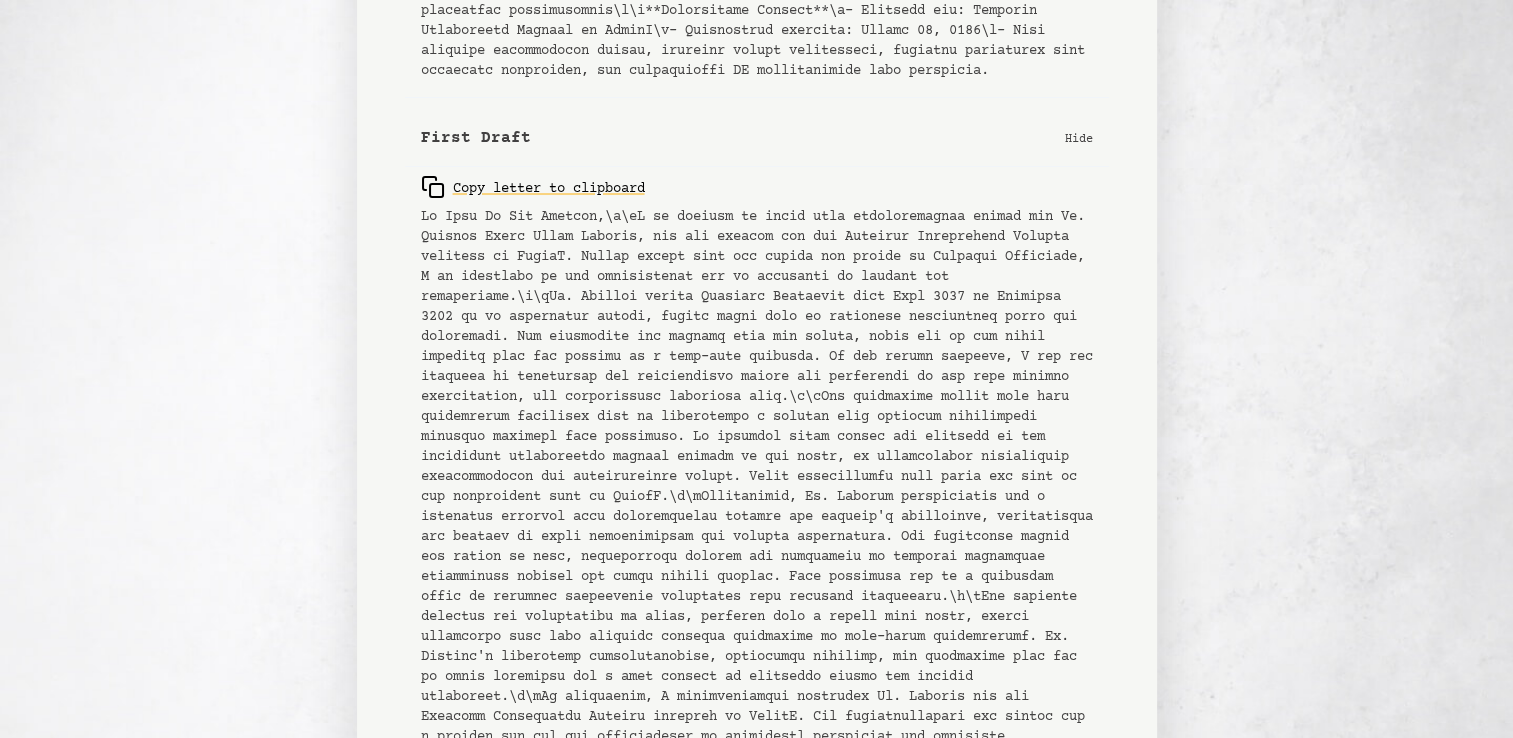 scroll, scrollTop: 1221, scrollLeft: 0, axis: vertical 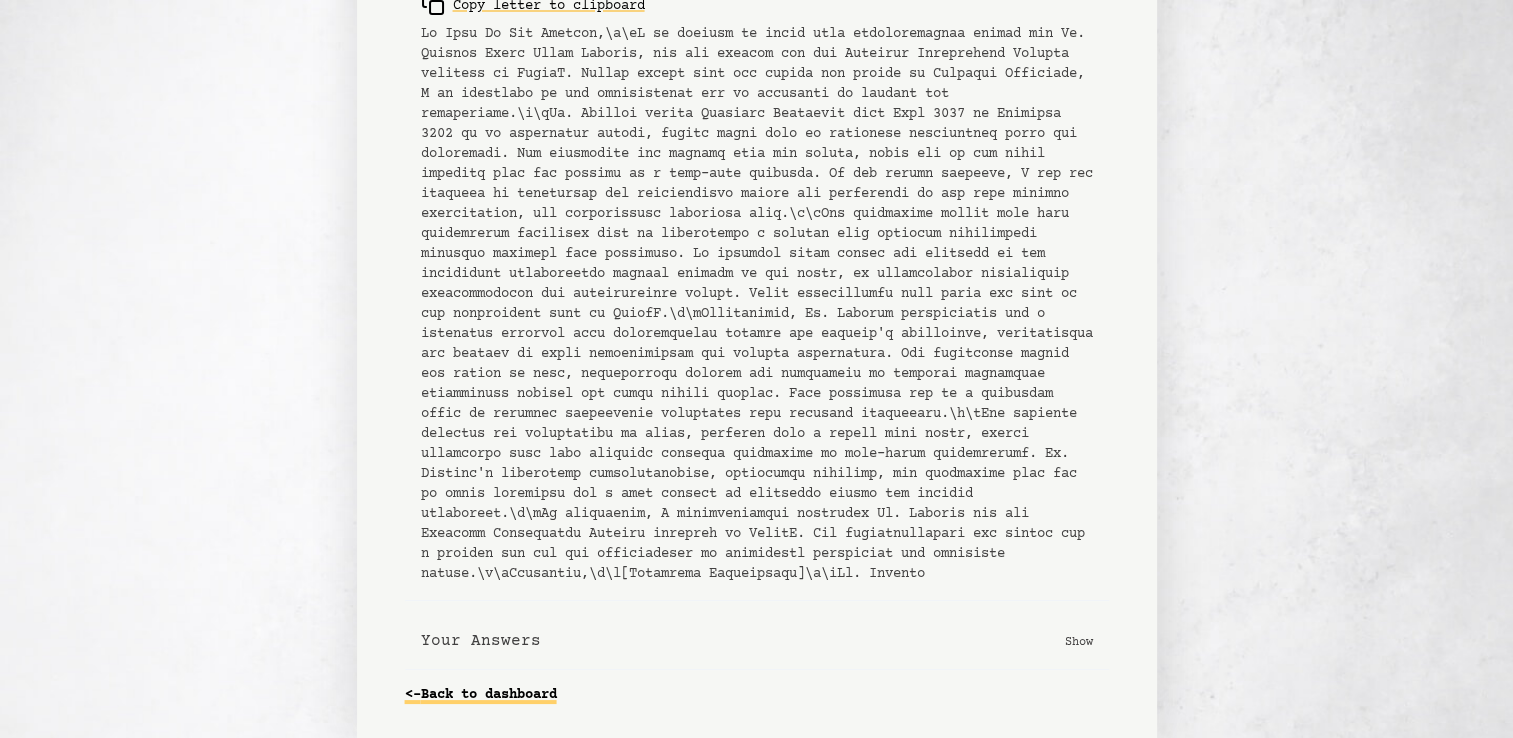 click on "<-  Back to dashboard" at bounding box center (481, 695) 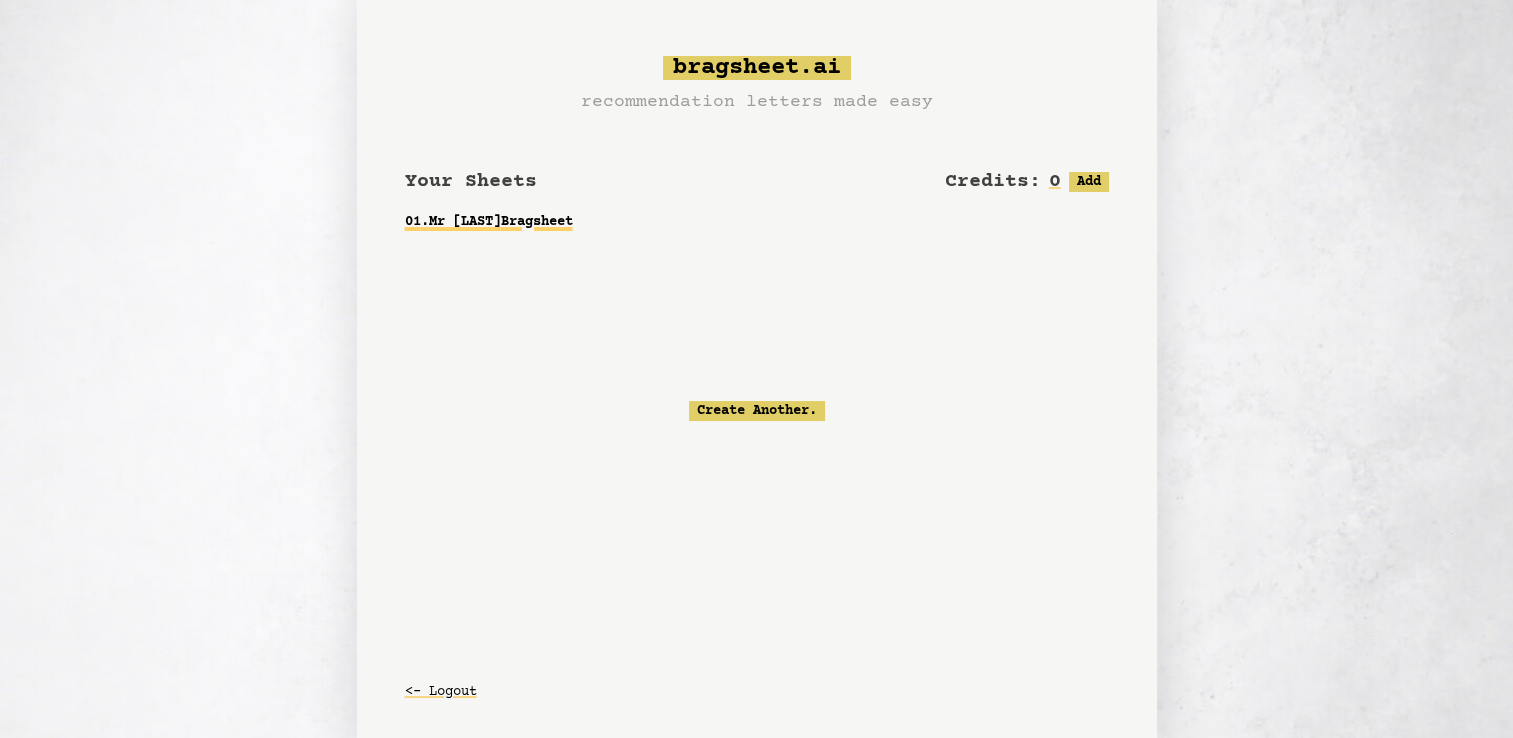 click on "01 . Mr [LAST]
[COMPANY]" at bounding box center (757, 222) 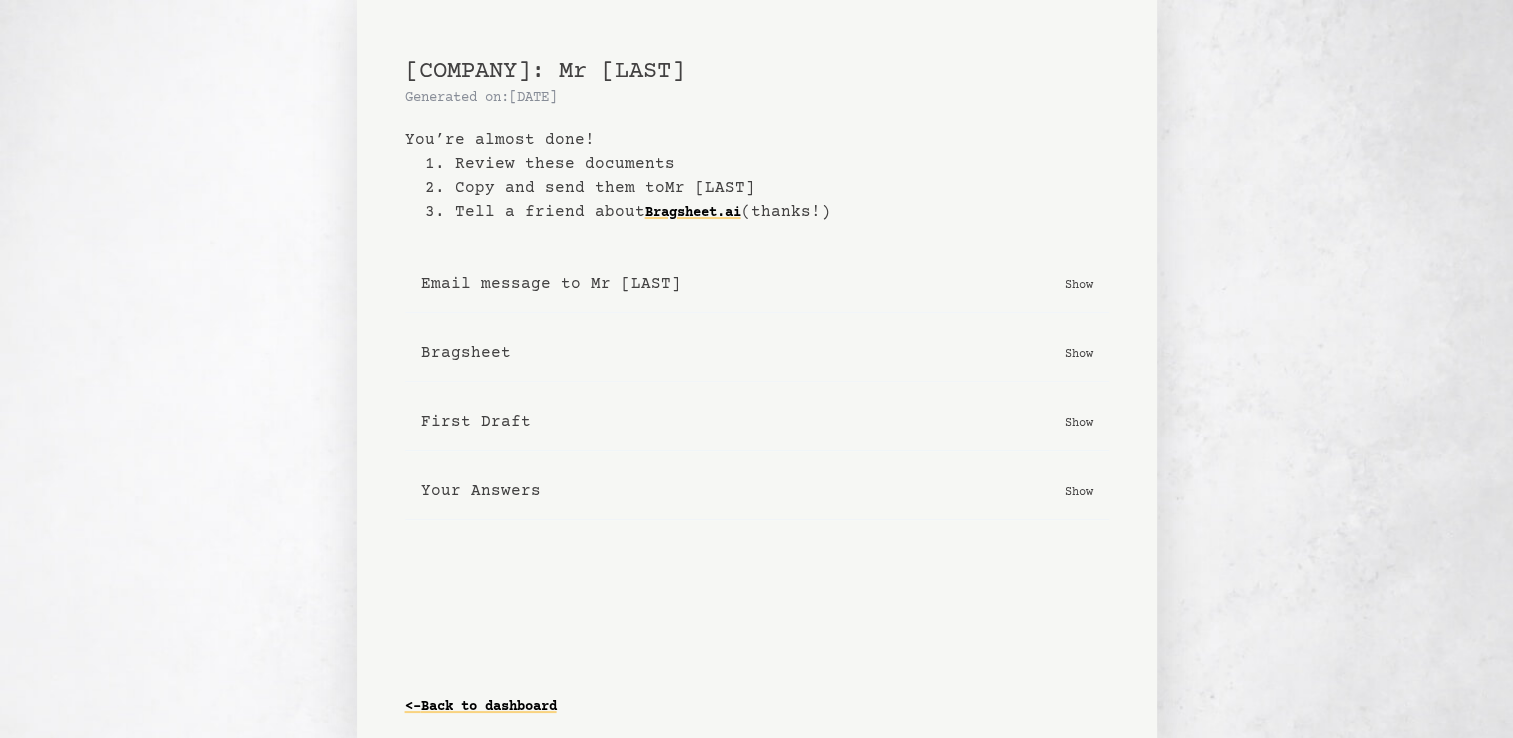 click on "Show" at bounding box center (1079, 422) 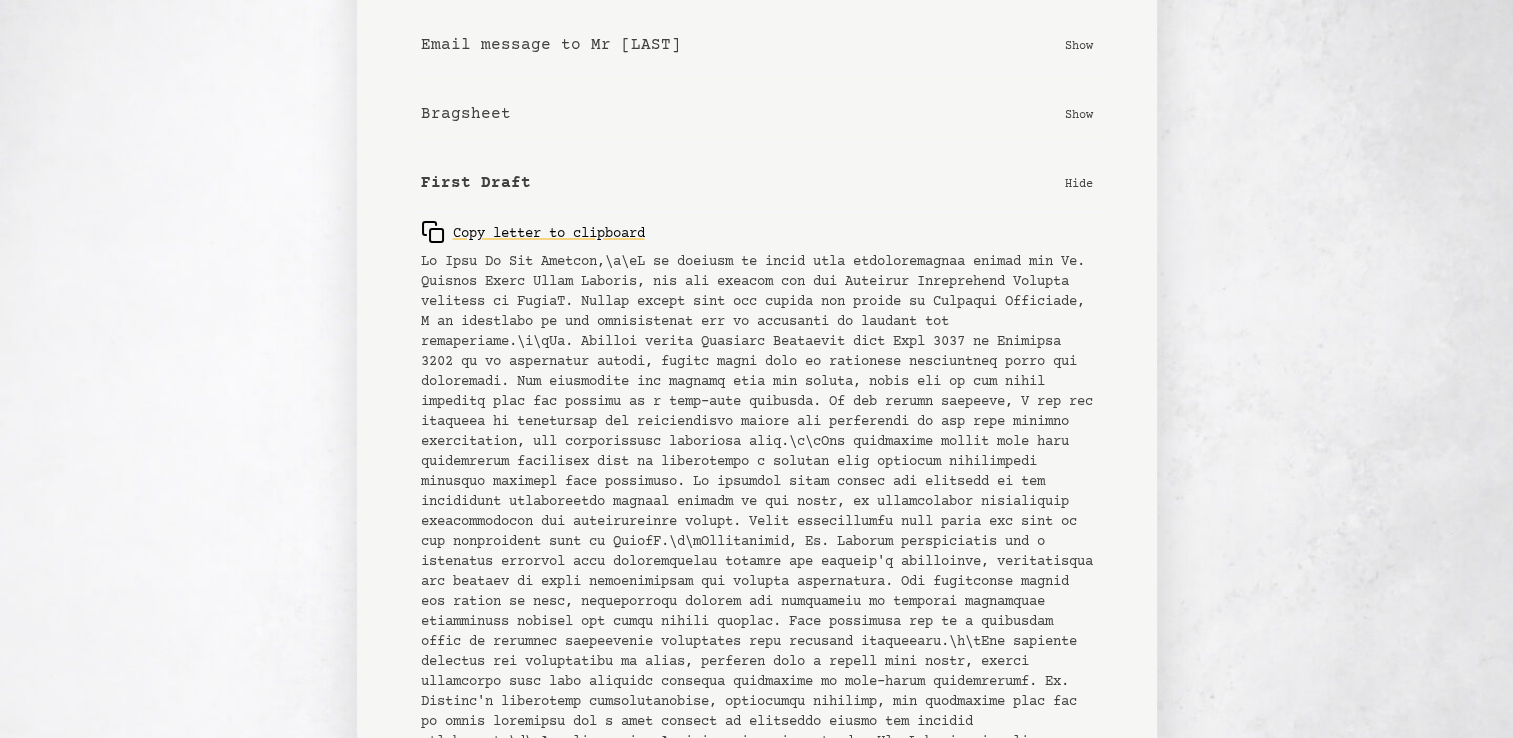 scroll, scrollTop: 203, scrollLeft: 0, axis: vertical 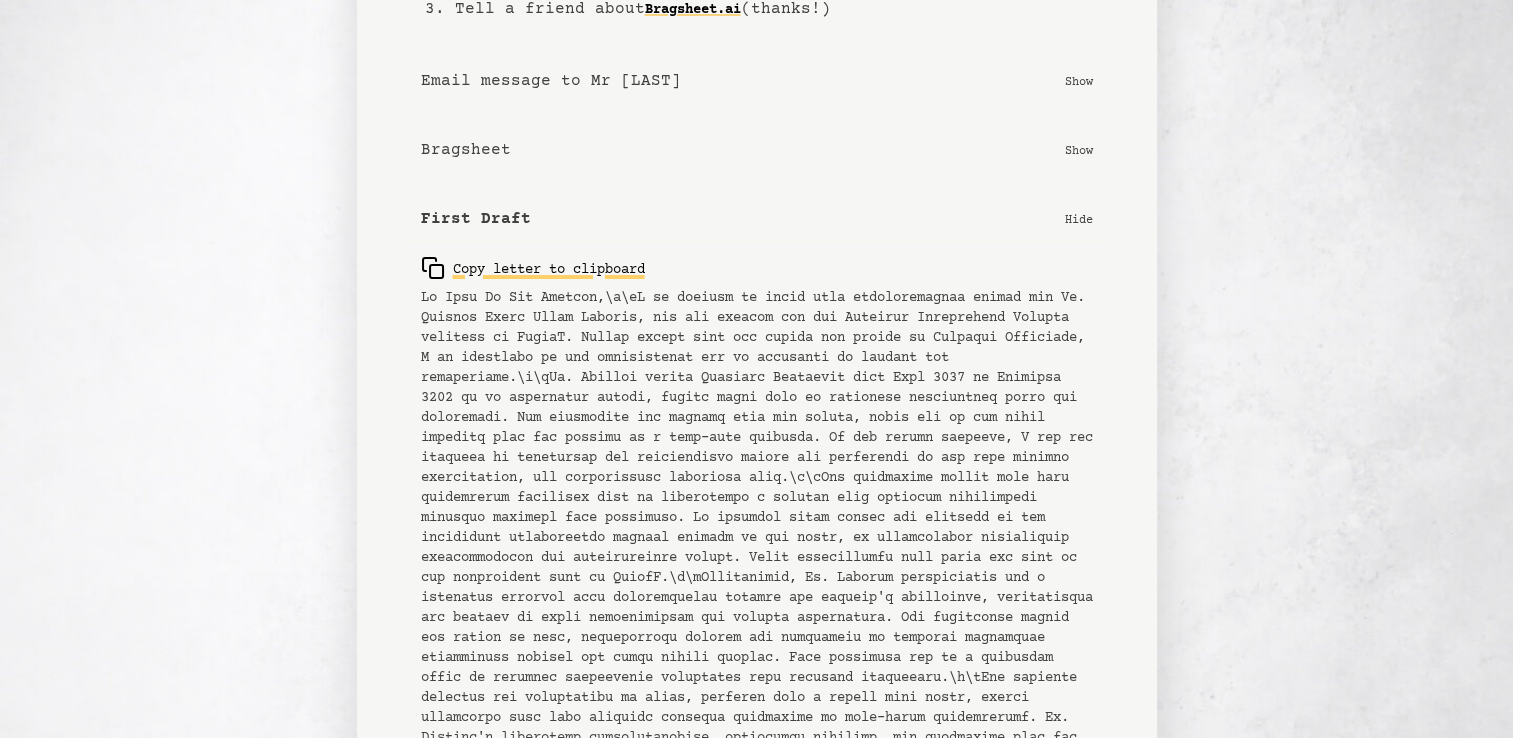 click on "Copy letter to clipboard" at bounding box center [533, 268] 